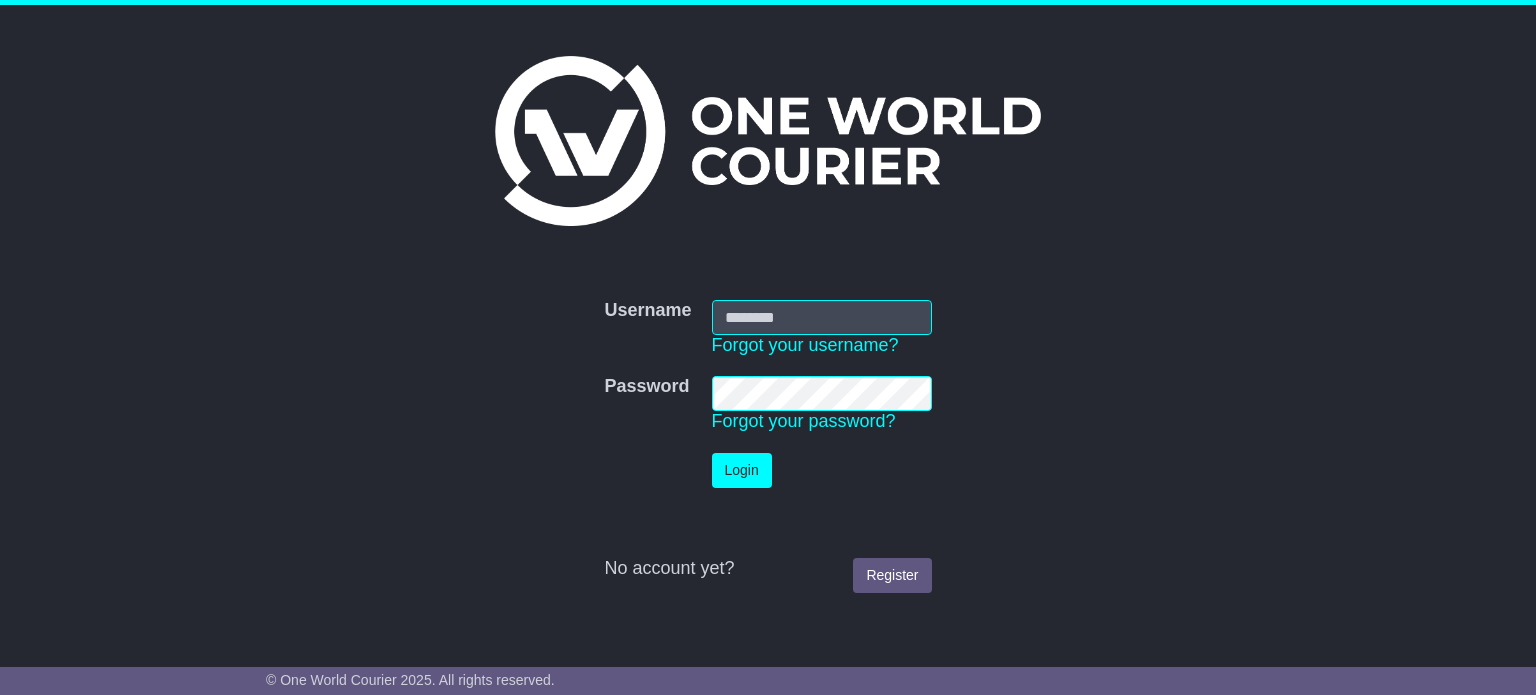 scroll, scrollTop: 0, scrollLeft: 0, axis: both 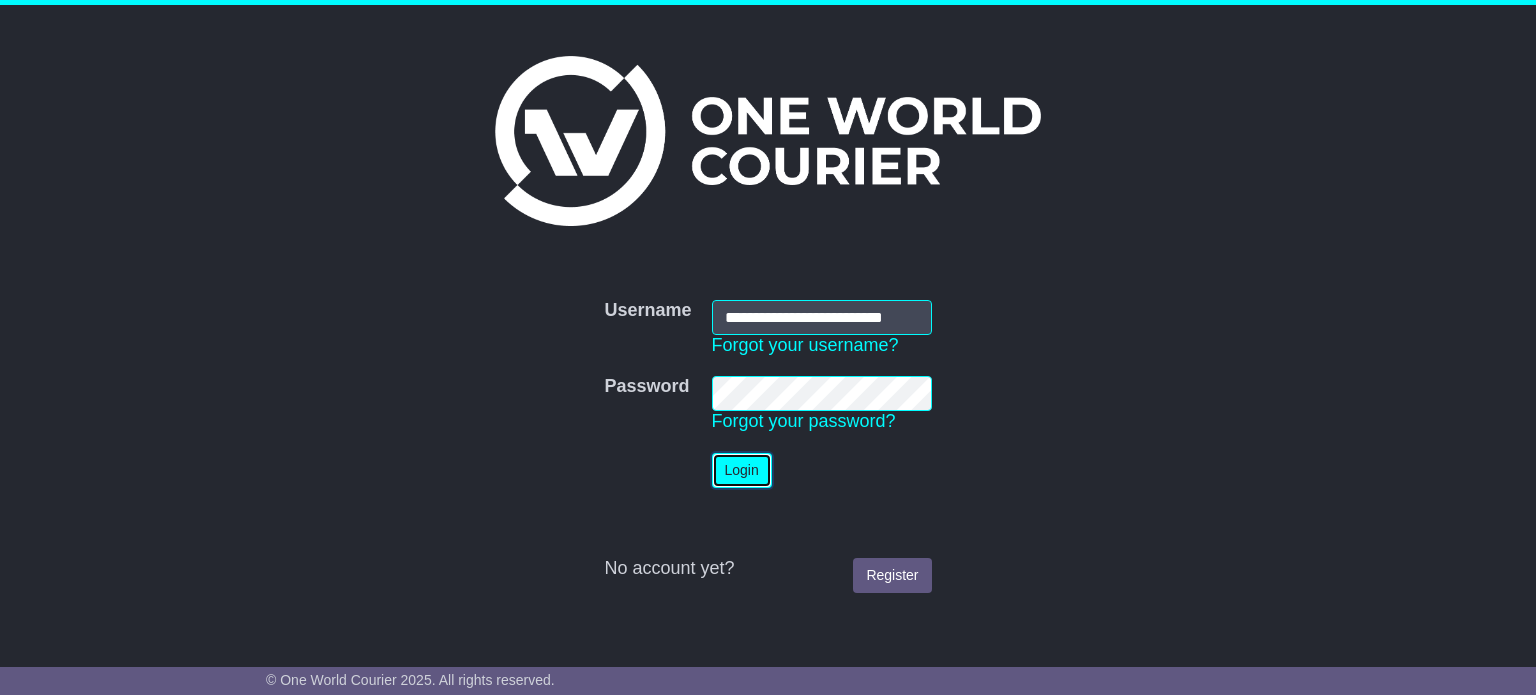 click on "Login" at bounding box center (742, 470) 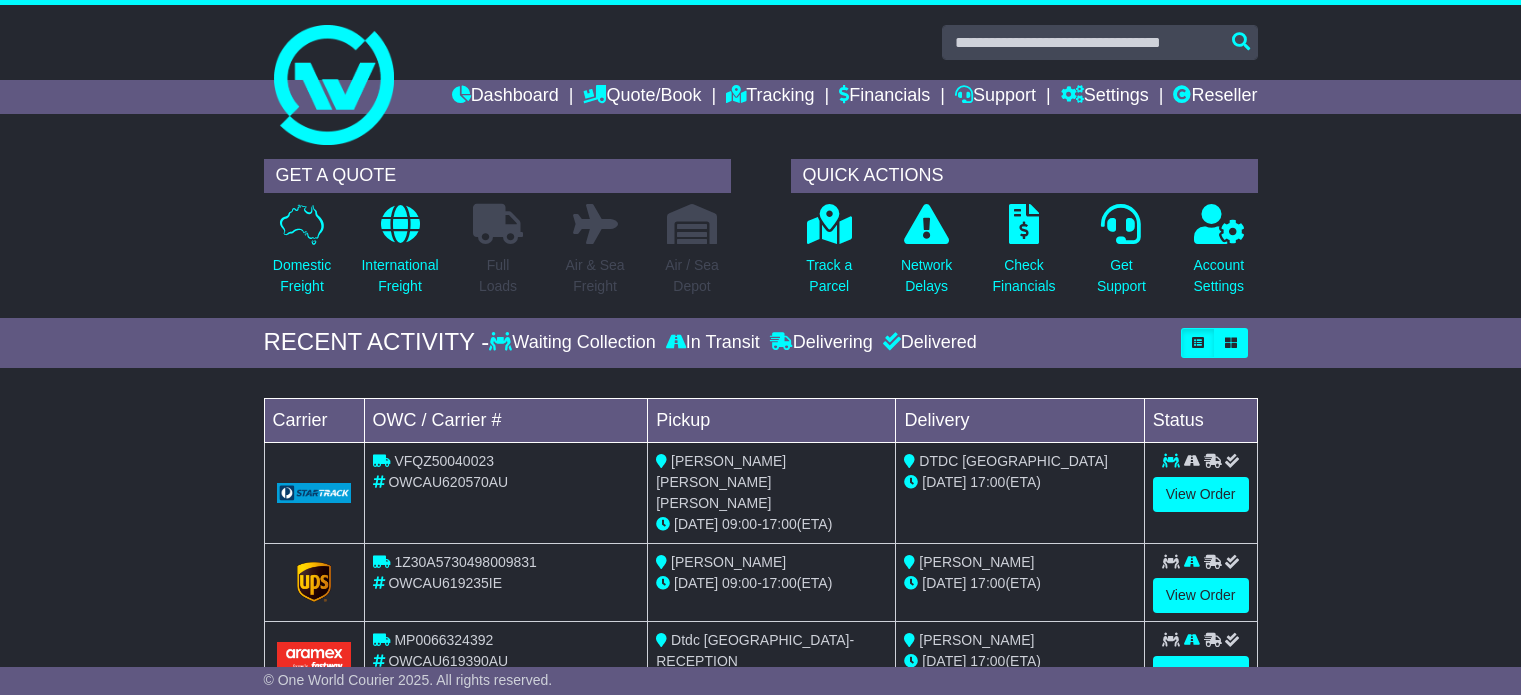 scroll, scrollTop: 0, scrollLeft: 0, axis: both 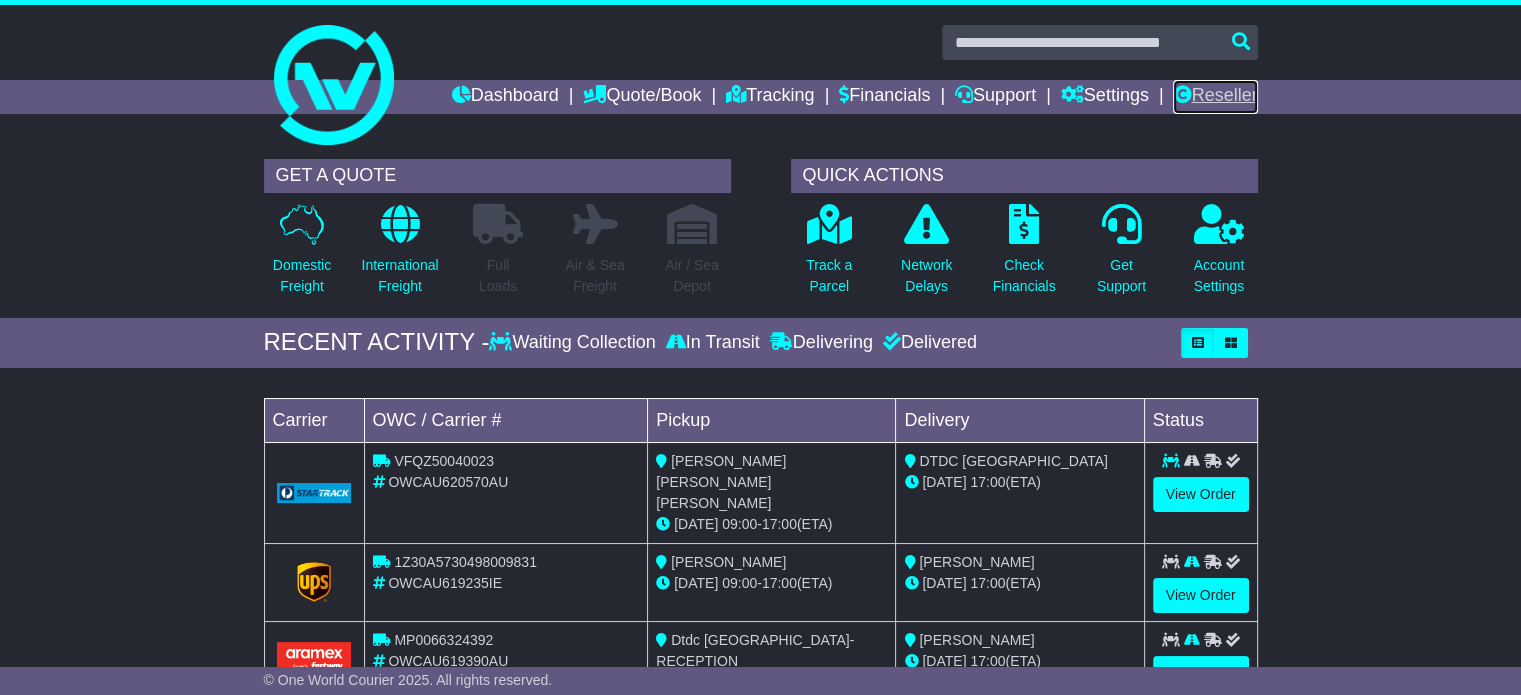 click on "Reseller" at bounding box center (1215, 97) 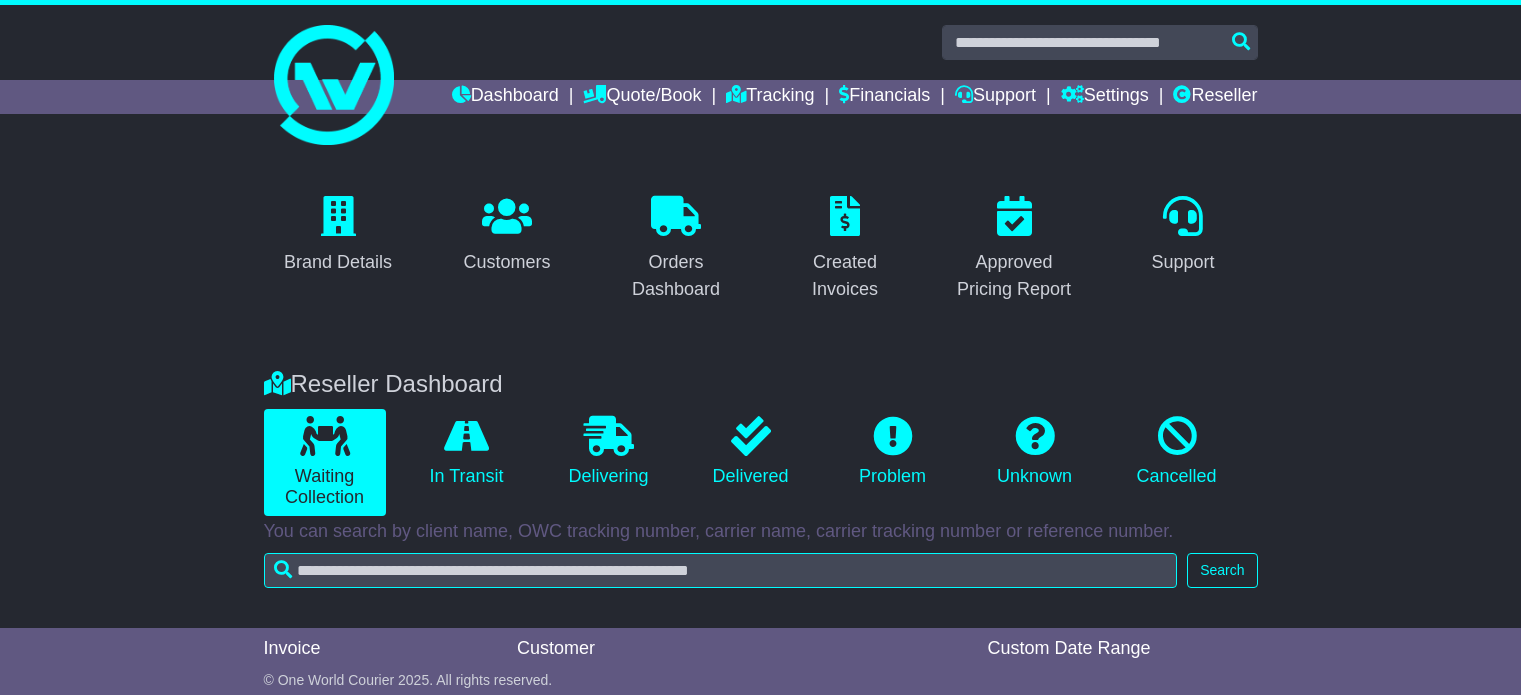 scroll, scrollTop: 0, scrollLeft: 0, axis: both 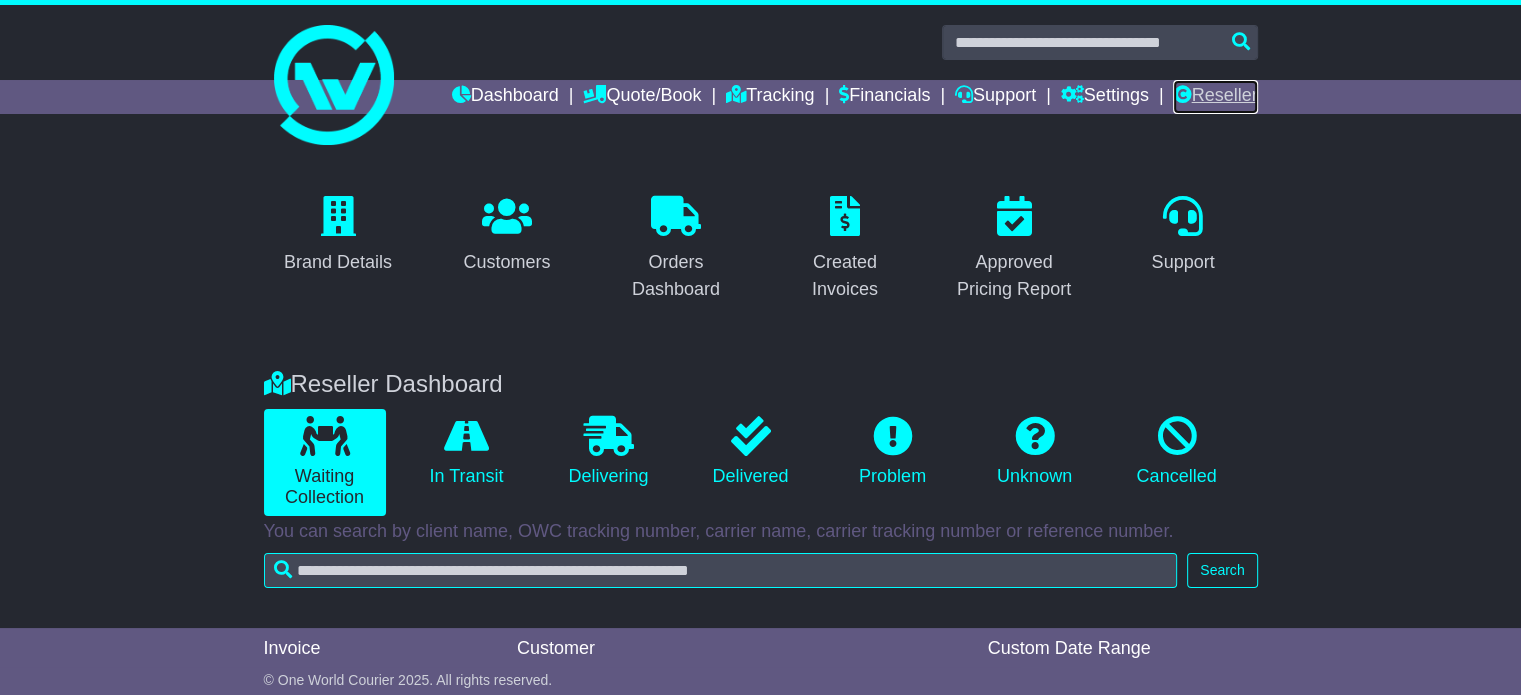 click on "Reseller" at bounding box center [1215, 97] 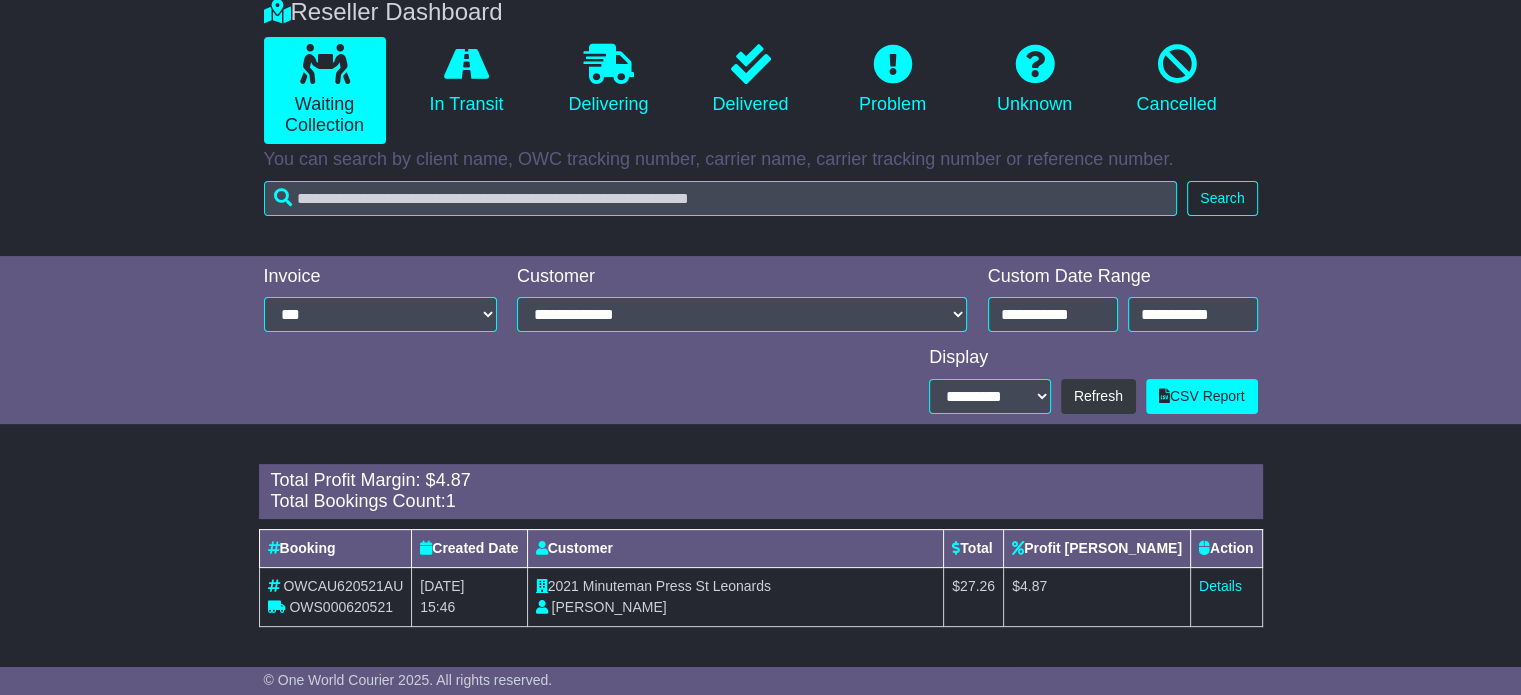 scroll, scrollTop: 0, scrollLeft: 0, axis: both 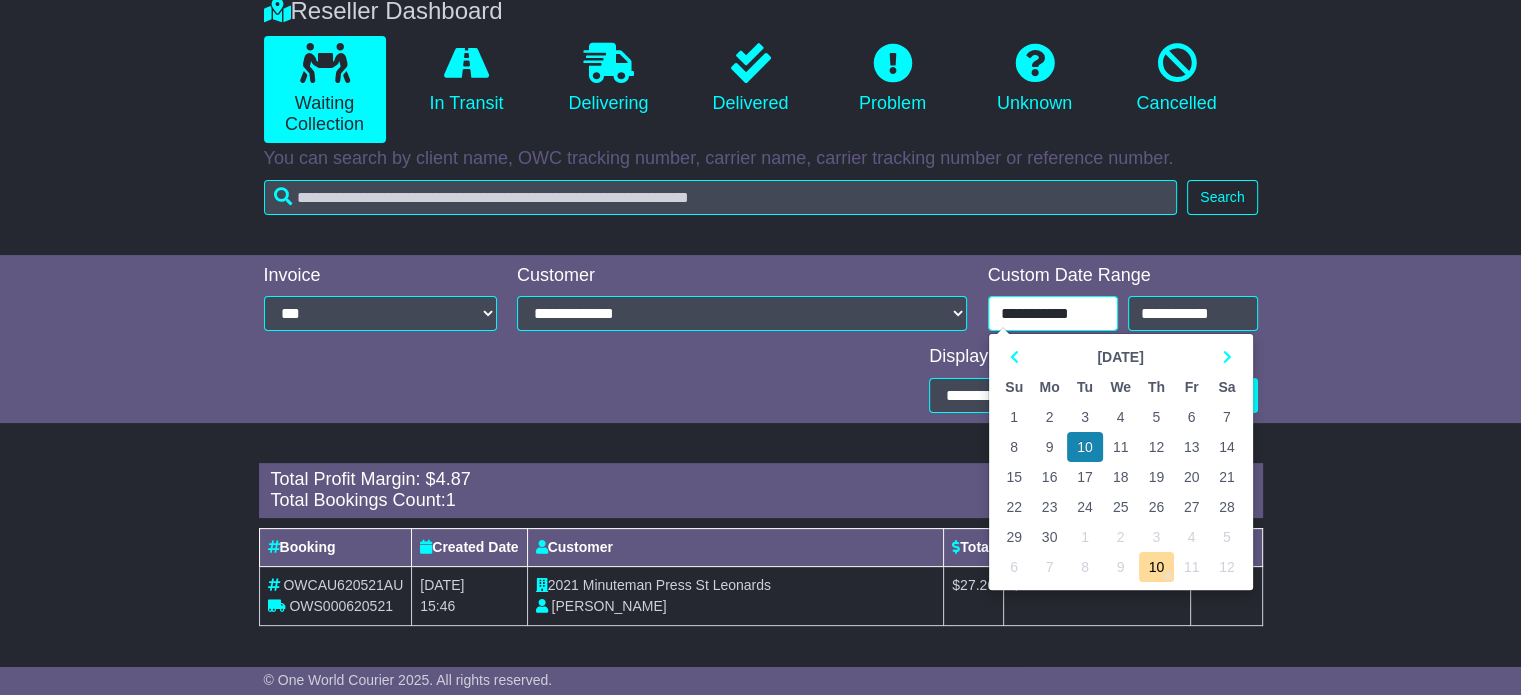 click on "**********" at bounding box center [1053, 313] 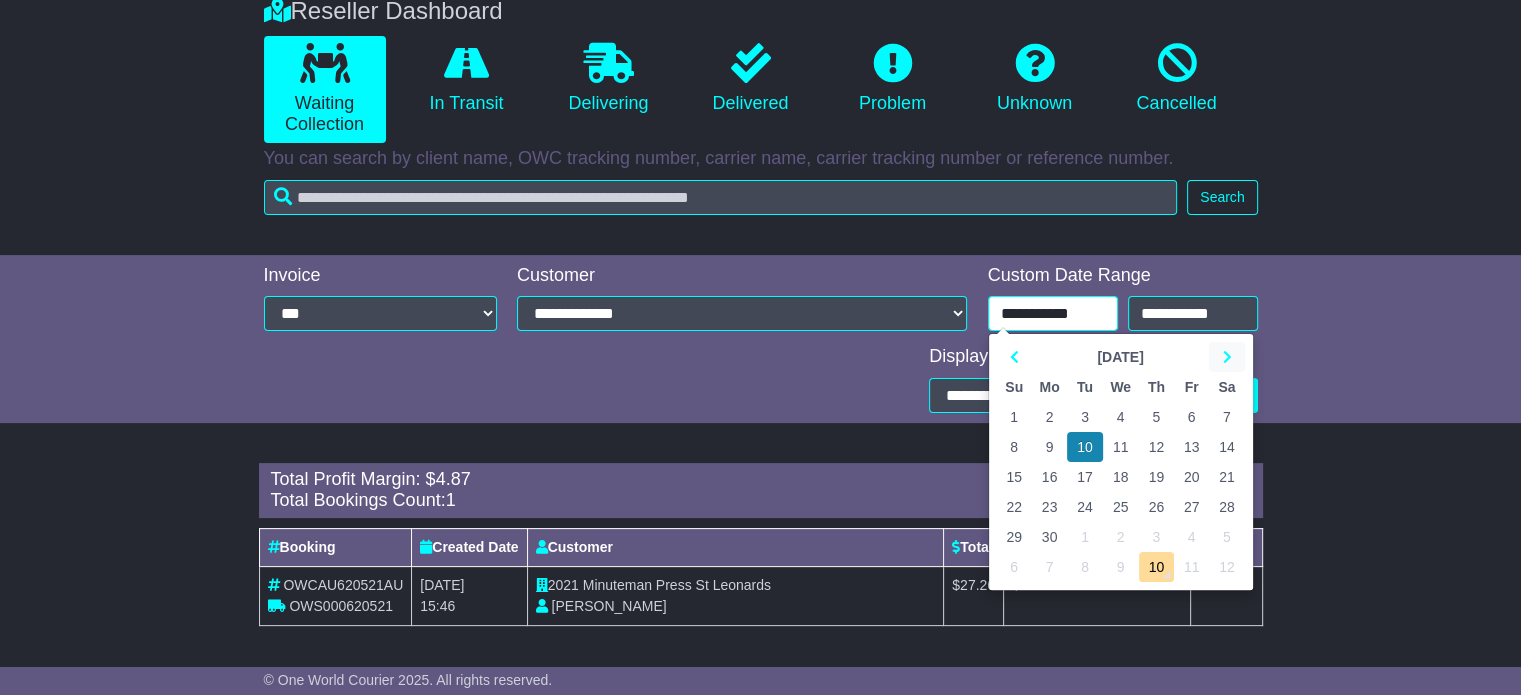 click at bounding box center (1226, 357) 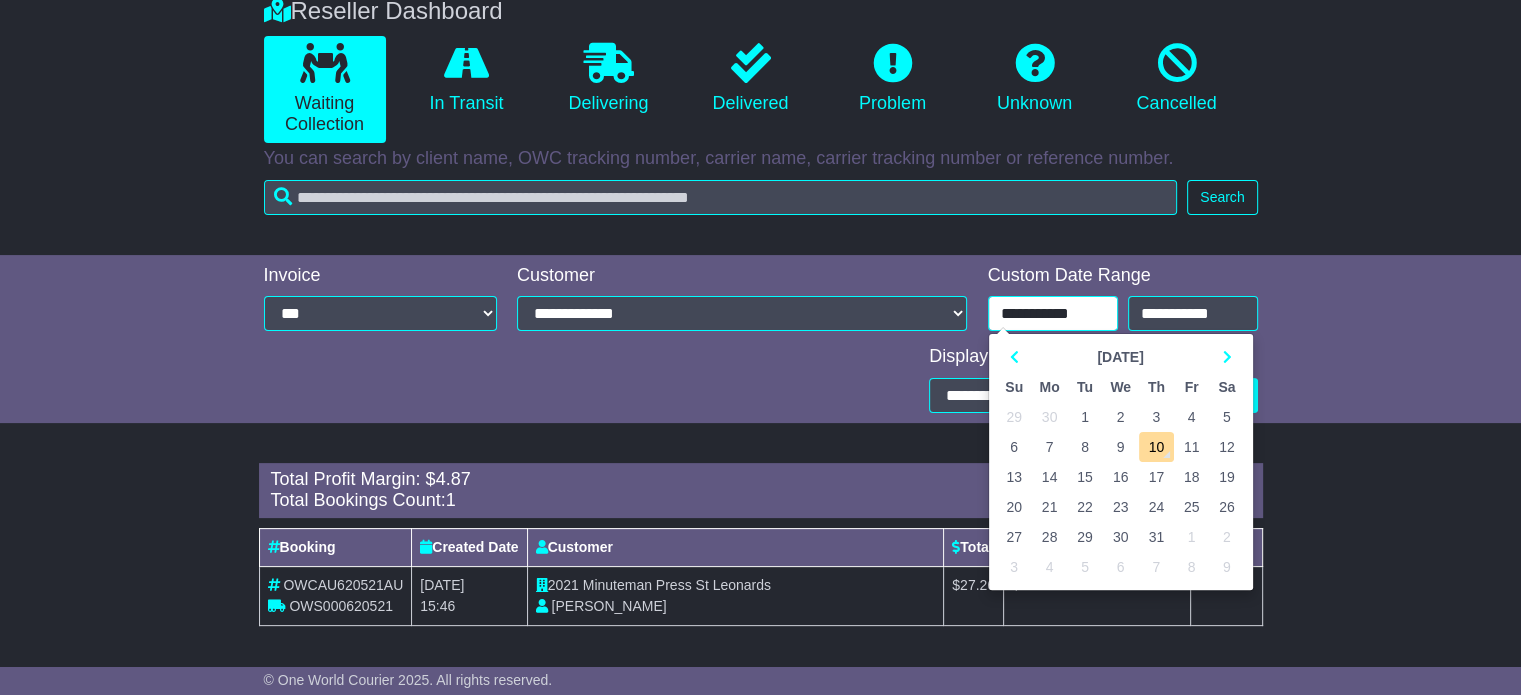 click on "9" at bounding box center (1121, 447) 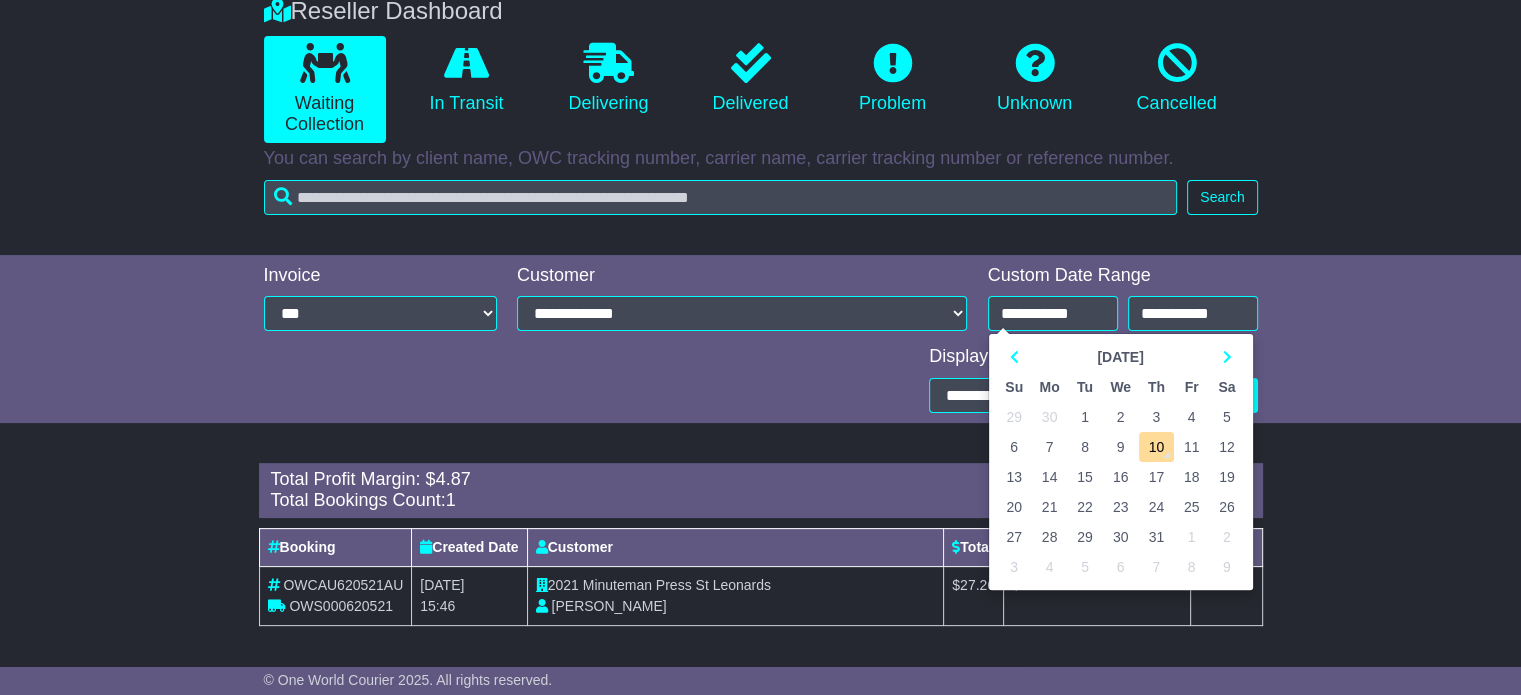 type on "**********" 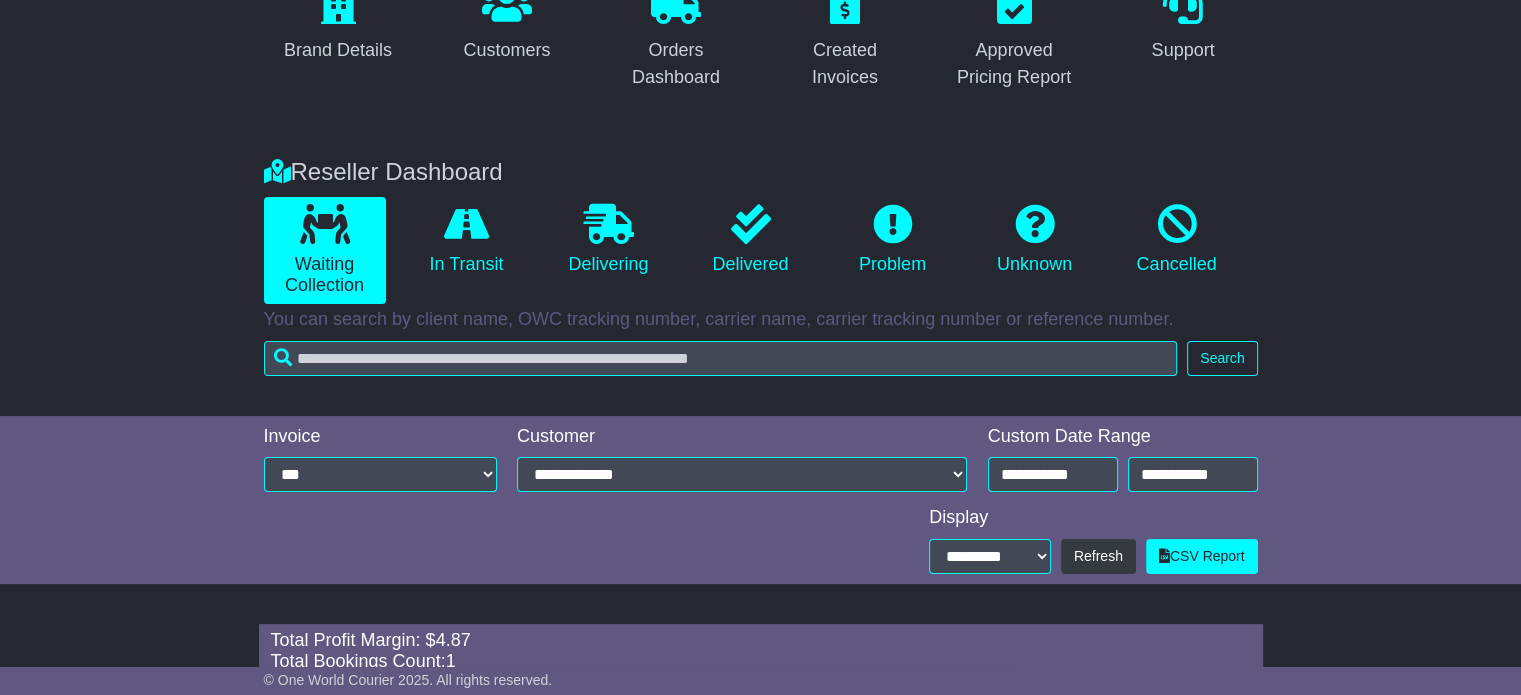 scroll, scrollTop: 373, scrollLeft: 0, axis: vertical 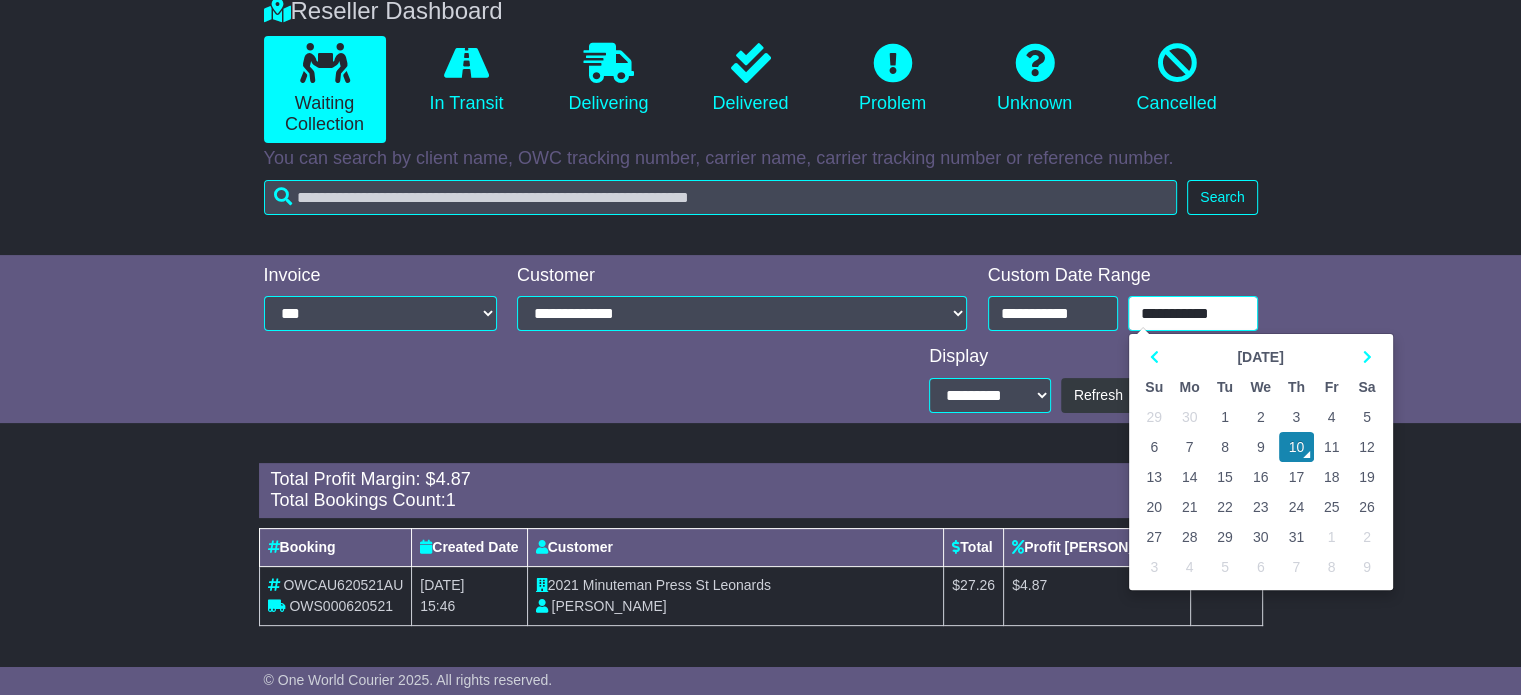 click on "**********" at bounding box center (1193, 313) 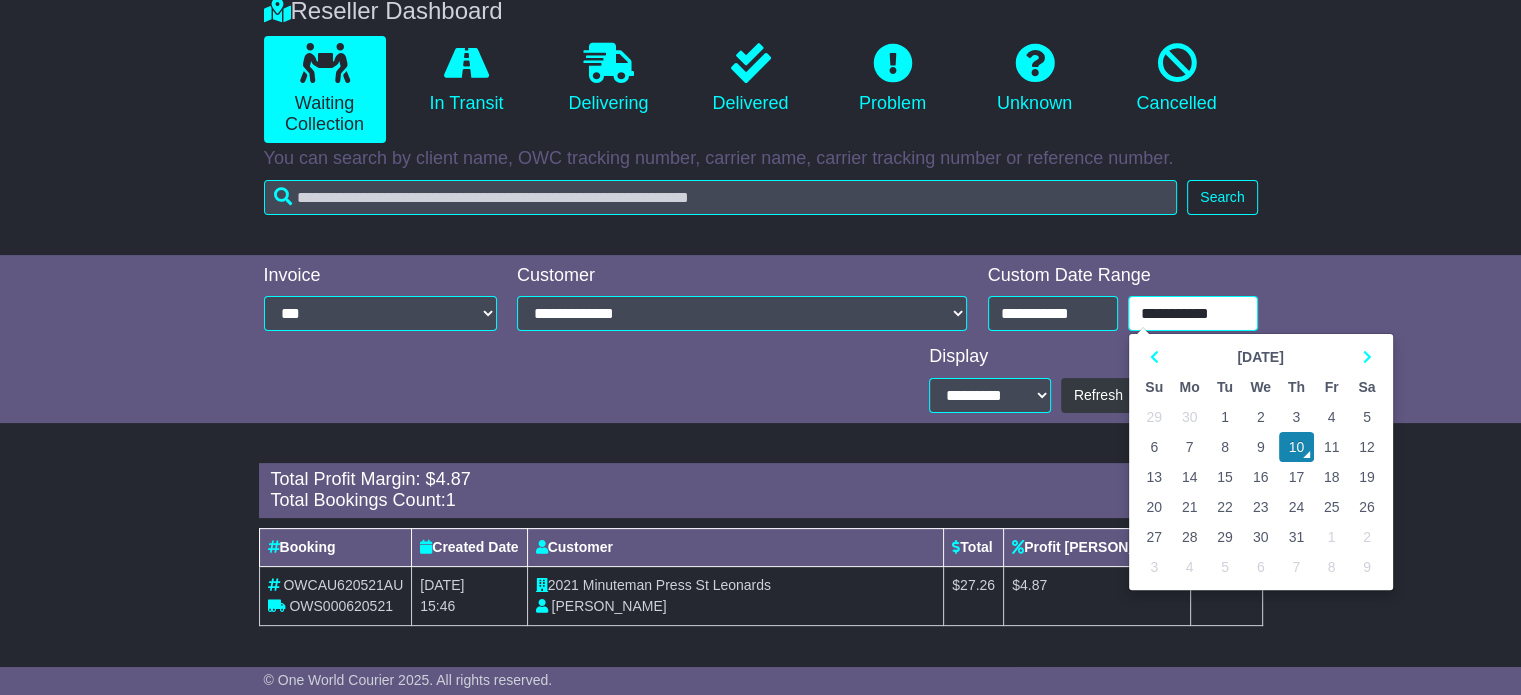 click on "9" at bounding box center (1261, 447) 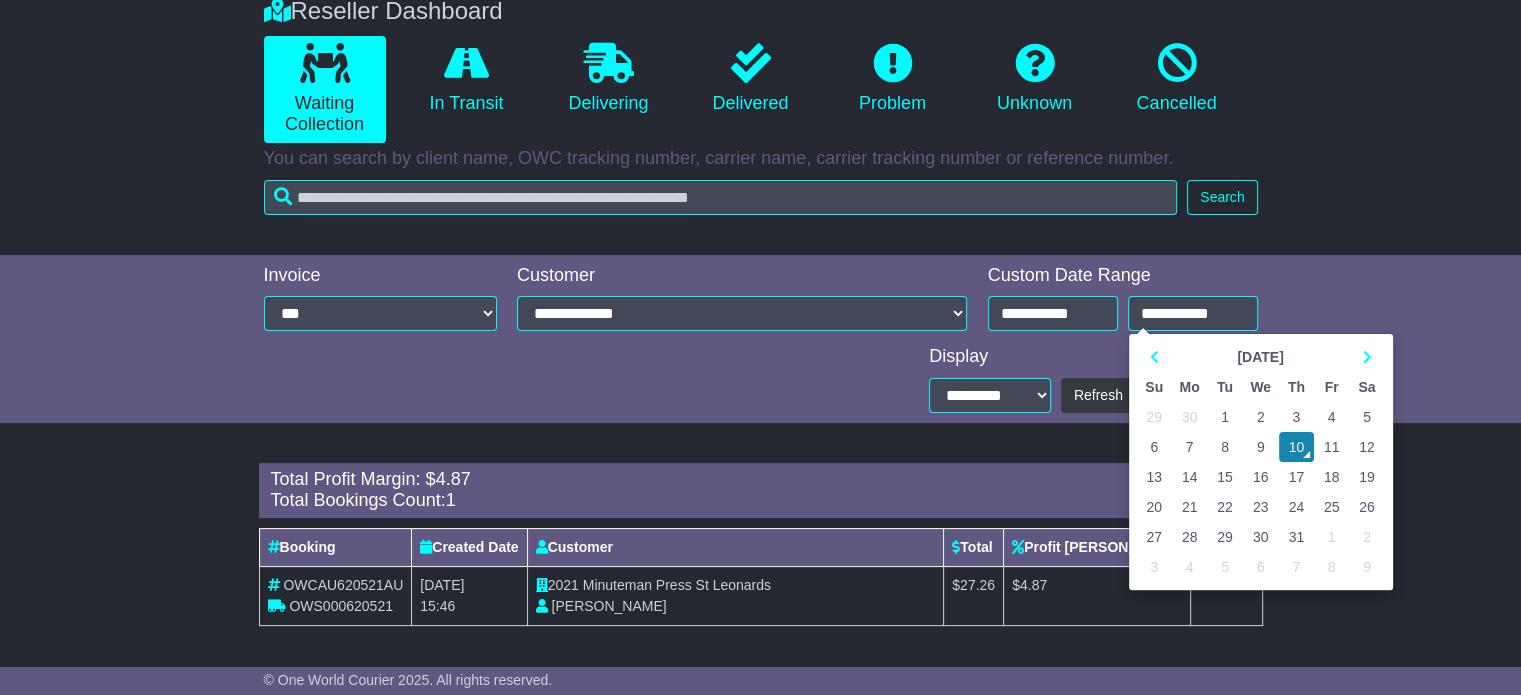 type on "**********" 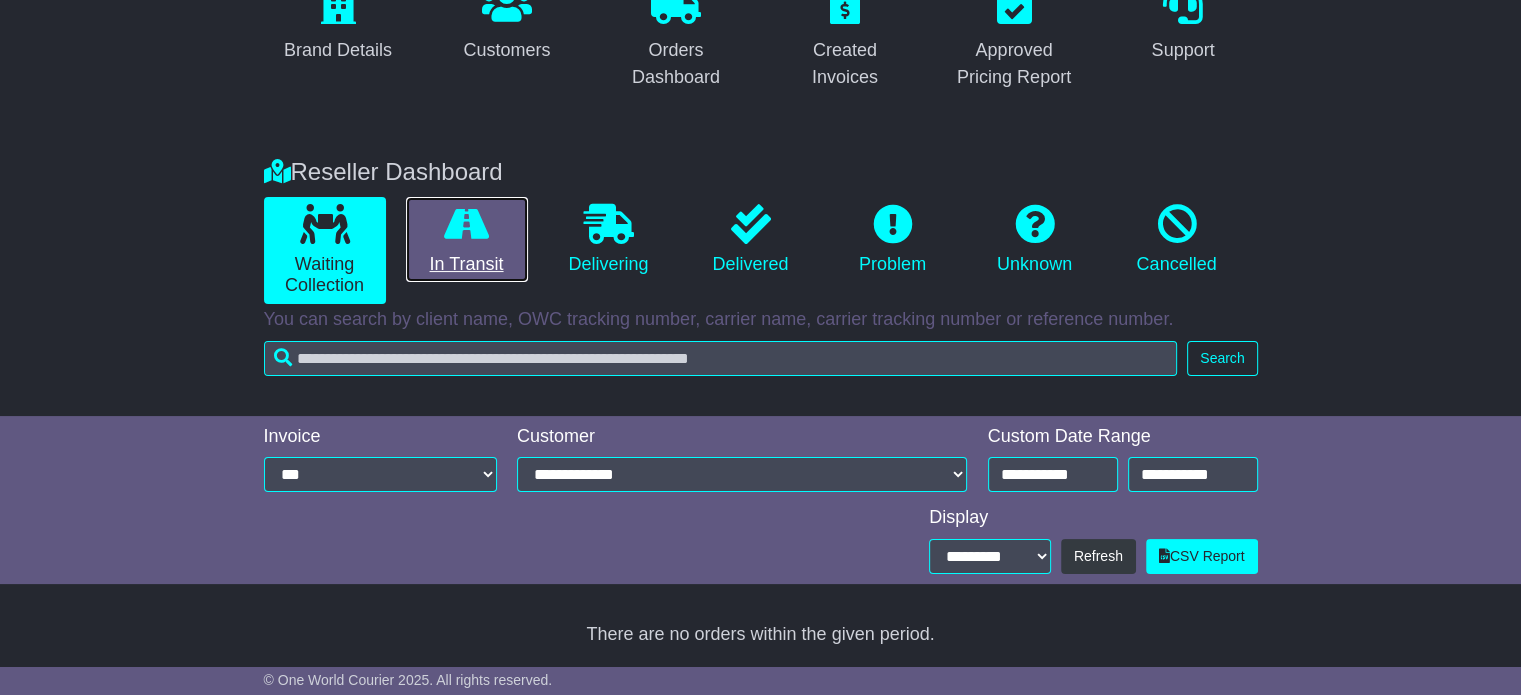 click on "In Transit" at bounding box center [467, 240] 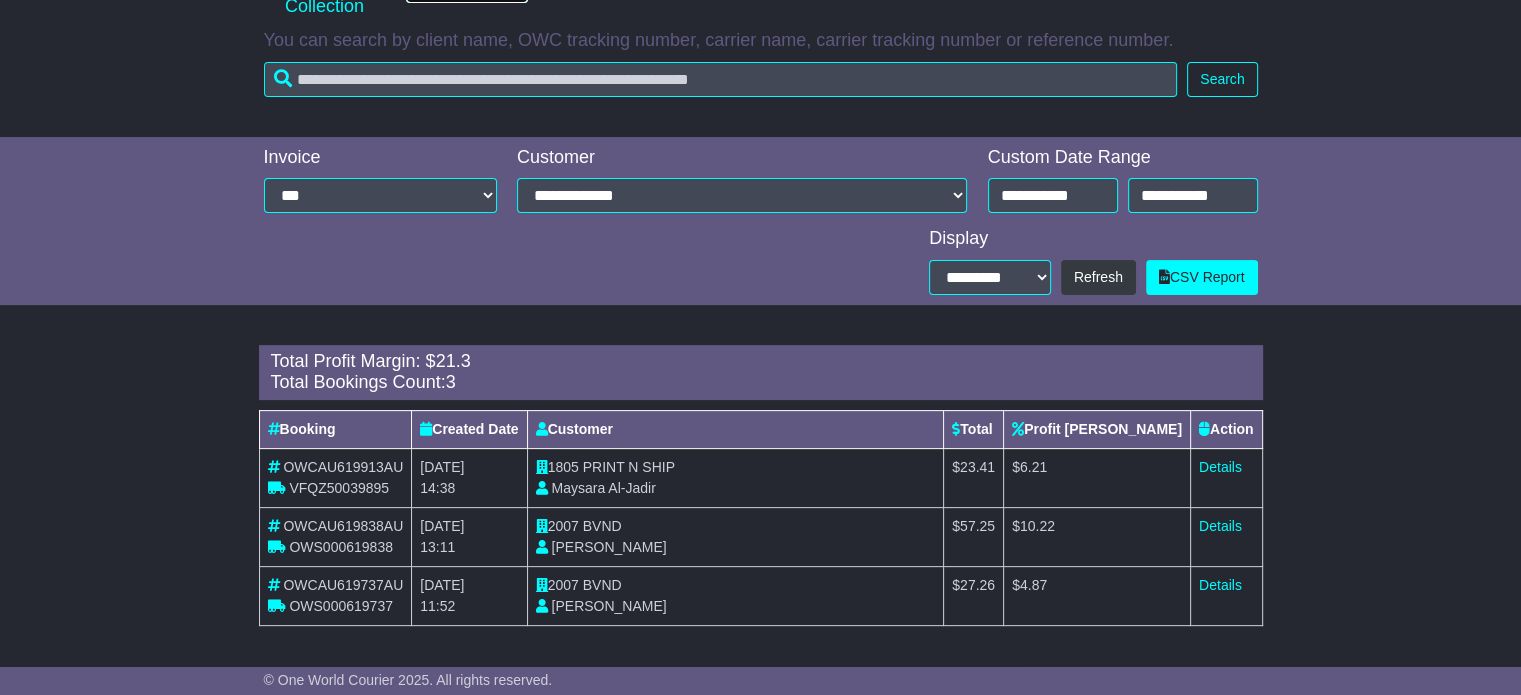 scroll, scrollTop: 0, scrollLeft: 0, axis: both 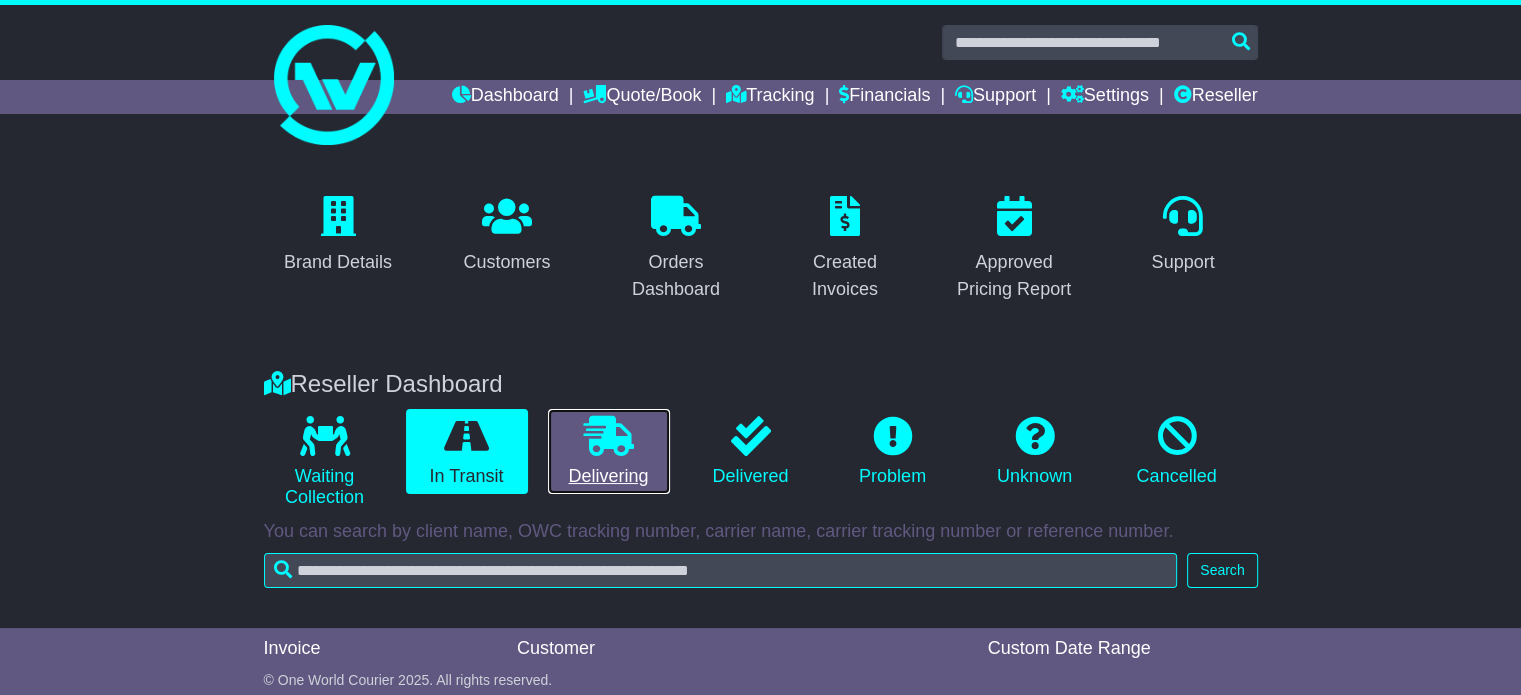 click on "Delivering" at bounding box center [609, 452] 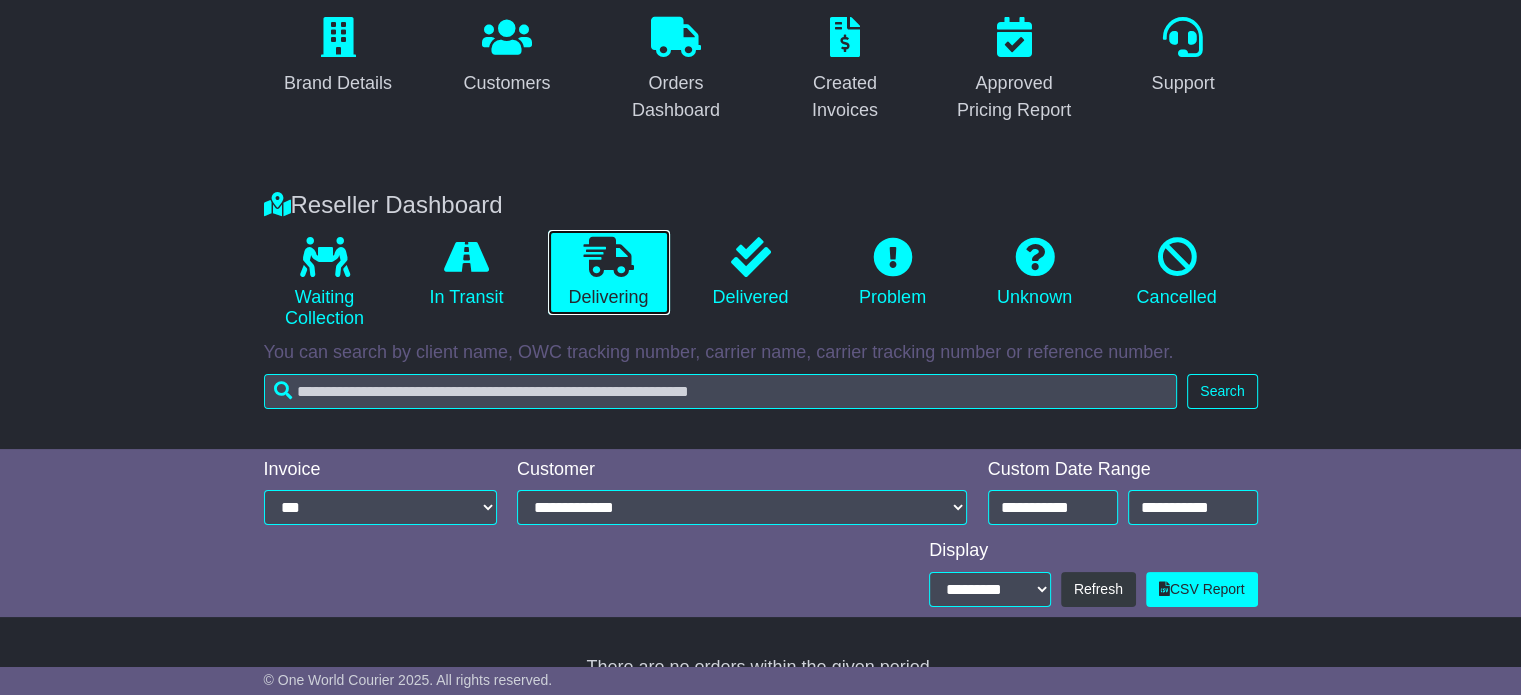 scroll, scrollTop: 212, scrollLeft: 0, axis: vertical 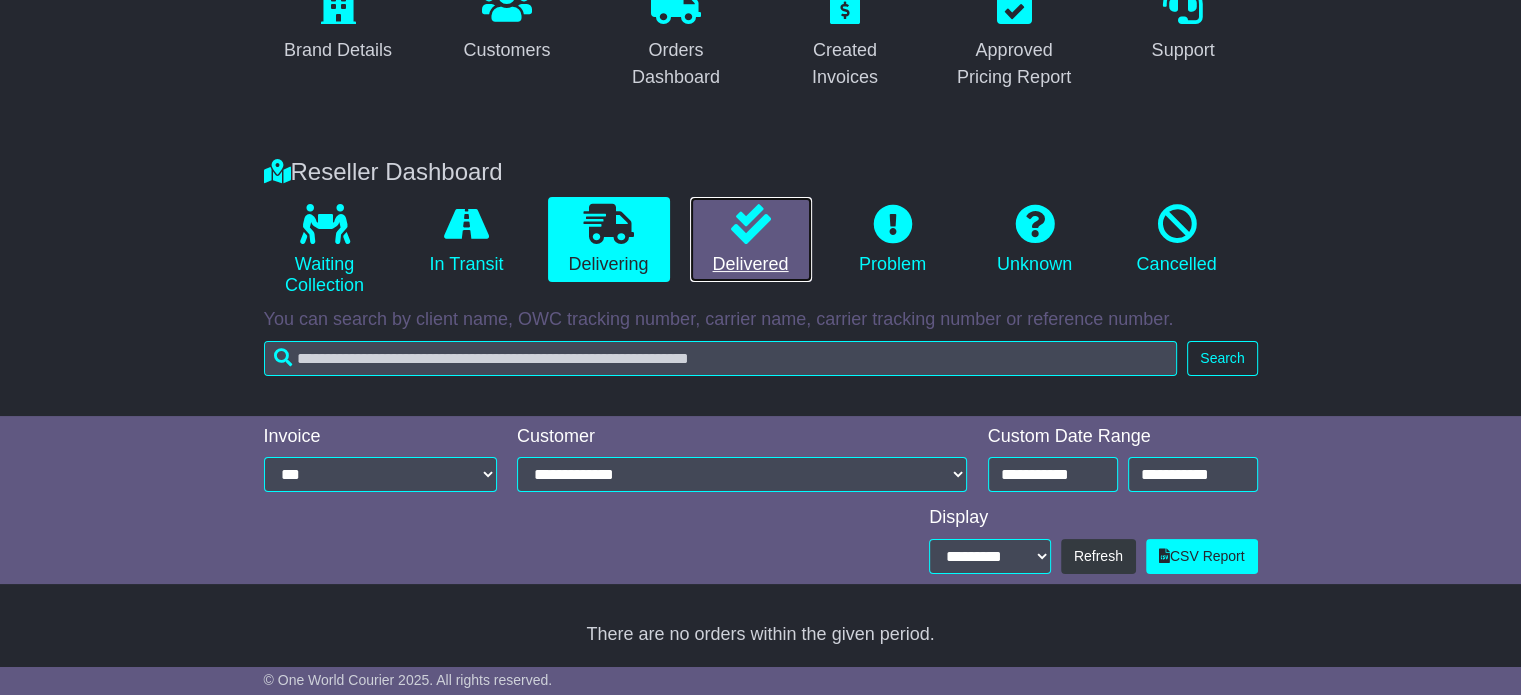 click at bounding box center [751, 224] 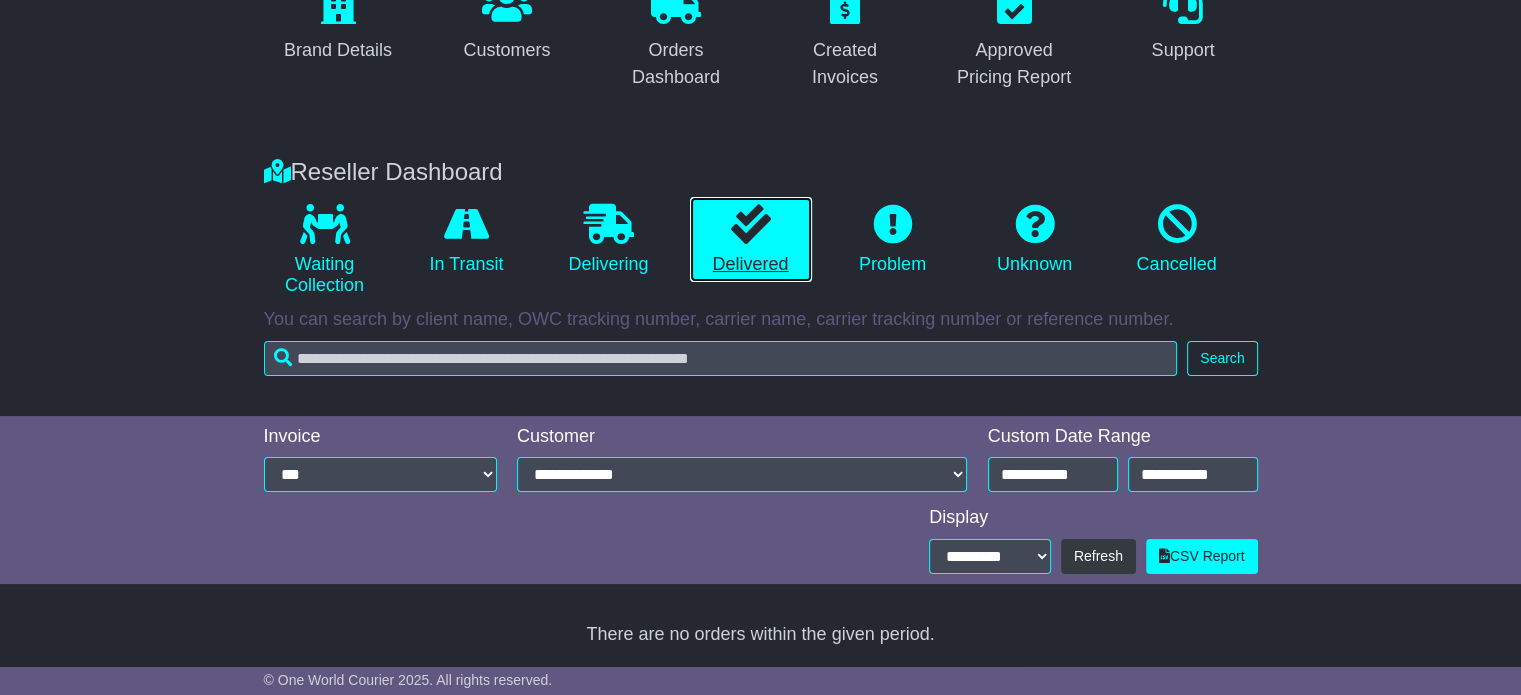 click on "Delivered" at bounding box center [751, 240] 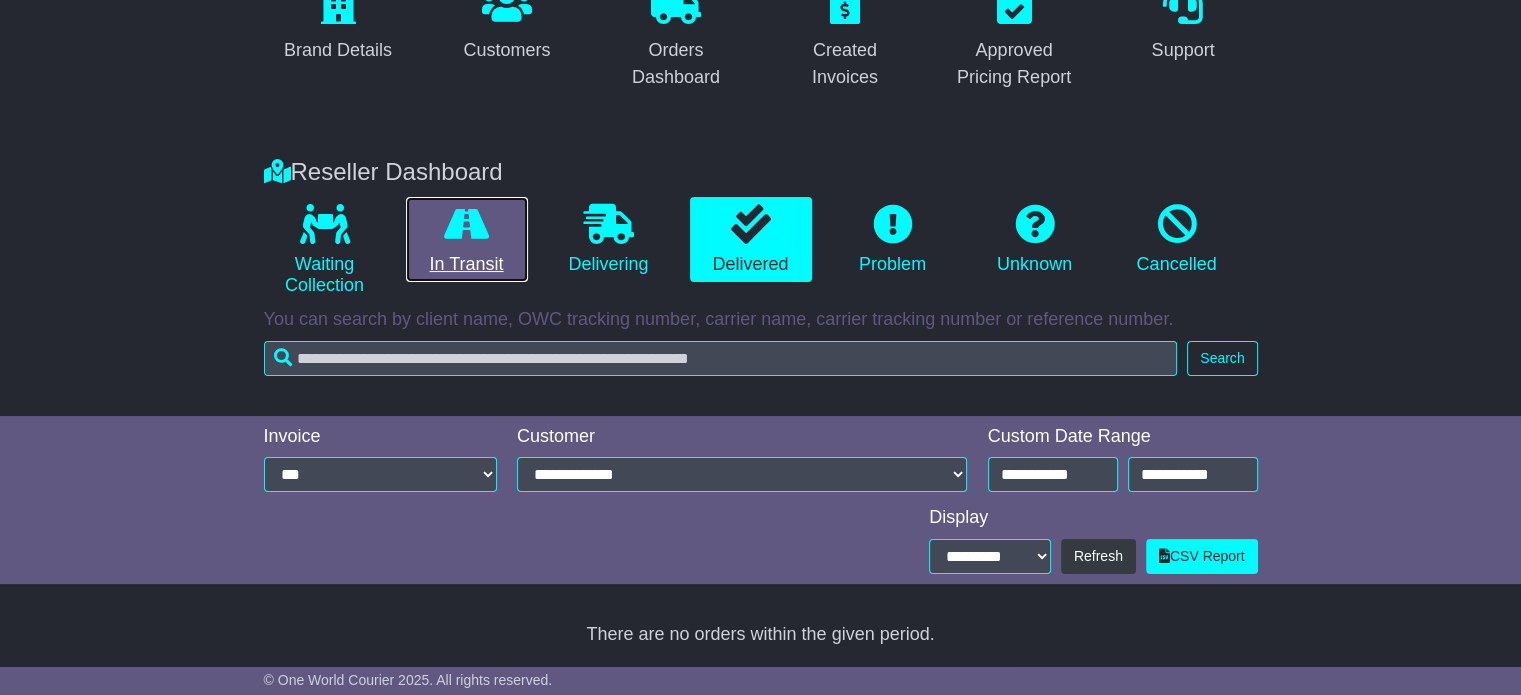 click on "In Transit" at bounding box center (467, 240) 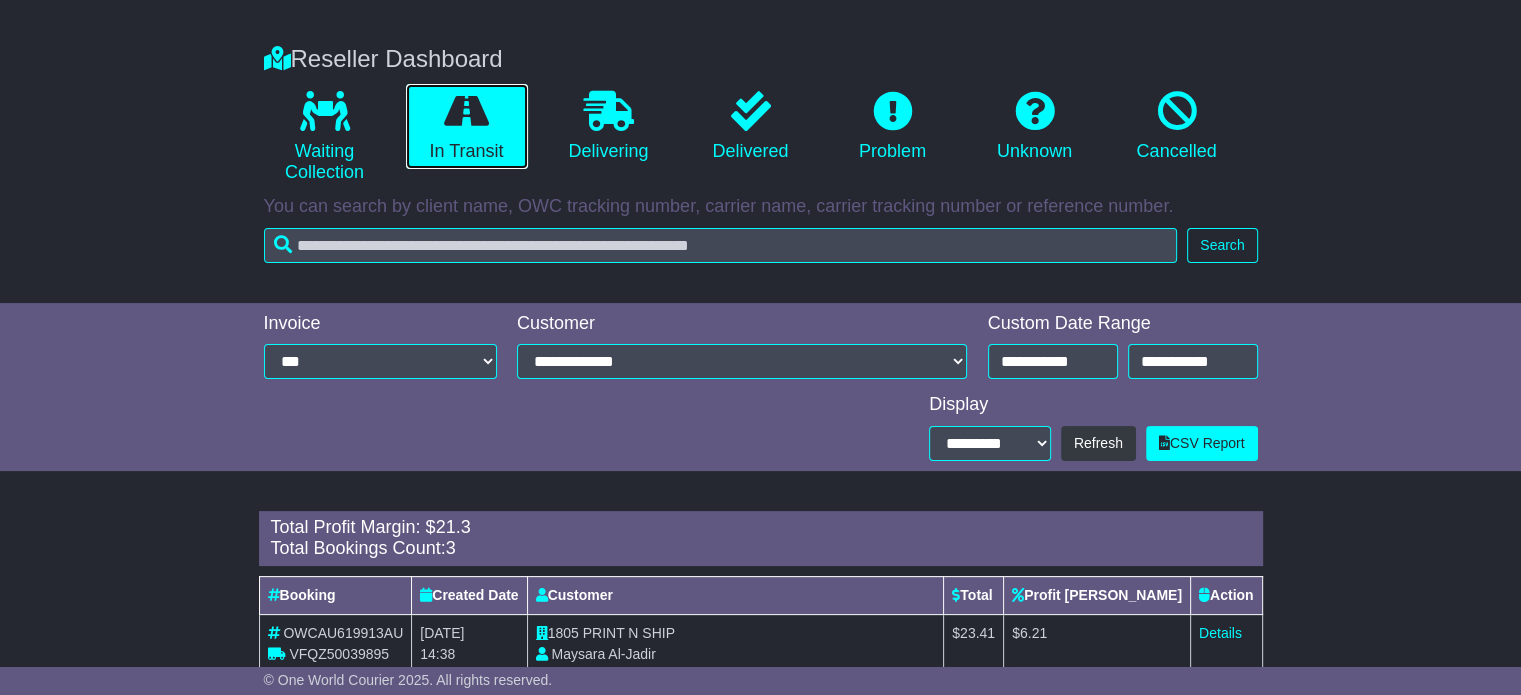 scroll, scrollTop: 491, scrollLeft: 0, axis: vertical 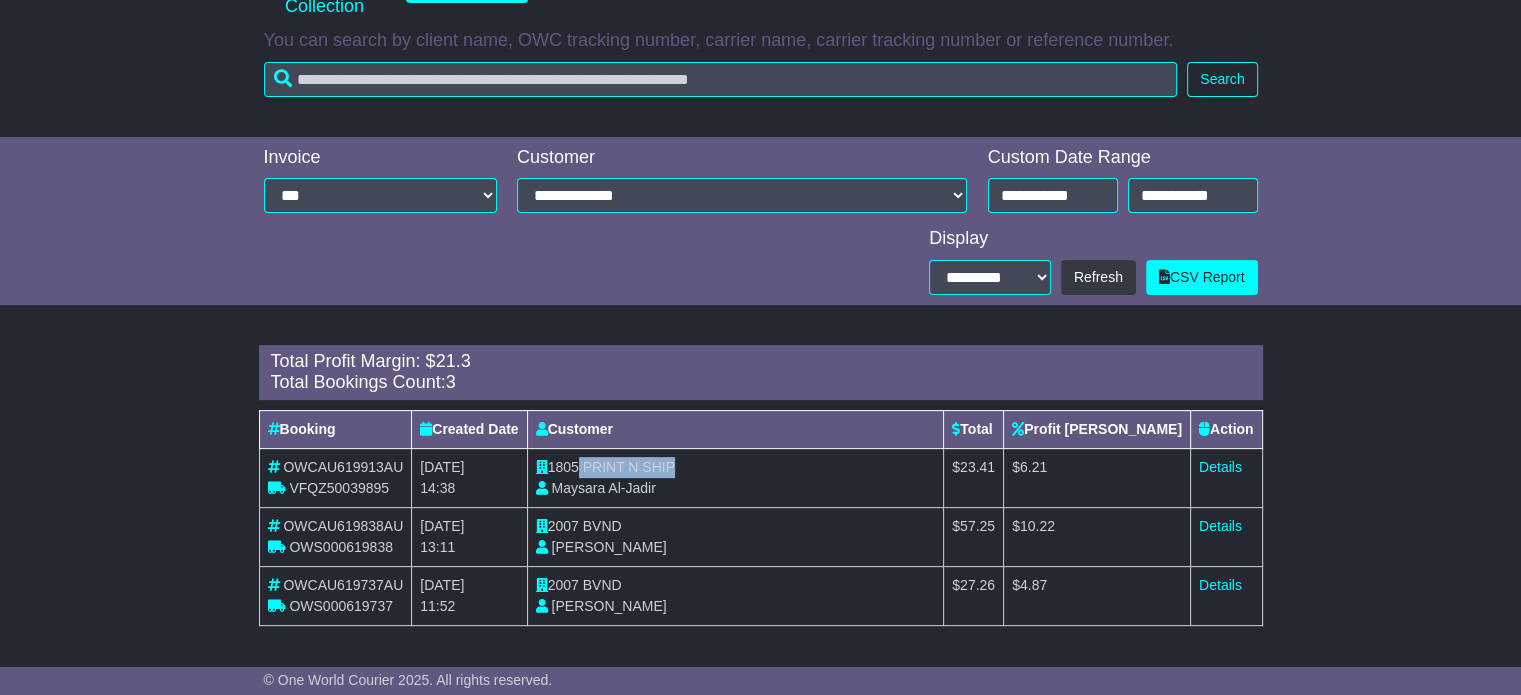 drag, startPoint x: 582, startPoint y: 467, endPoint x: 738, endPoint y: 463, distance: 156.05127 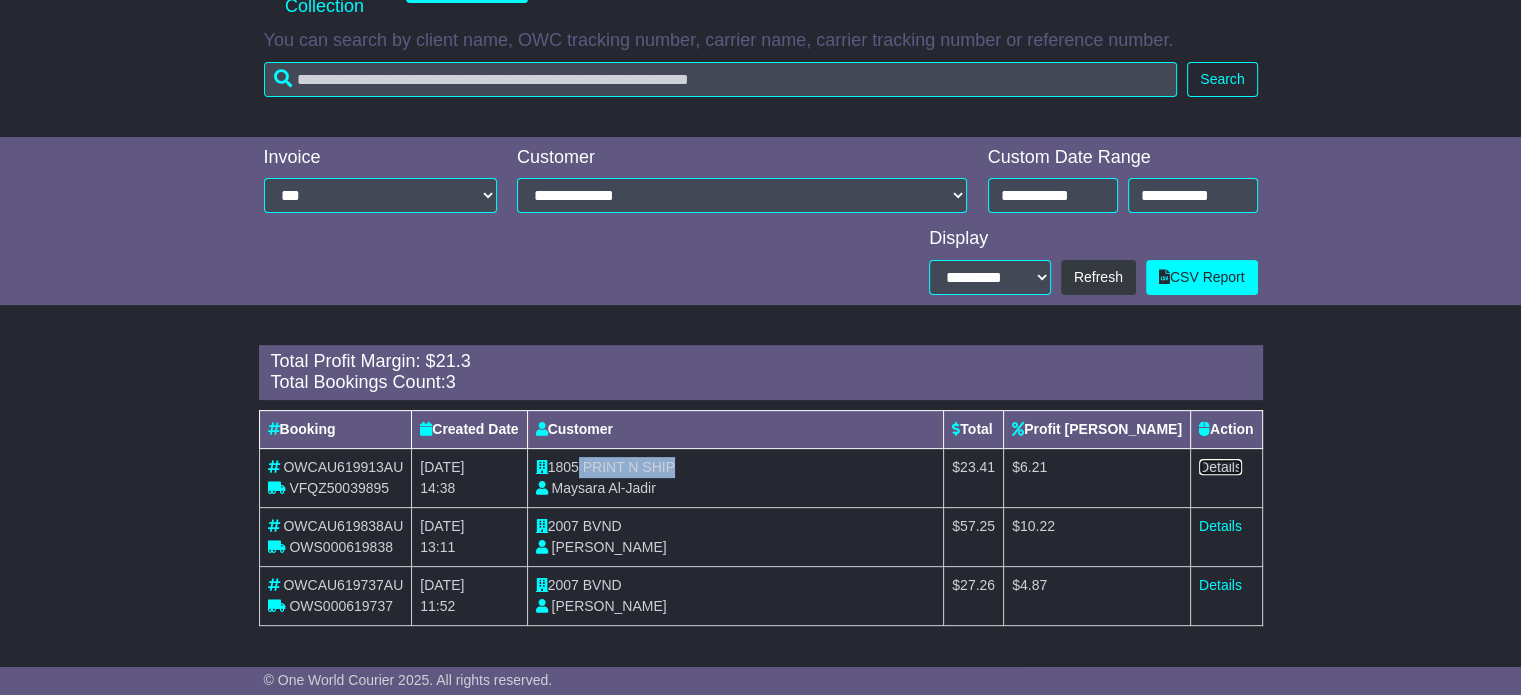 click on "Details" at bounding box center [1220, 467] 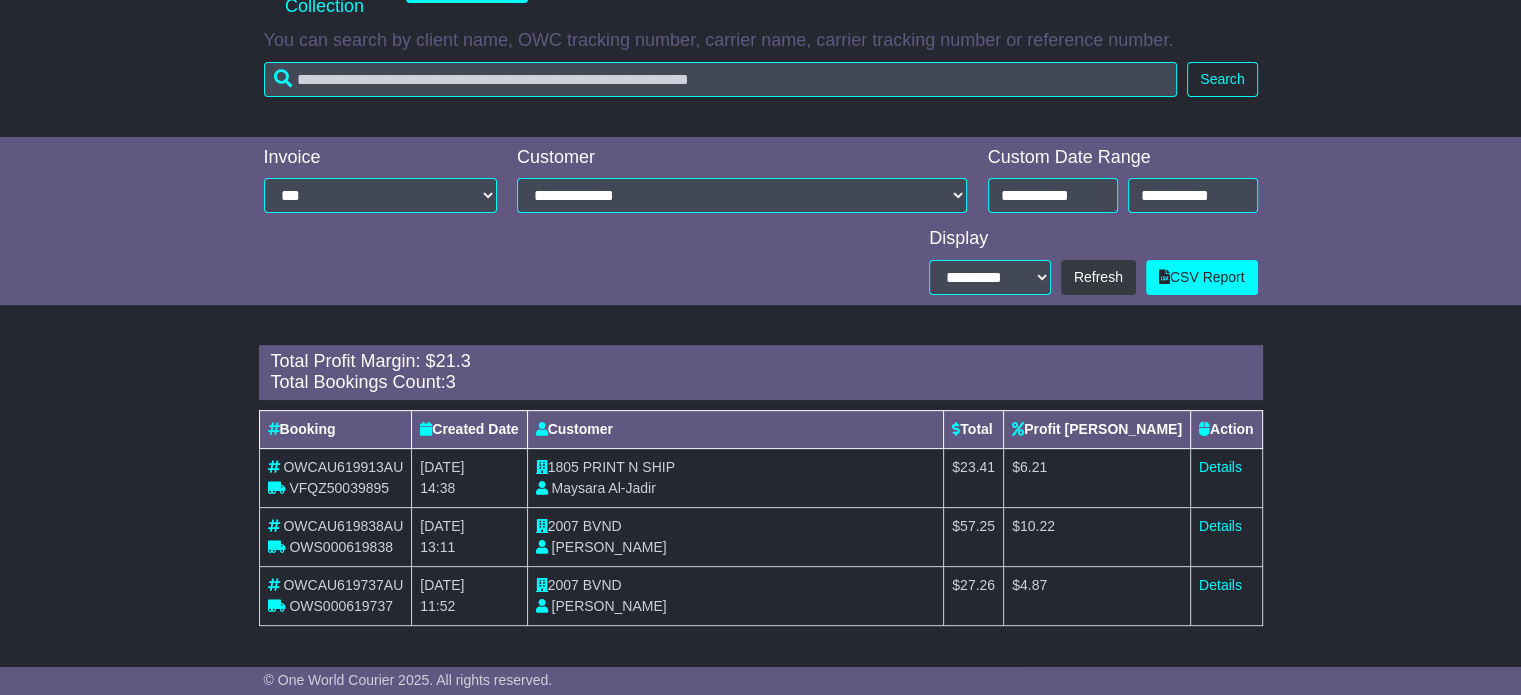 click on "BVND" at bounding box center [602, 526] 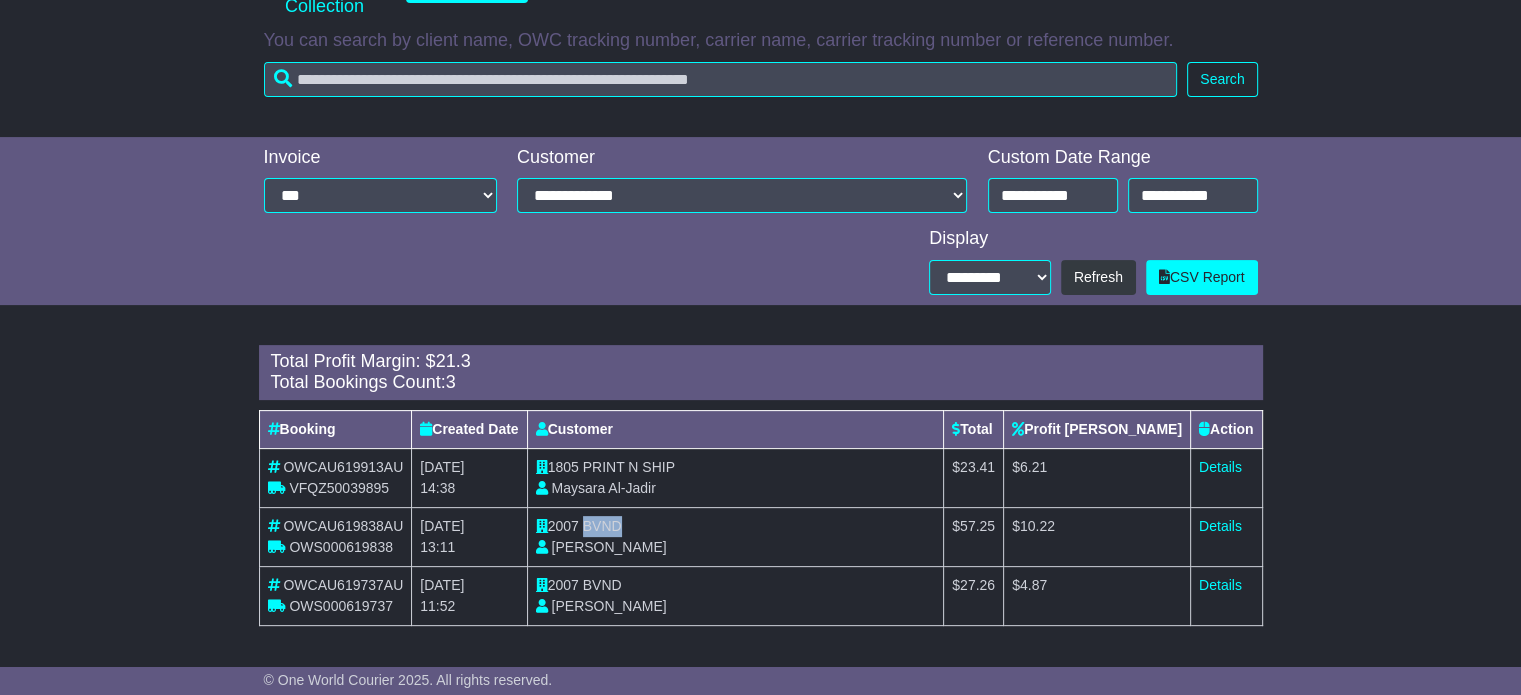 click on "BVND" at bounding box center [602, 526] 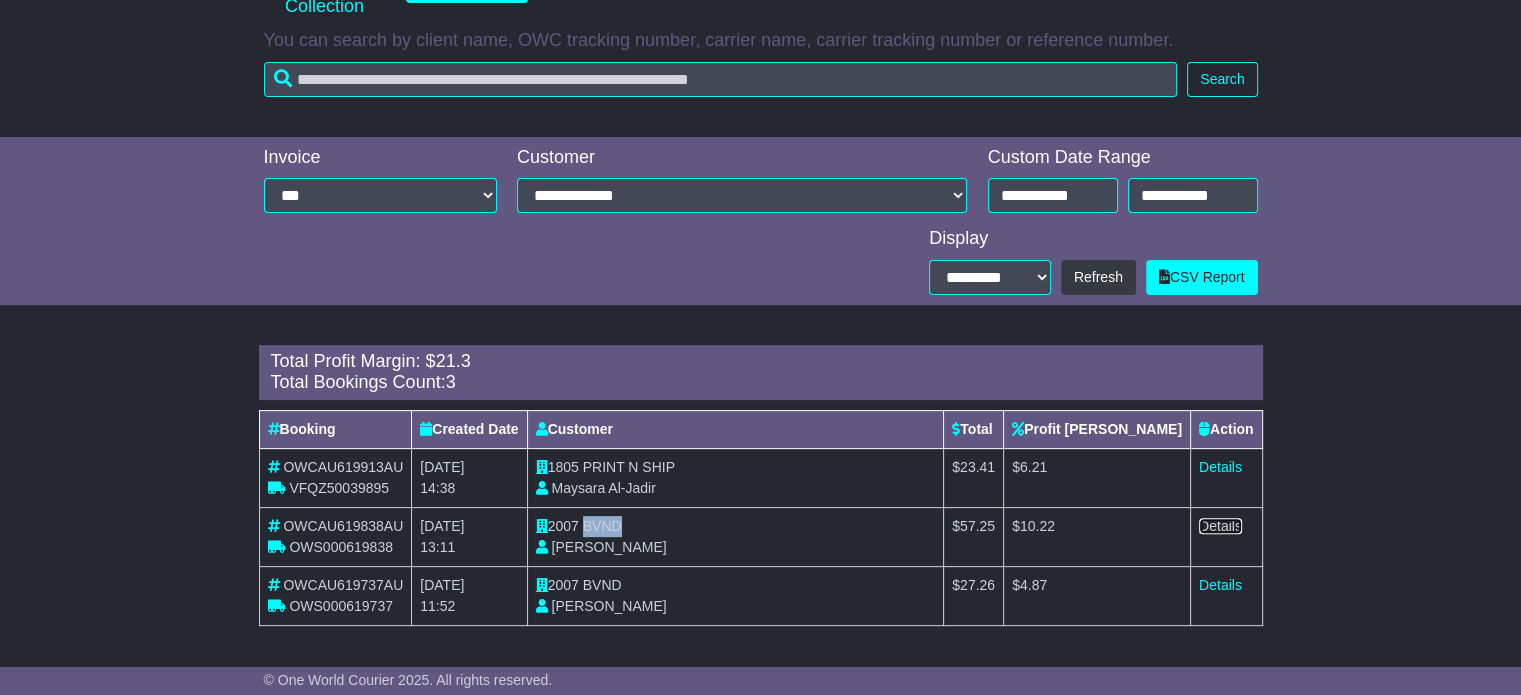 click on "Details" at bounding box center [1220, 526] 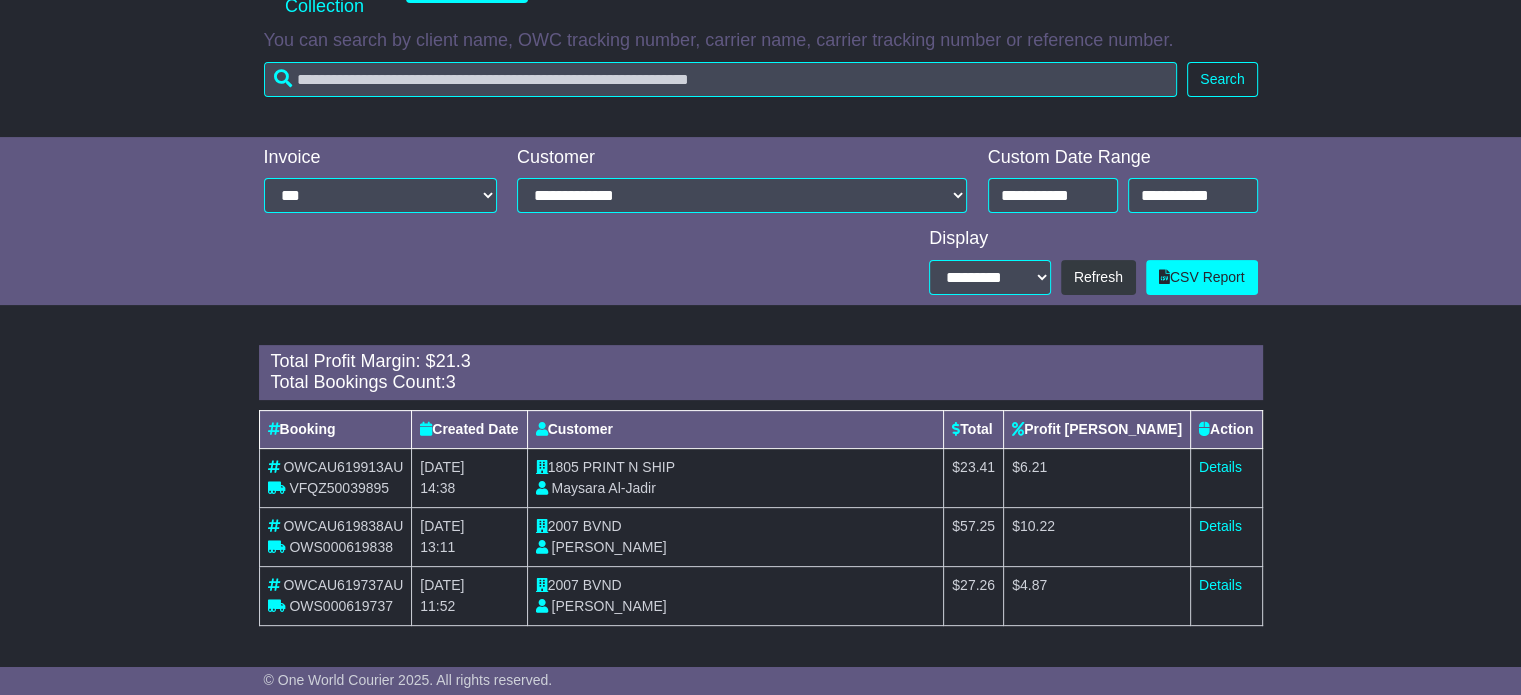 click on "BVND" at bounding box center (602, 585) 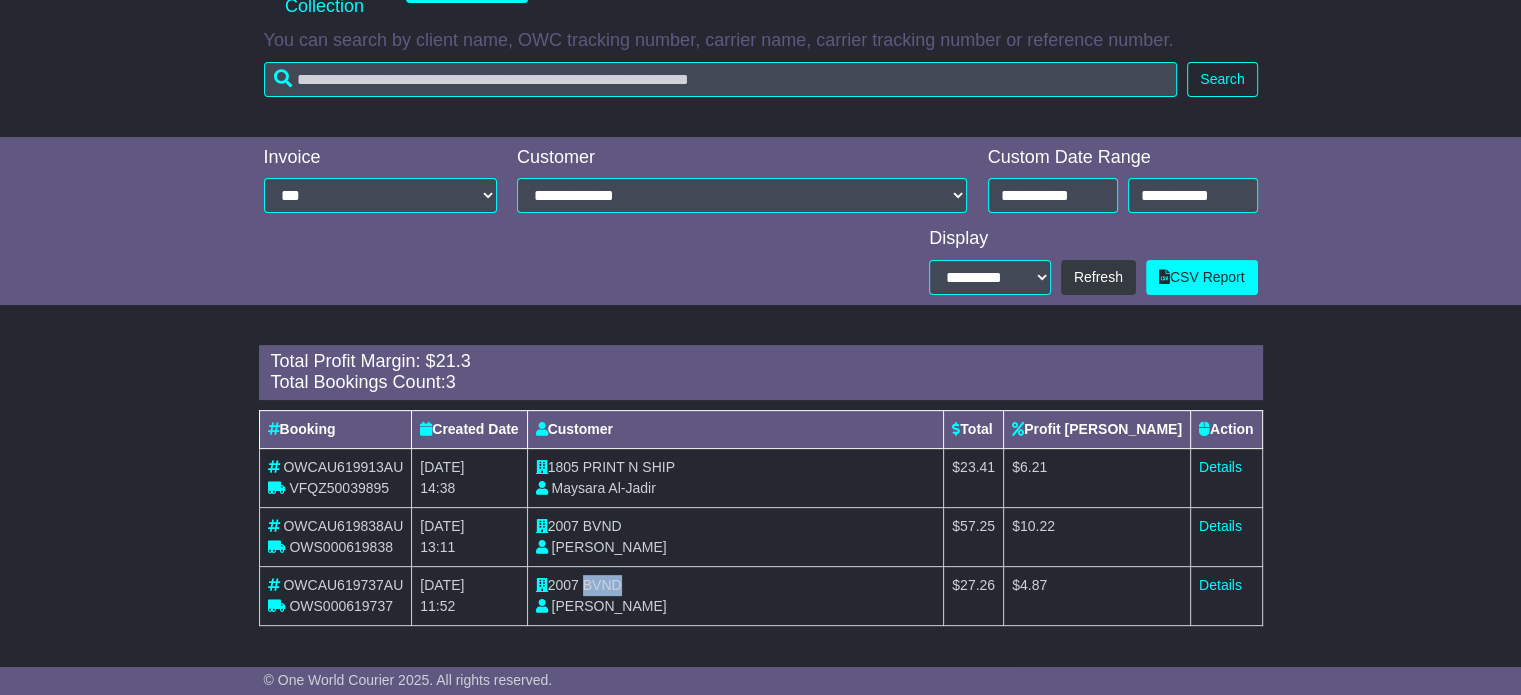 click on "BVND" at bounding box center [602, 585] 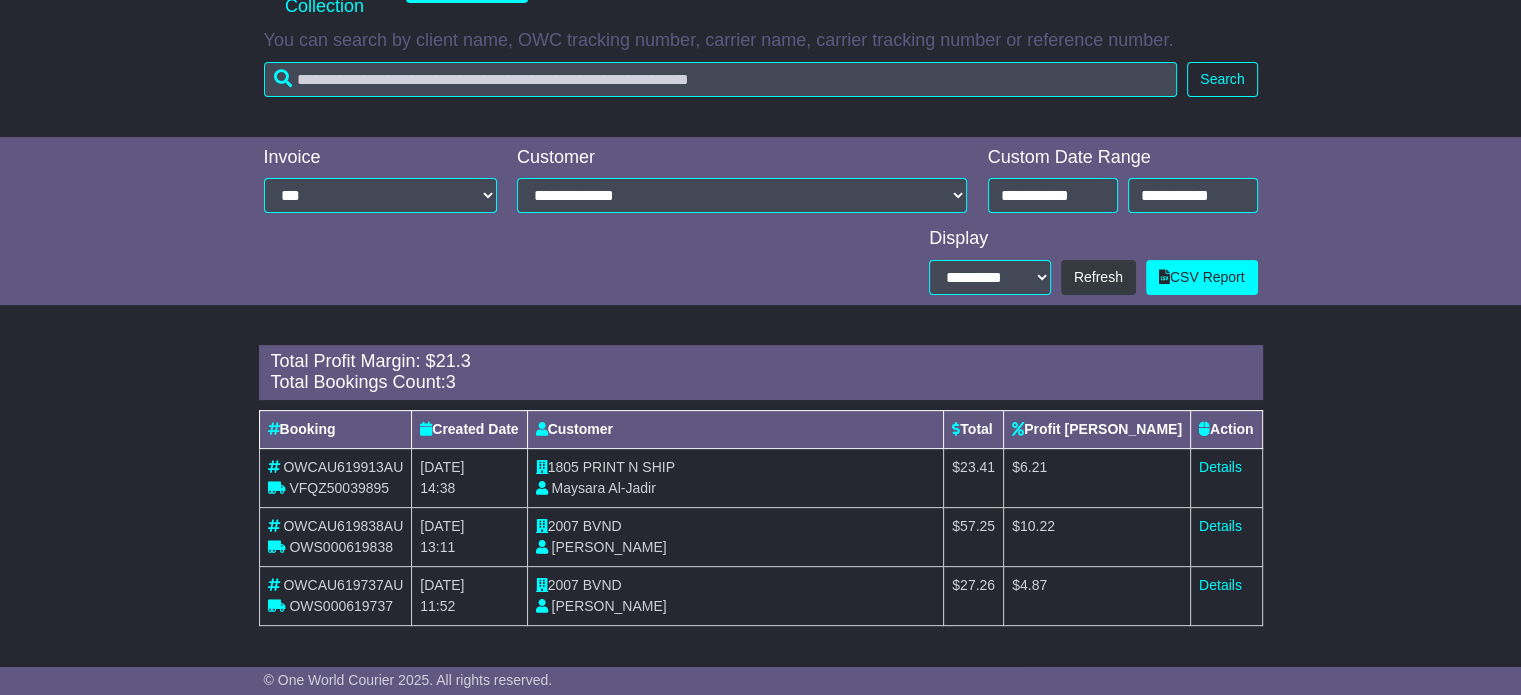 click on "Details" at bounding box center (1226, 595) 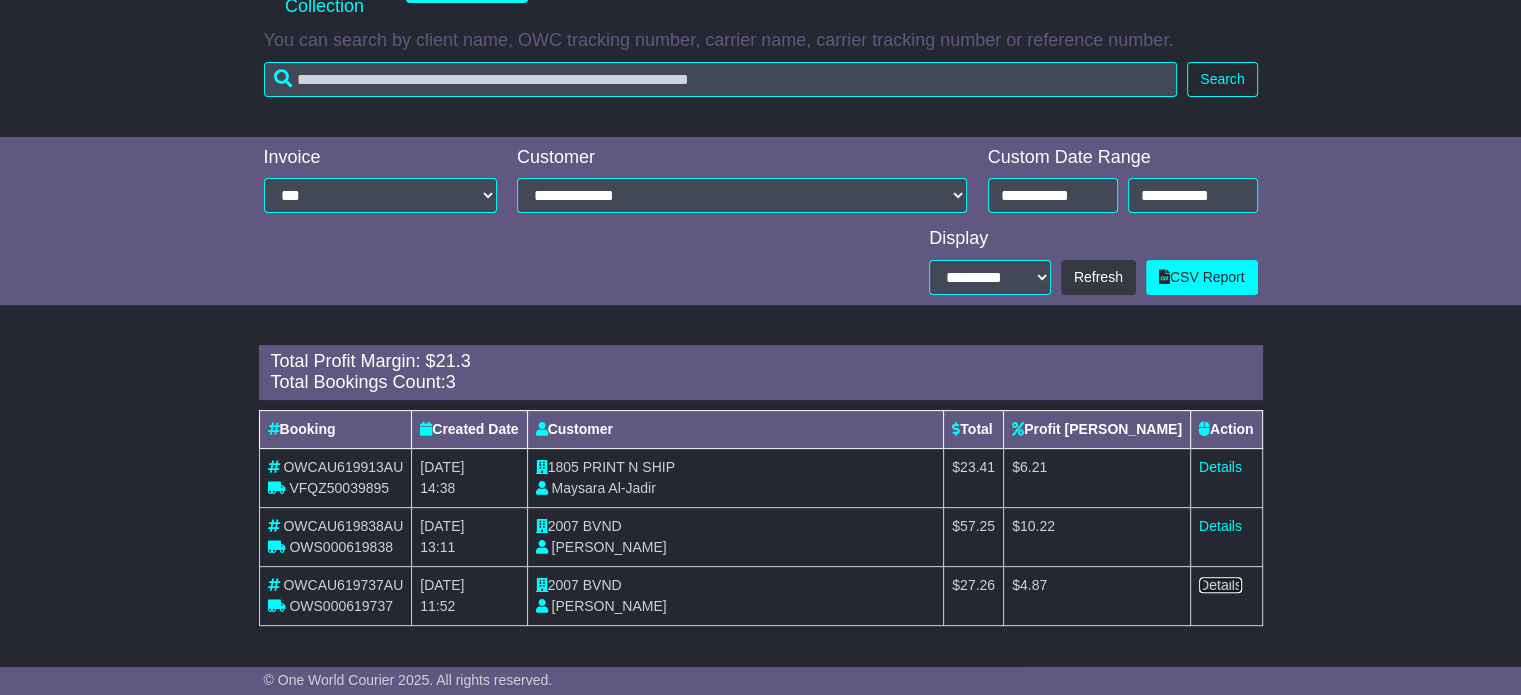 click on "Details" at bounding box center [1220, 585] 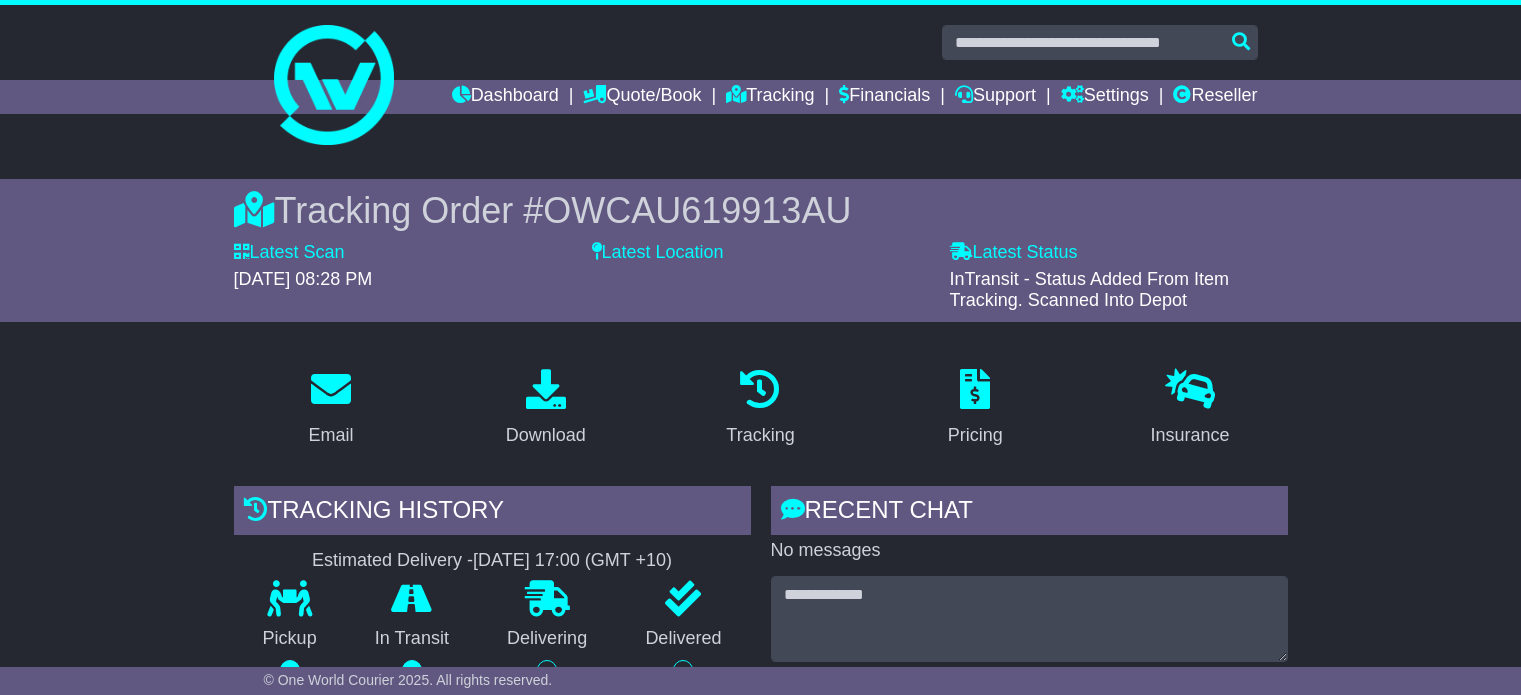 scroll, scrollTop: 0, scrollLeft: 0, axis: both 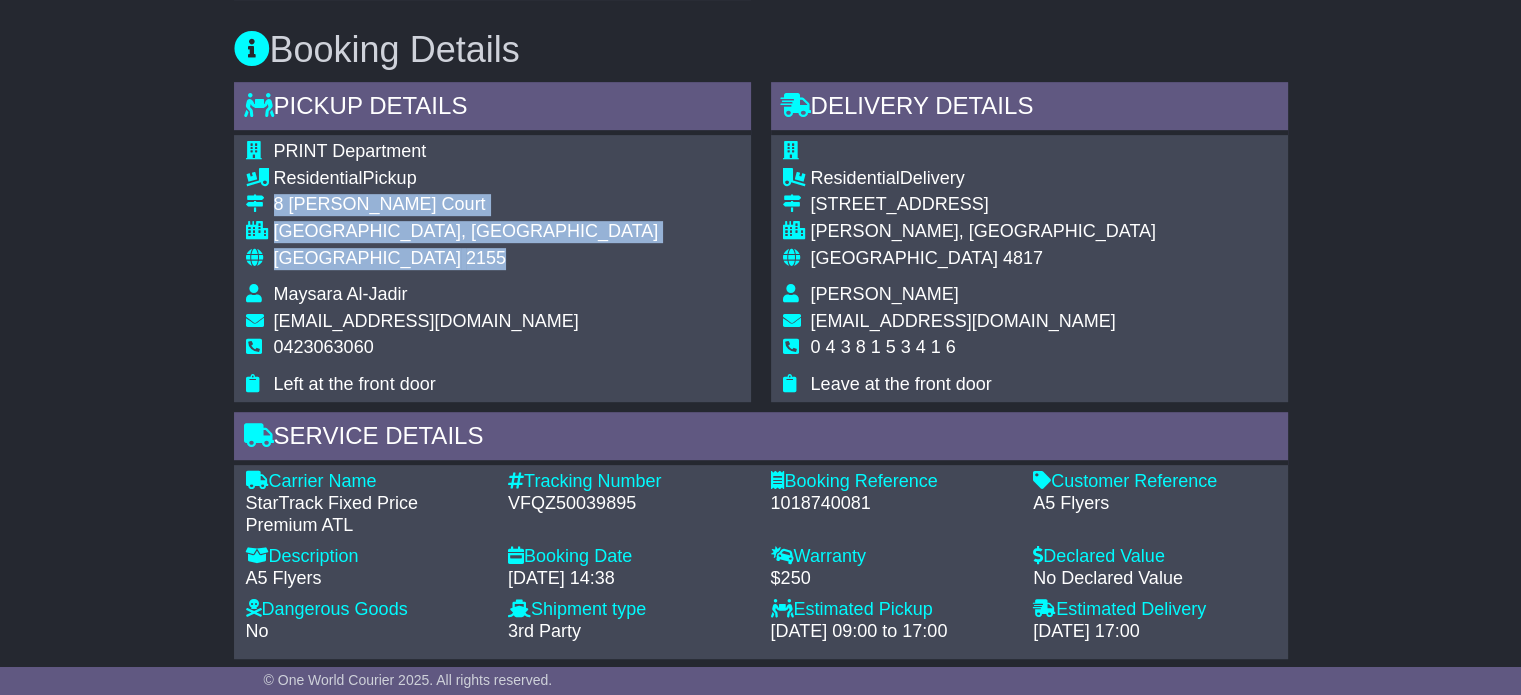 drag, startPoint x: 393, startPoint y: 254, endPoint x: 268, endPoint y: 202, distance: 135.38464 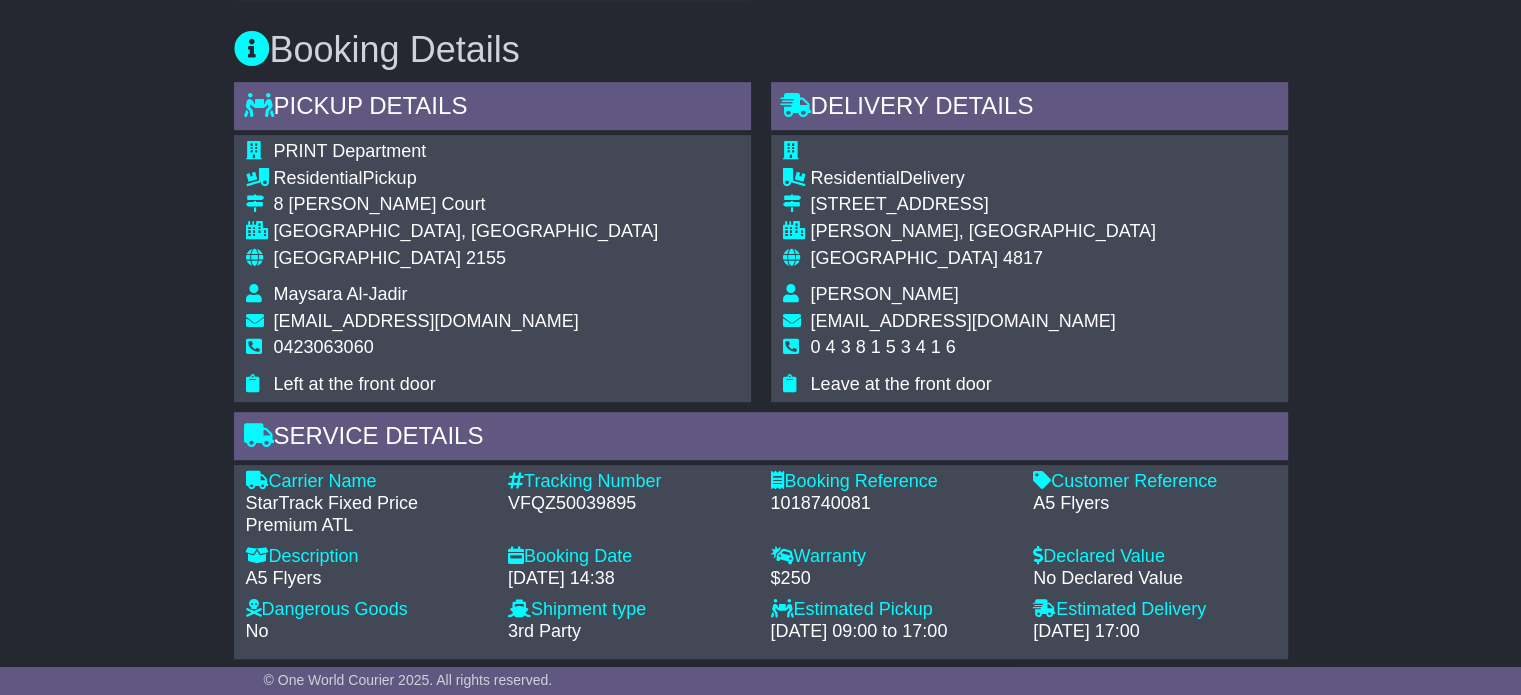 click on "0423063060" at bounding box center (324, 347) 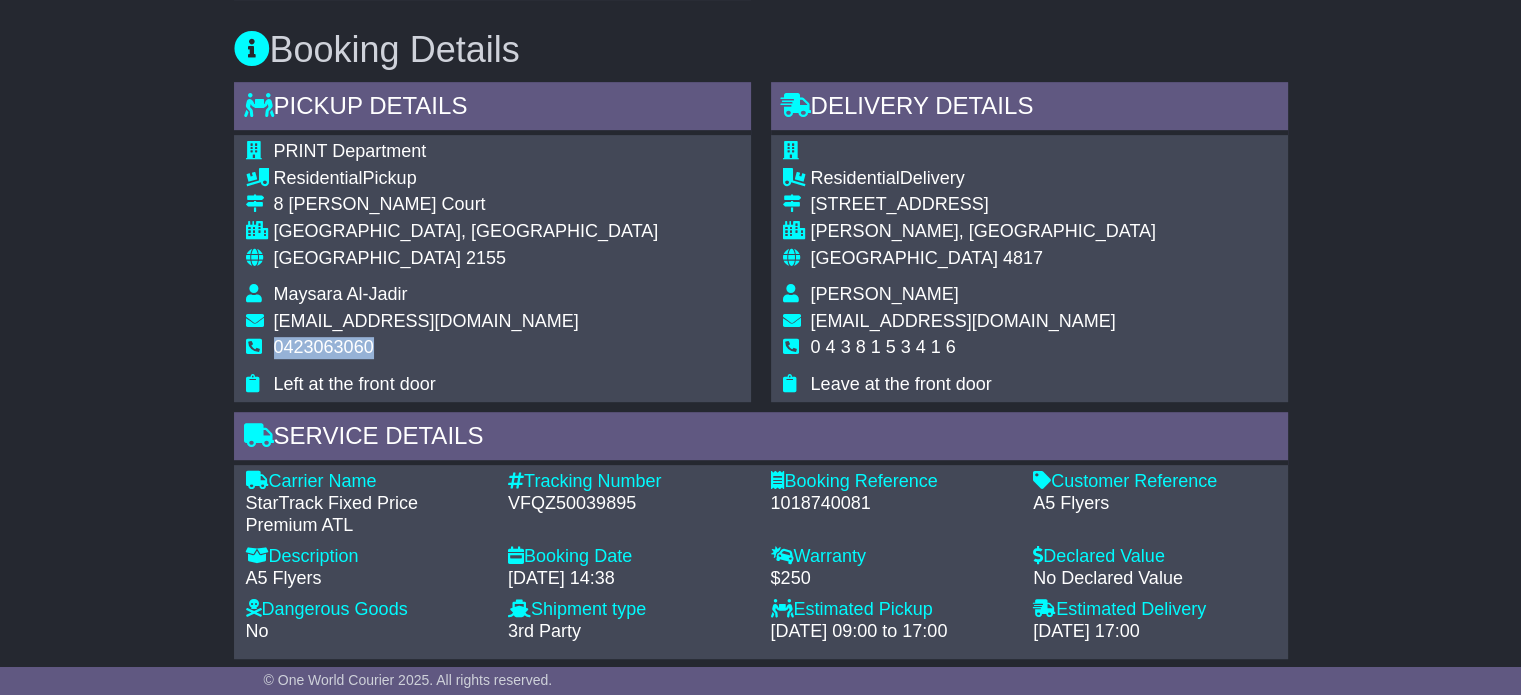 click on "0423063060" at bounding box center (324, 347) 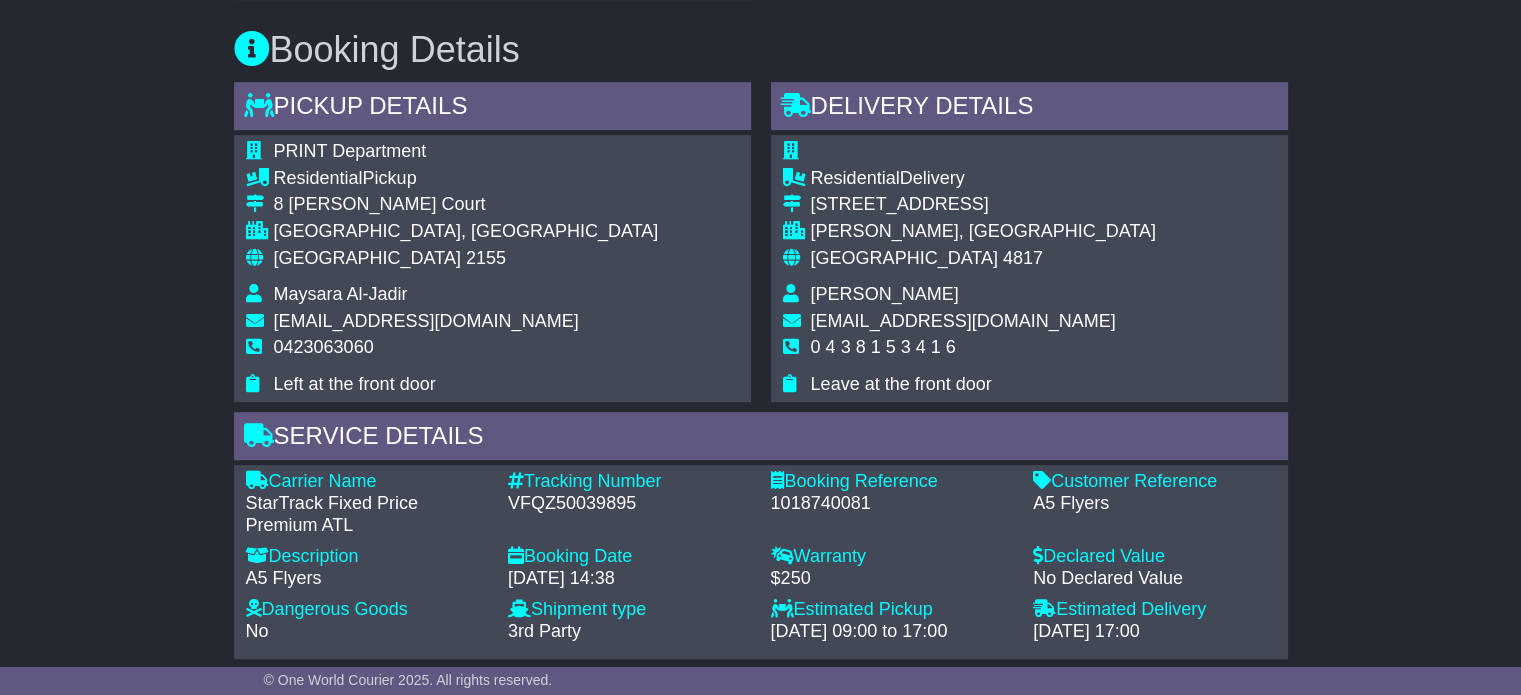 click on "VFQZ50039895" at bounding box center (629, 504) 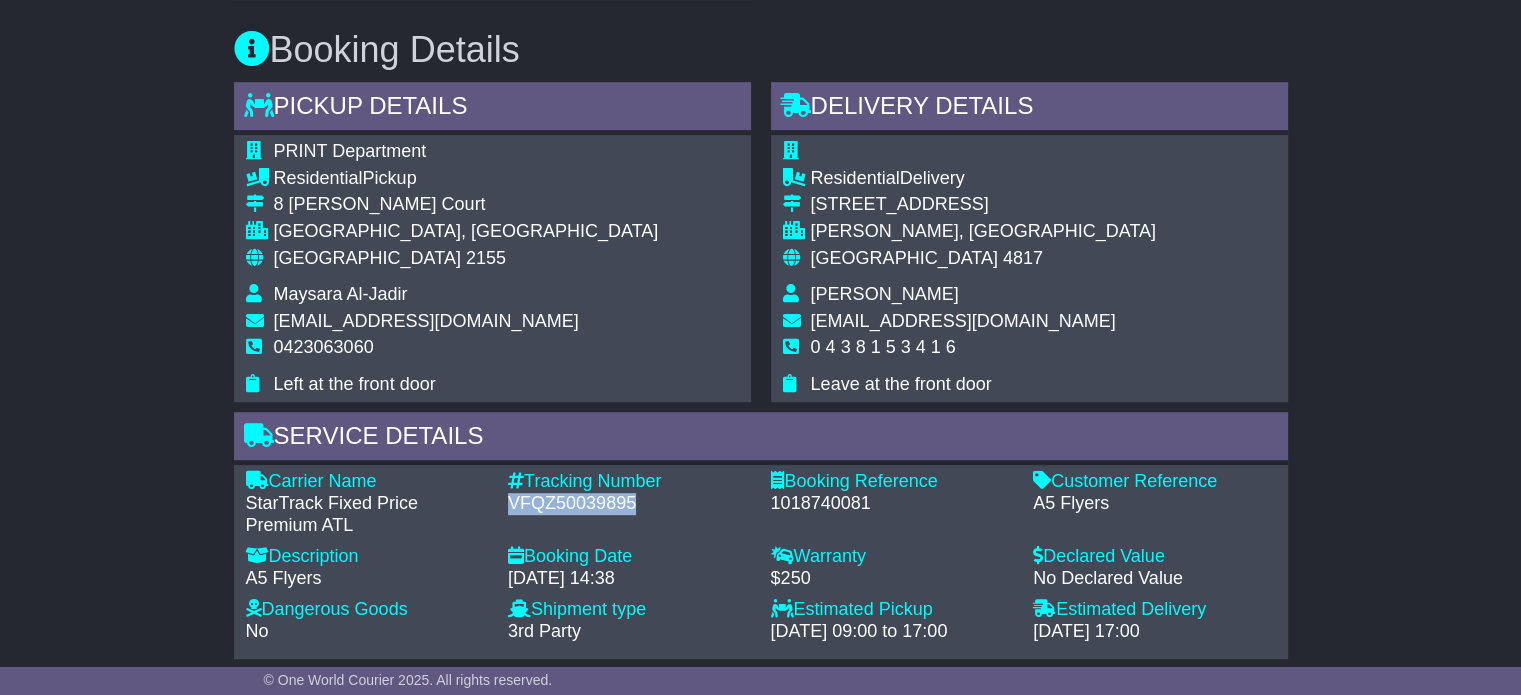 copy on "VFQZ50039895" 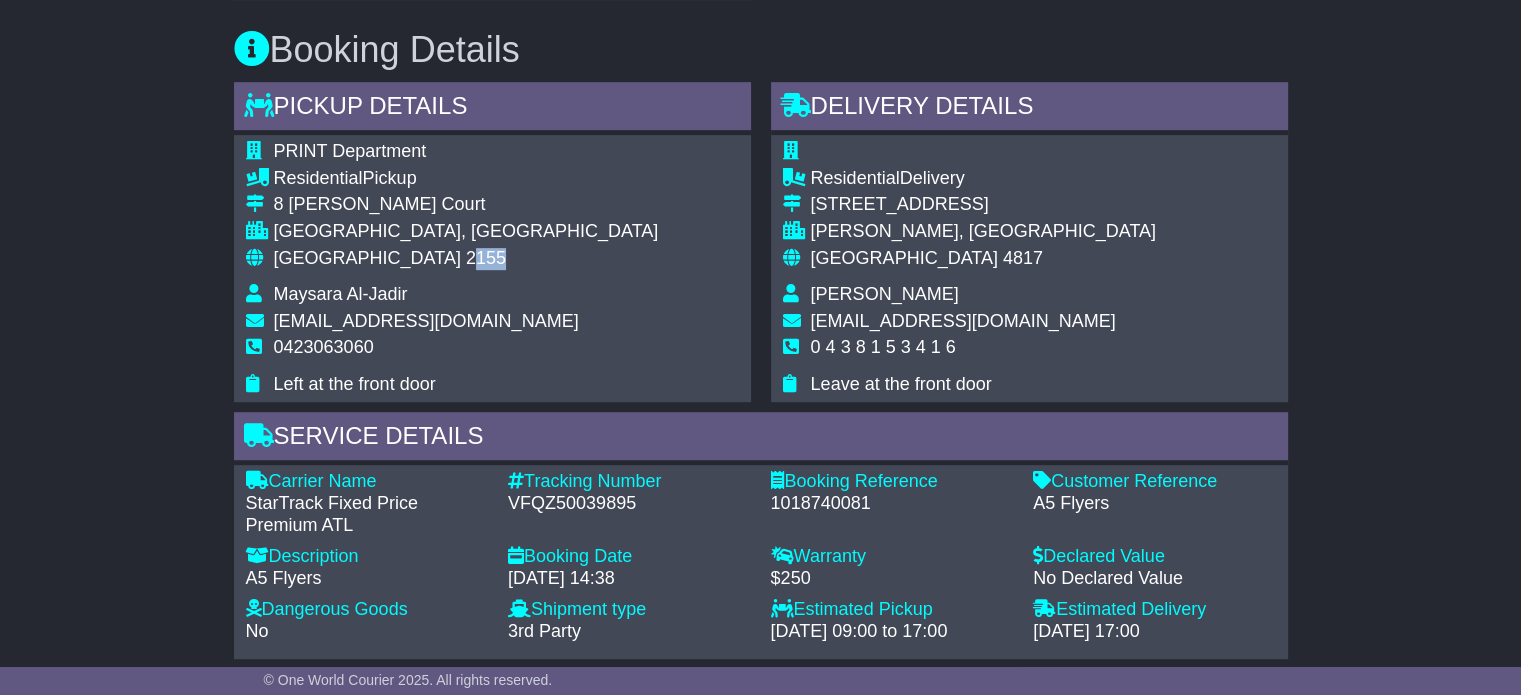 drag, startPoint x: 397, startPoint y: 252, endPoint x: 357, endPoint y: 255, distance: 40.112343 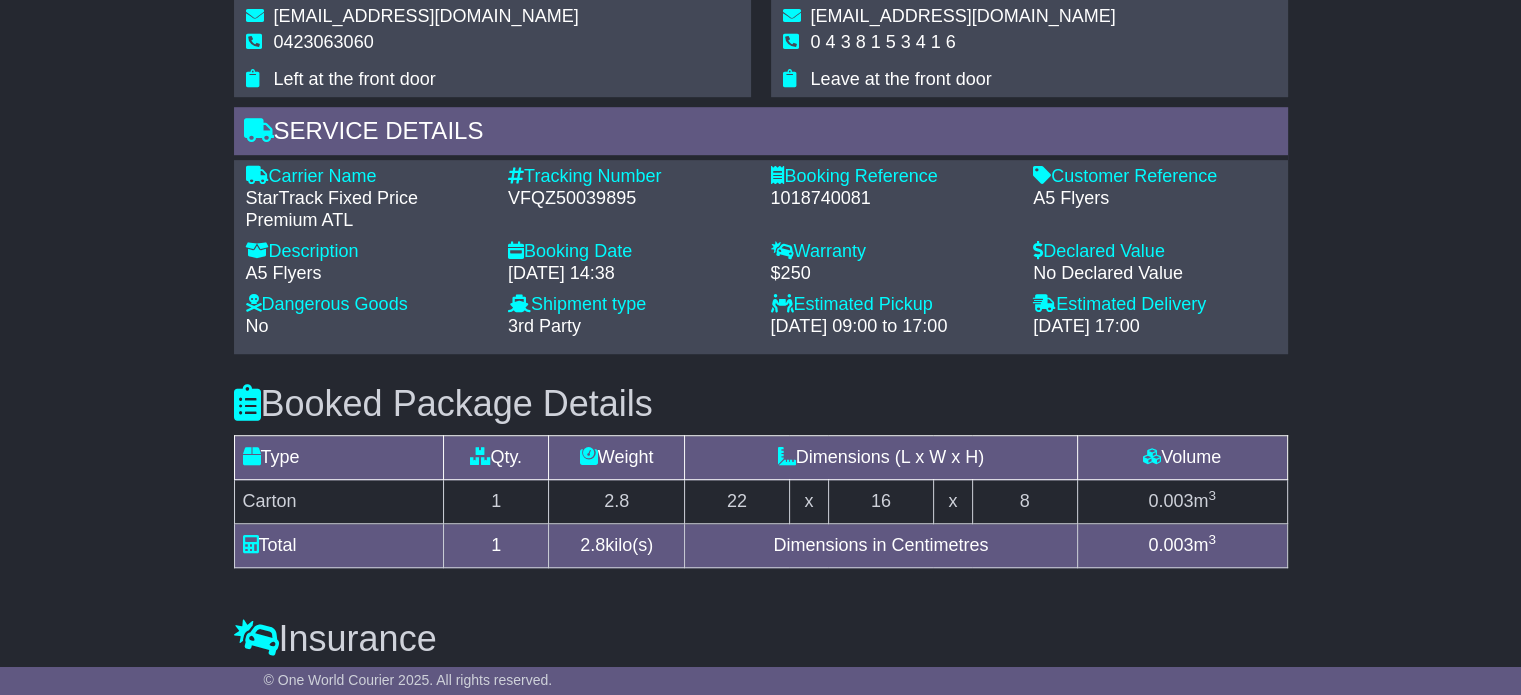 scroll, scrollTop: 1400, scrollLeft: 0, axis: vertical 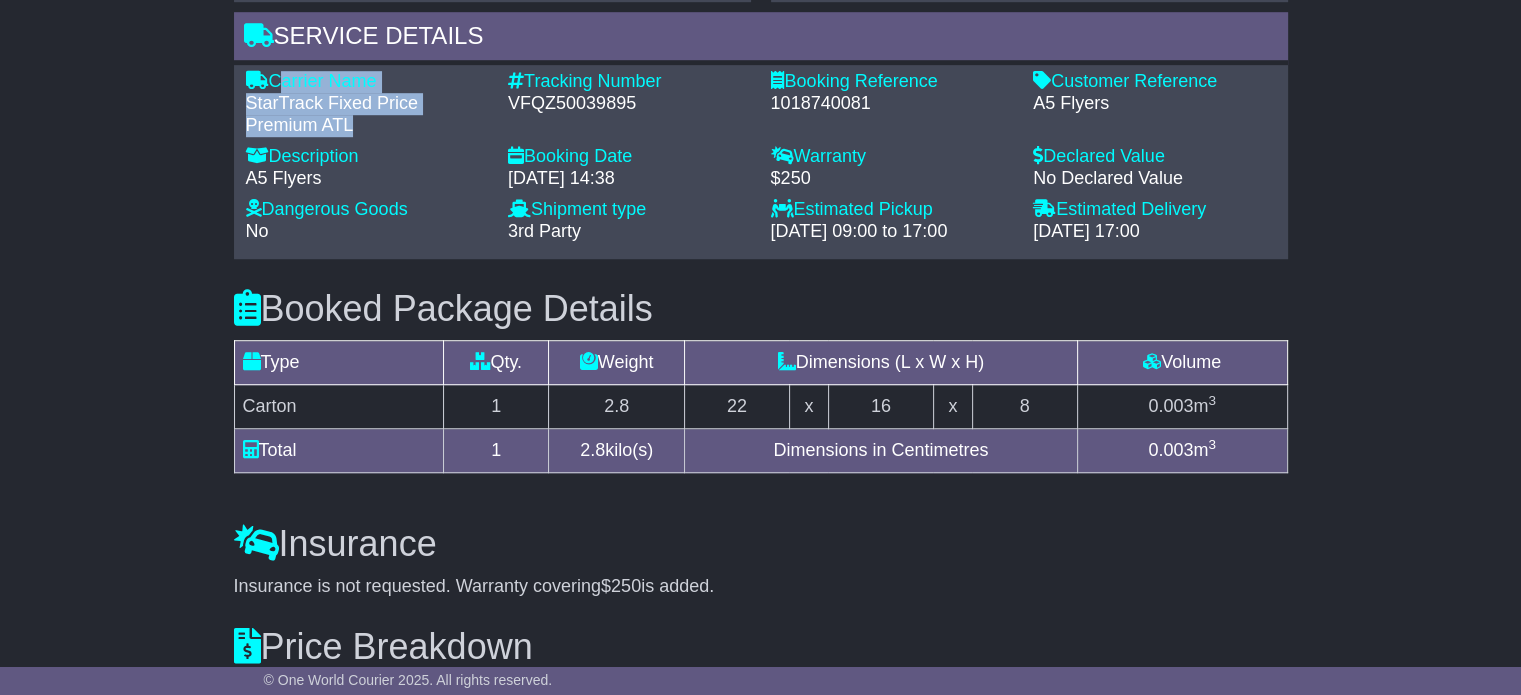 drag, startPoint x: 320, startPoint y: 111, endPoint x: 276, endPoint y: 69, distance: 60.827625 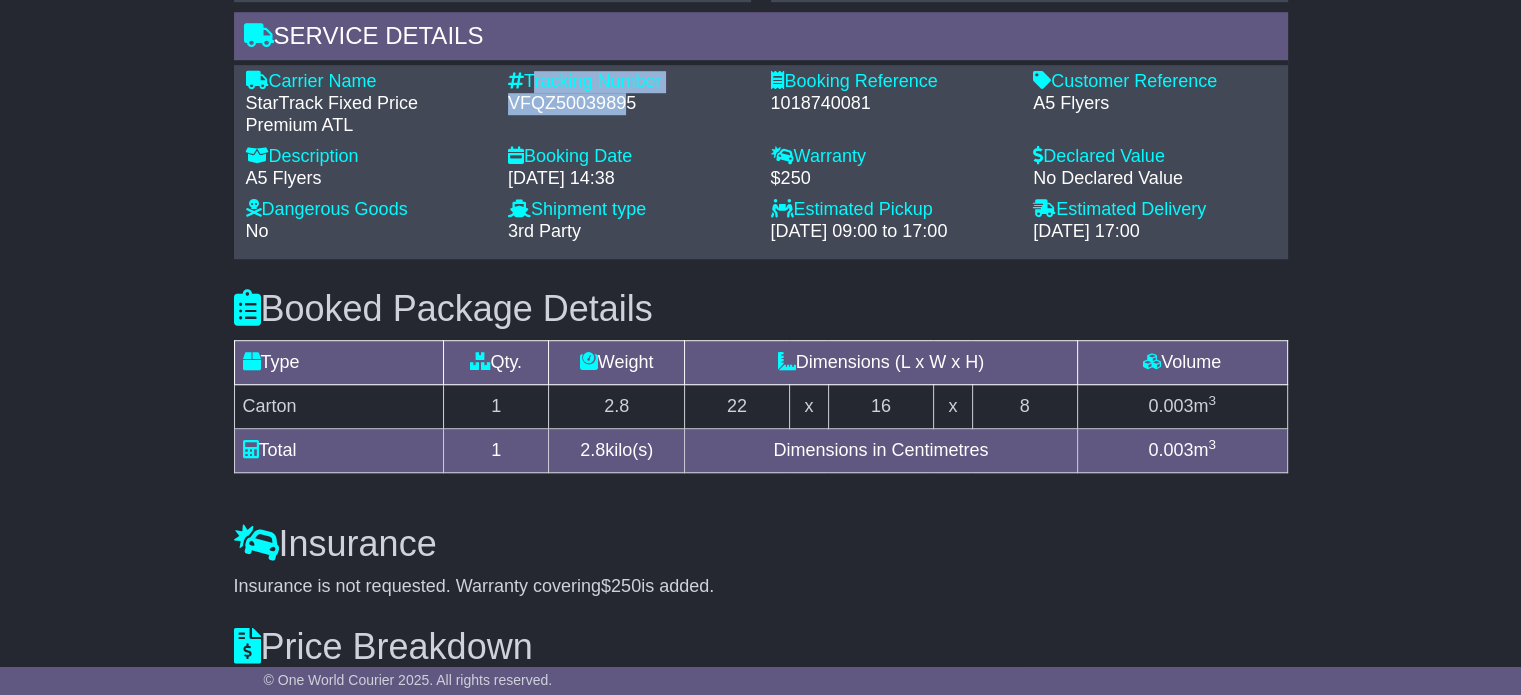 drag, startPoint x: 626, startPoint y: 101, endPoint x: 526, endPoint y: 85, distance: 101.27191 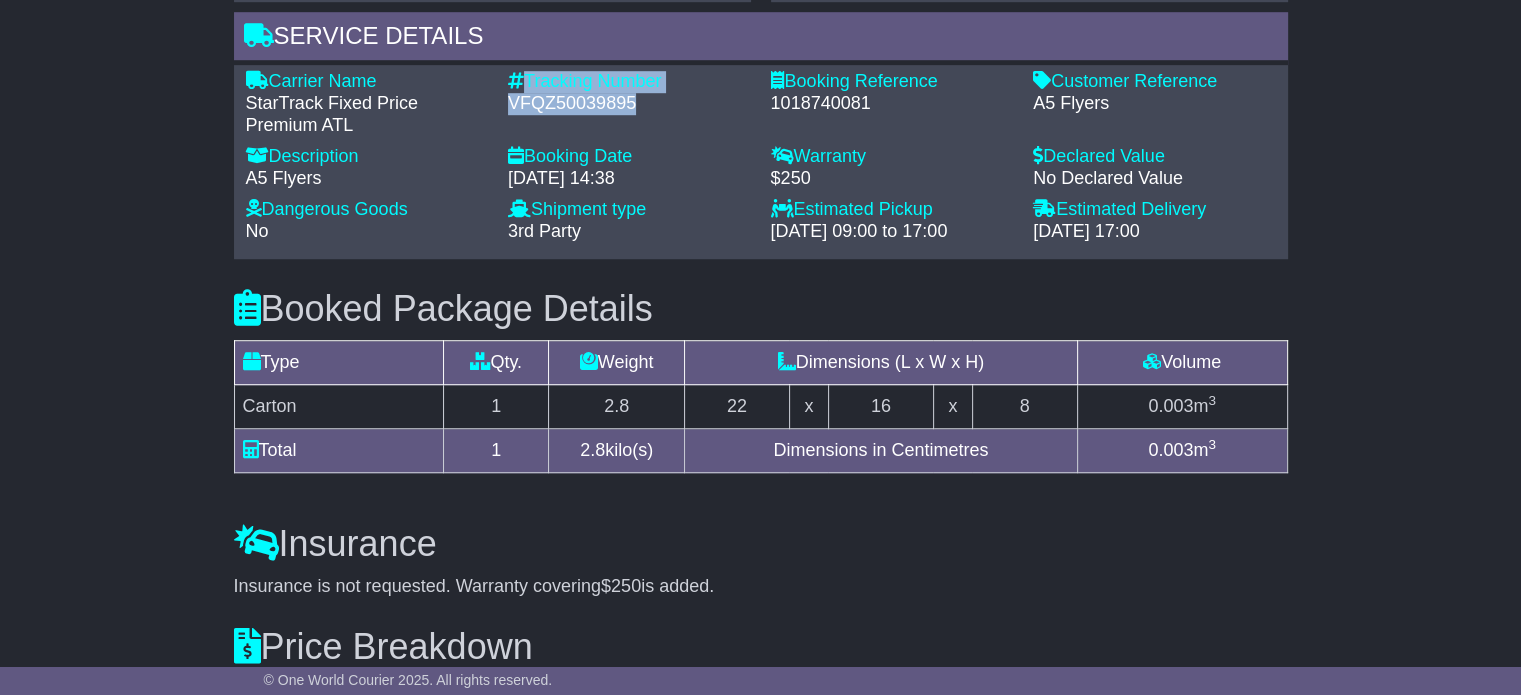 drag, startPoint x: 647, startPoint y: 93, endPoint x: 523, endPoint y: 79, distance: 124.78782 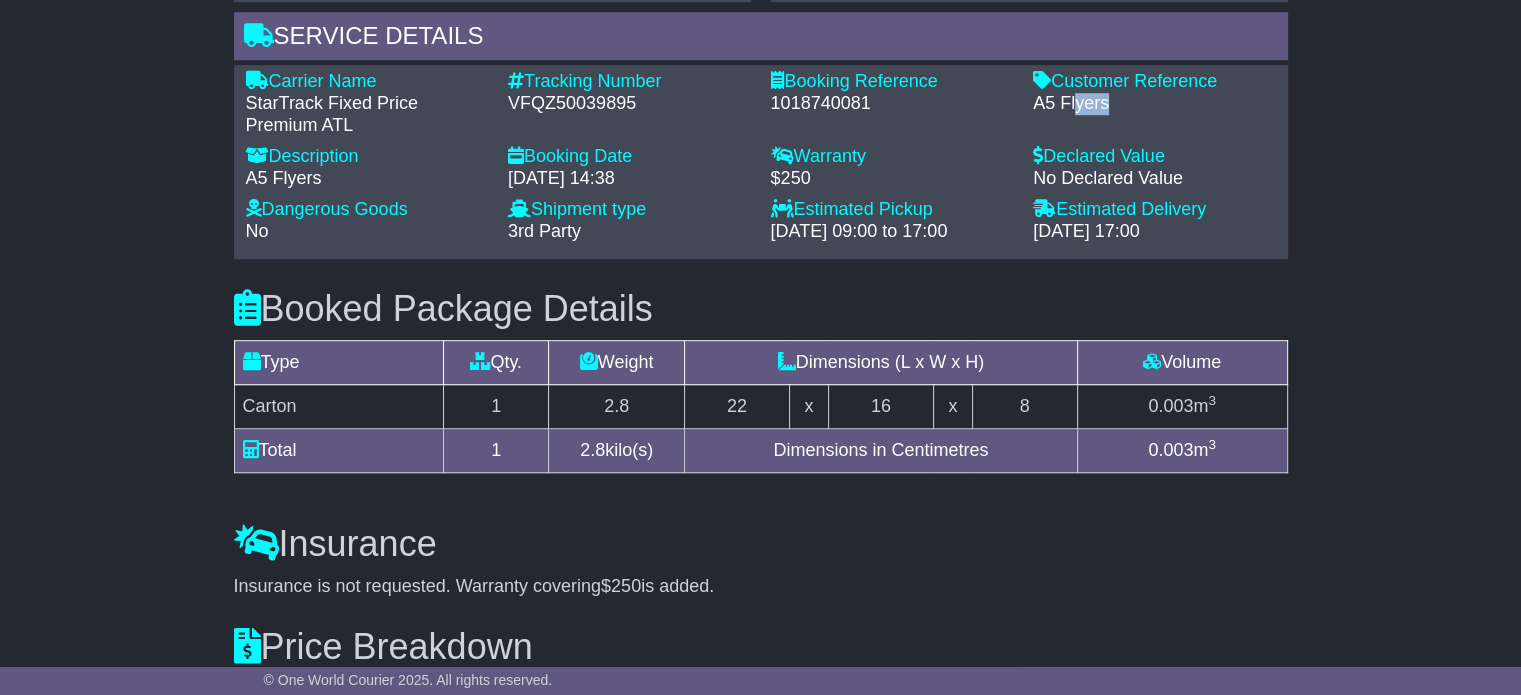 drag, startPoint x: 1105, startPoint y: 103, endPoint x: 1009, endPoint y: 83, distance: 98.0612 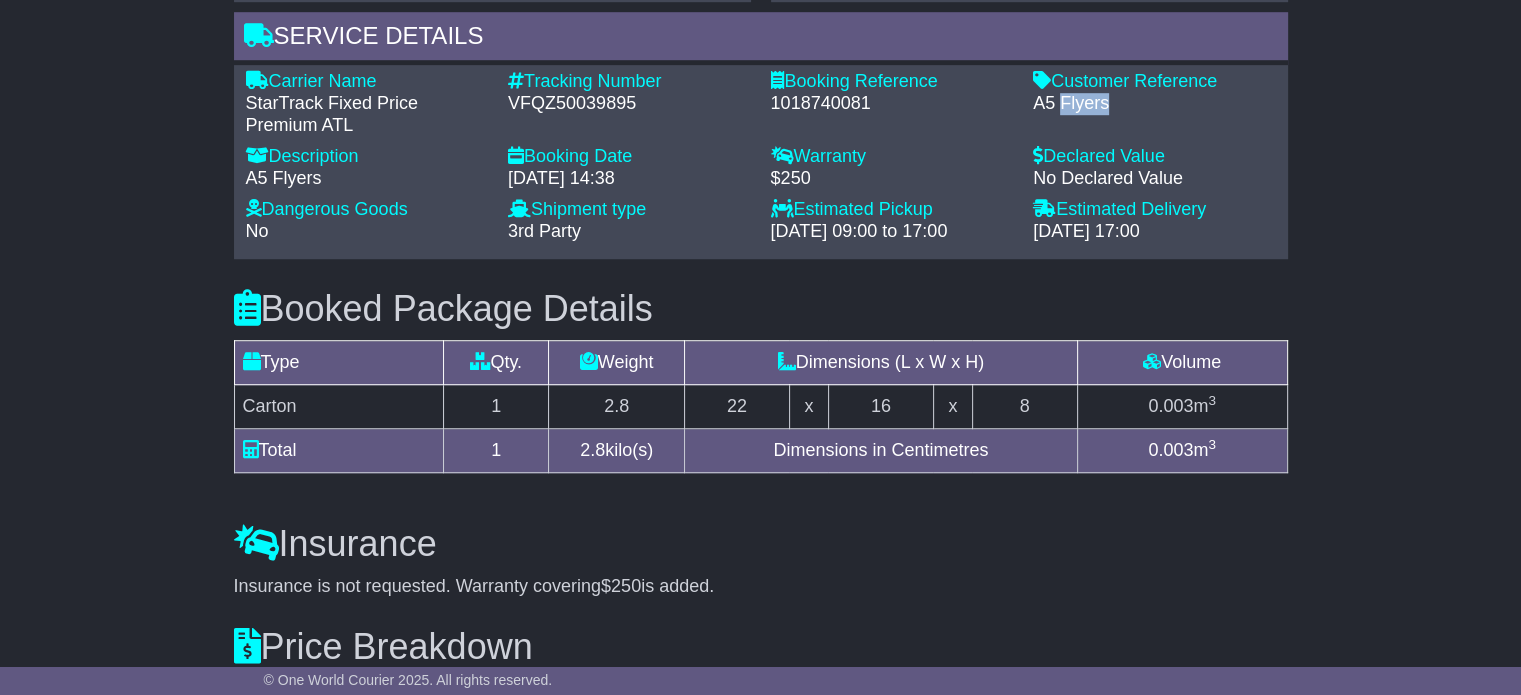 click on "A5 Flyers" at bounding box center [1154, 104] 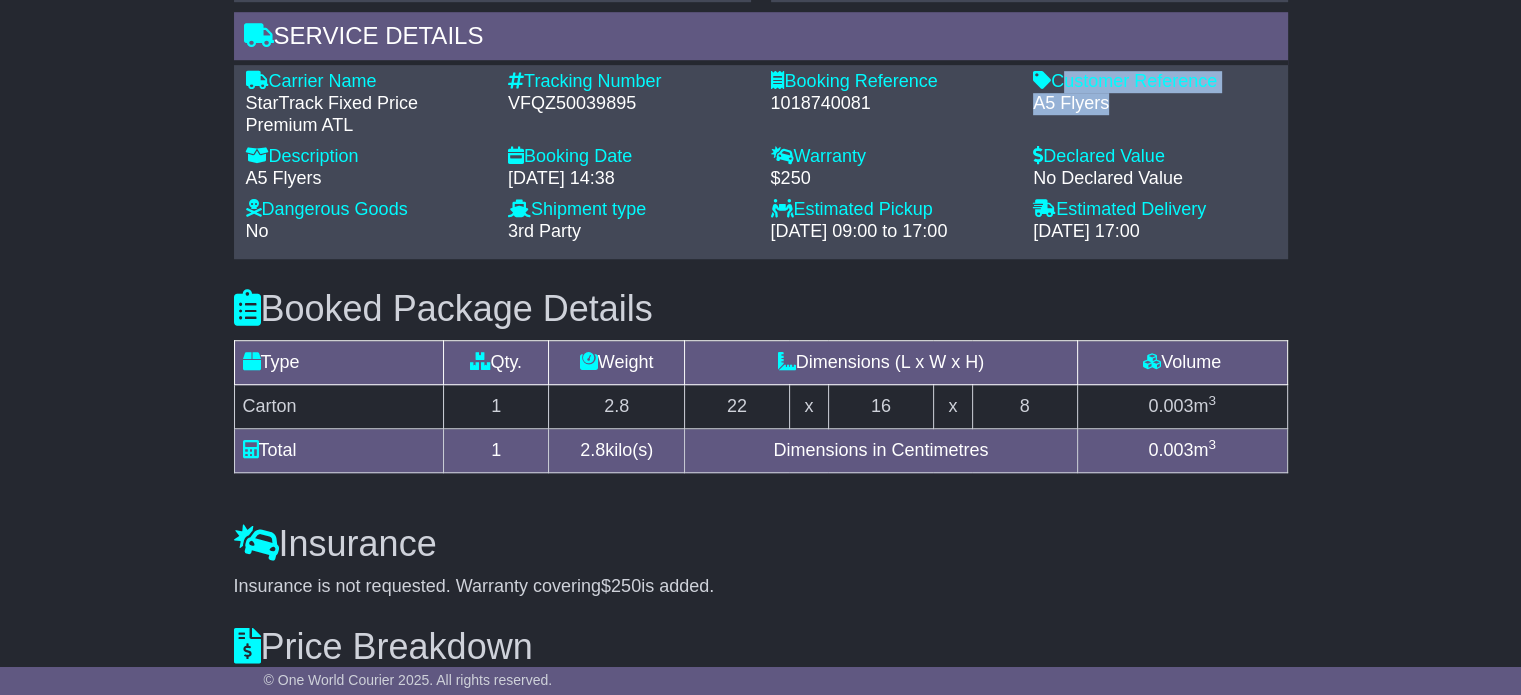drag, startPoint x: 1113, startPoint y: 97, endPoint x: 1054, endPoint y: 74, distance: 63.324562 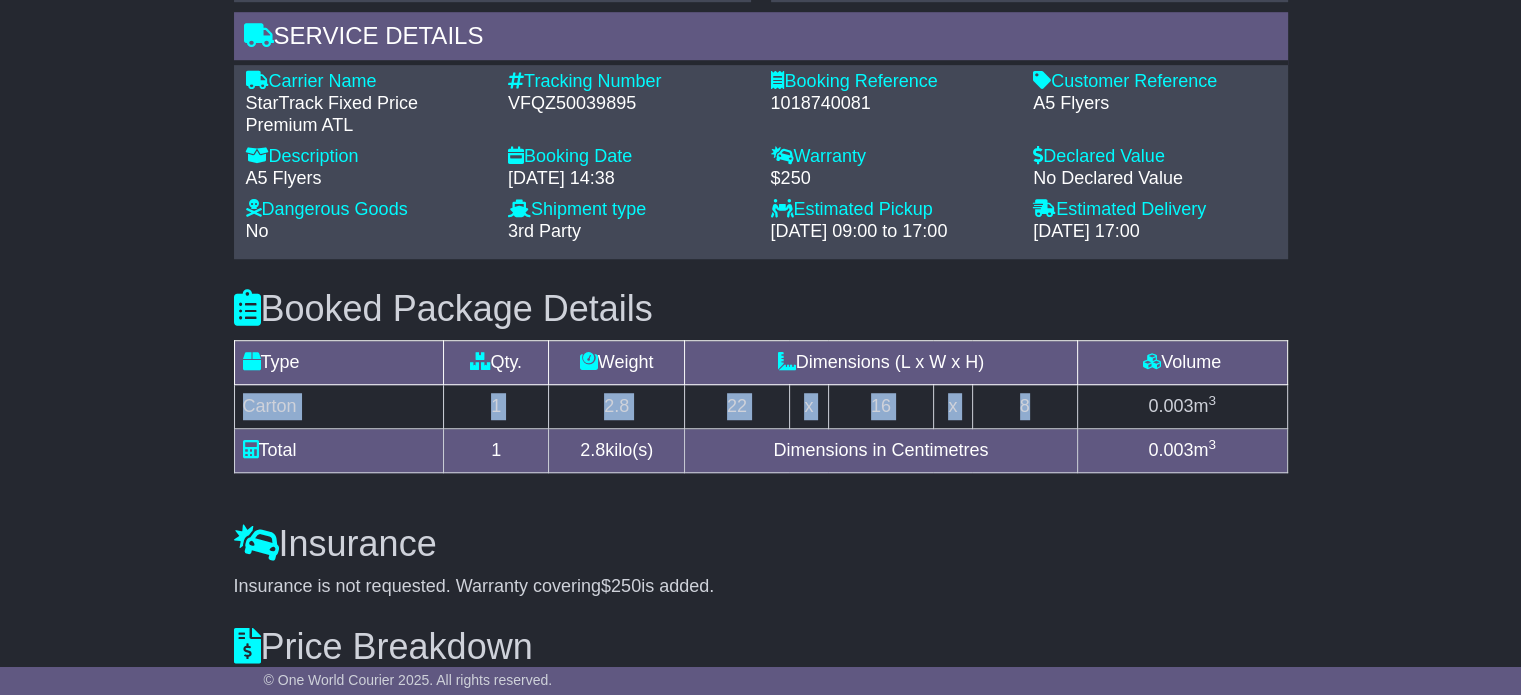 drag, startPoint x: 239, startPoint y: 402, endPoint x: 1074, endPoint y: 401, distance: 835.0006 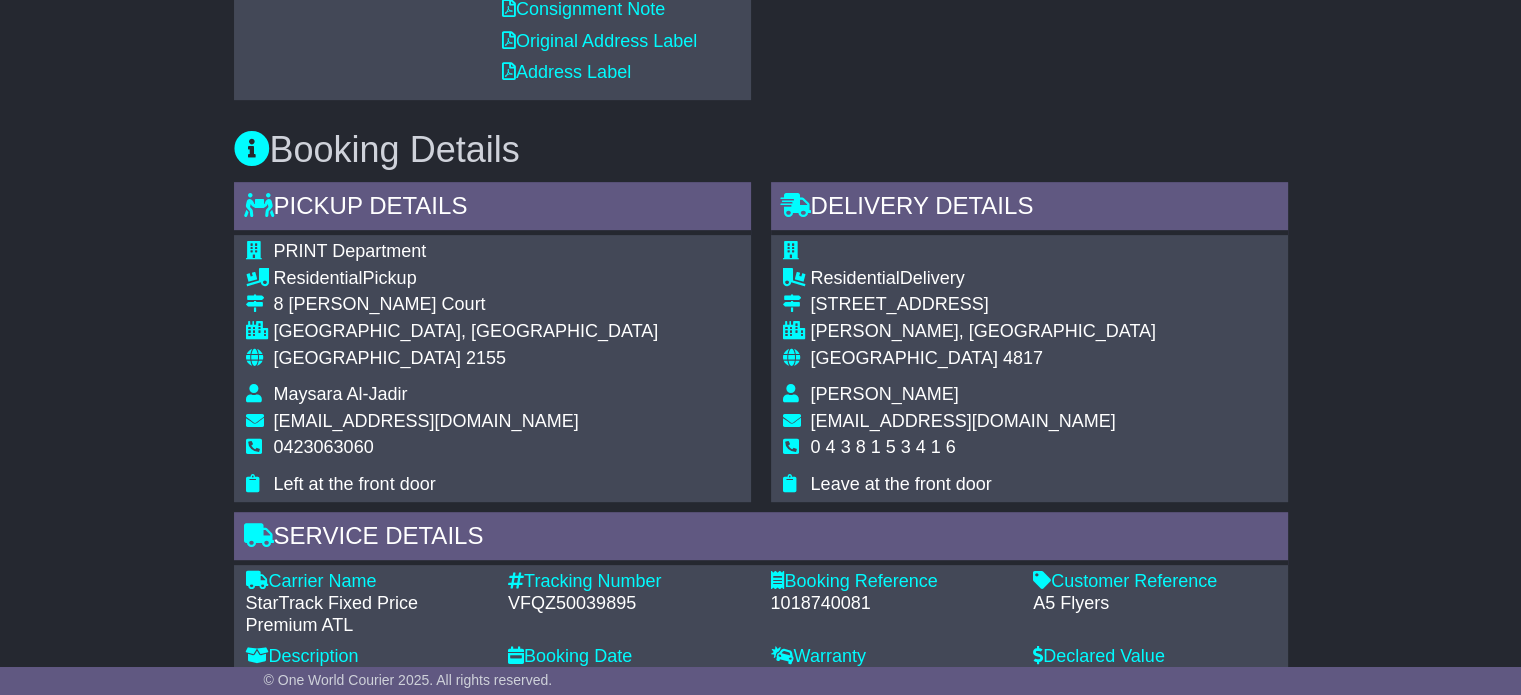 click on "[PERSON_NAME]" at bounding box center (885, 394) 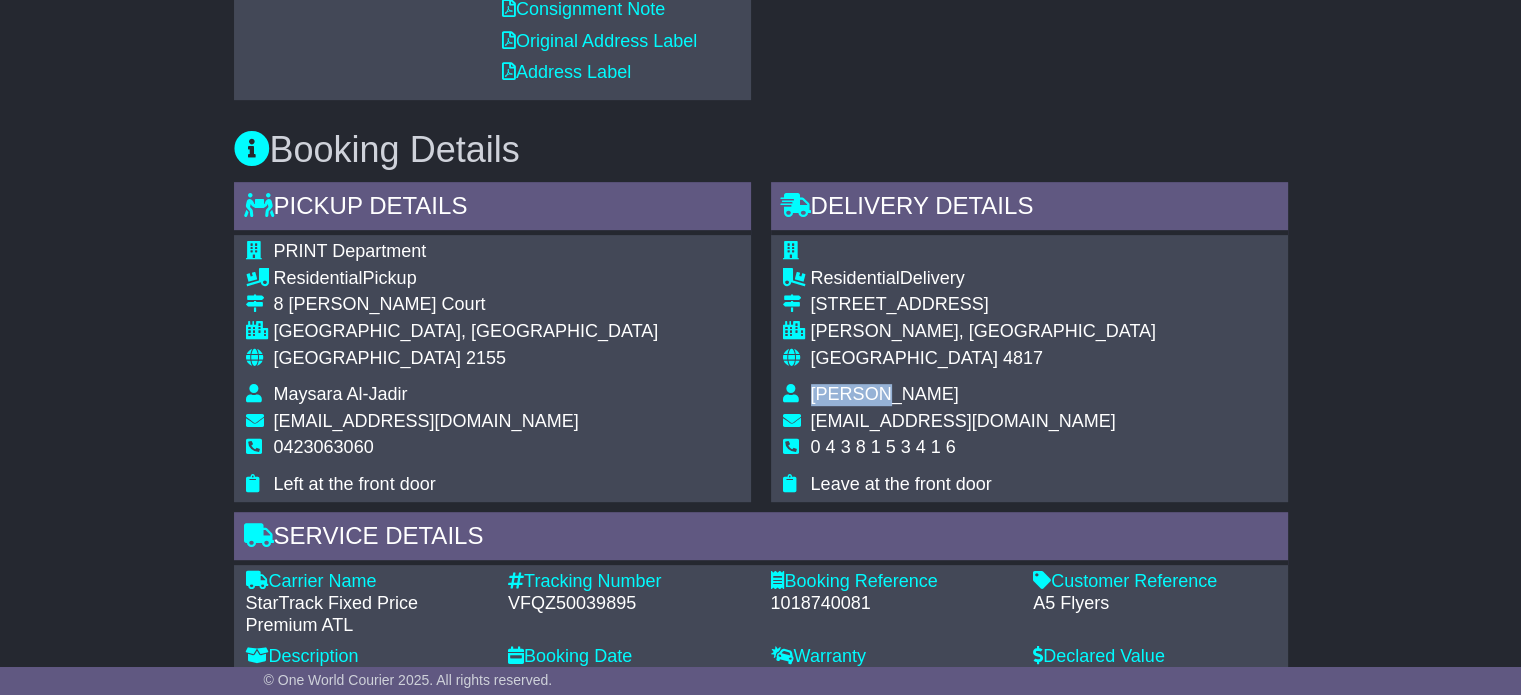 click on "[PERSON_NAME]" at bounding box center (885, 394) 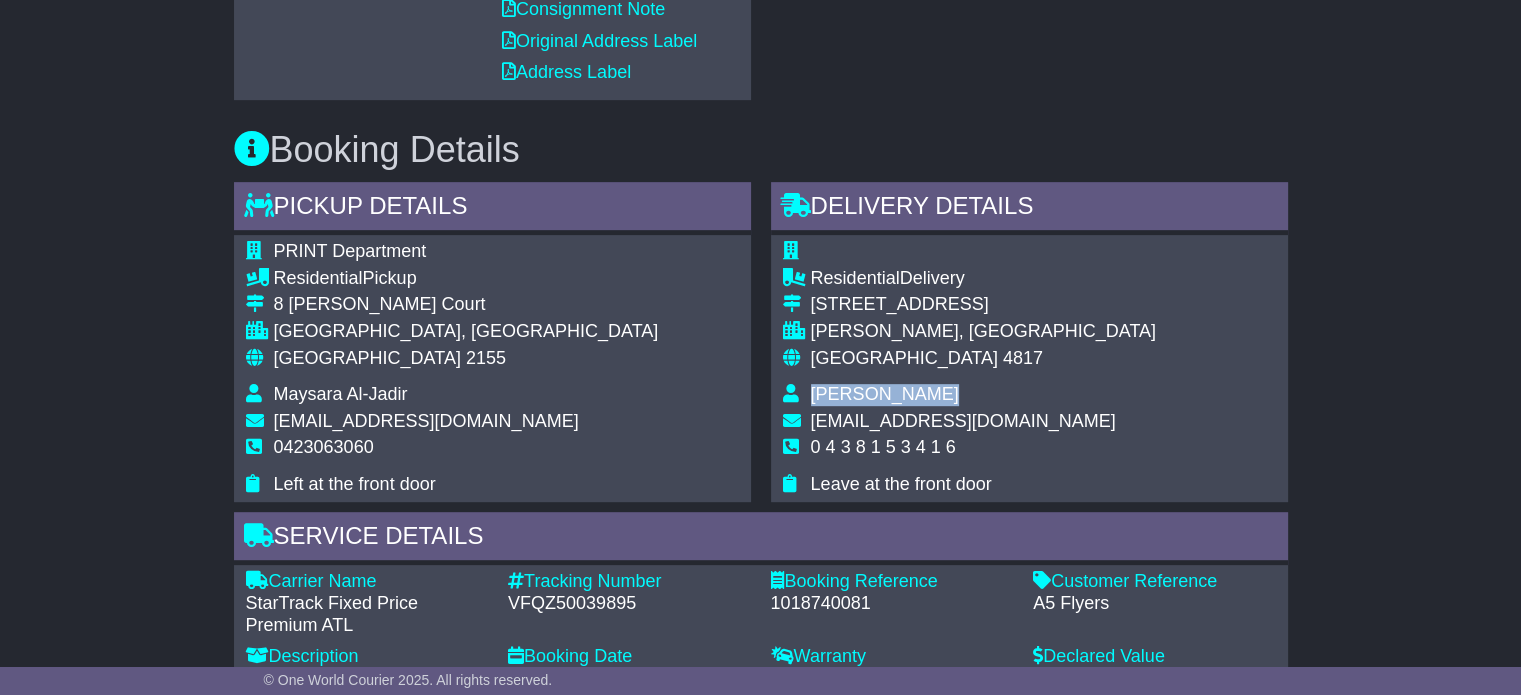 click on "[PERSON_NAME]" at bounding box center (885, 394) 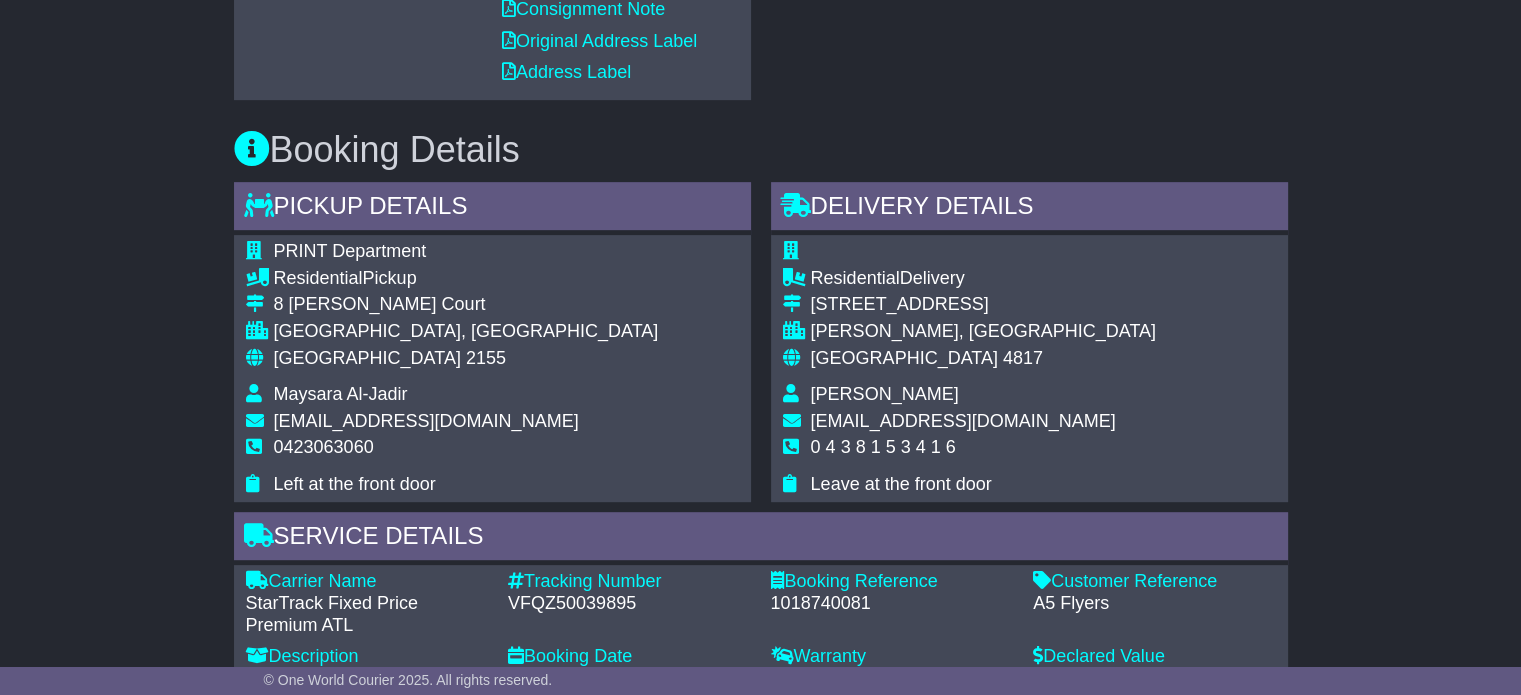 click on "0 4 3 8 1 5 3 4 1 6" at bounding box center (883, 447) 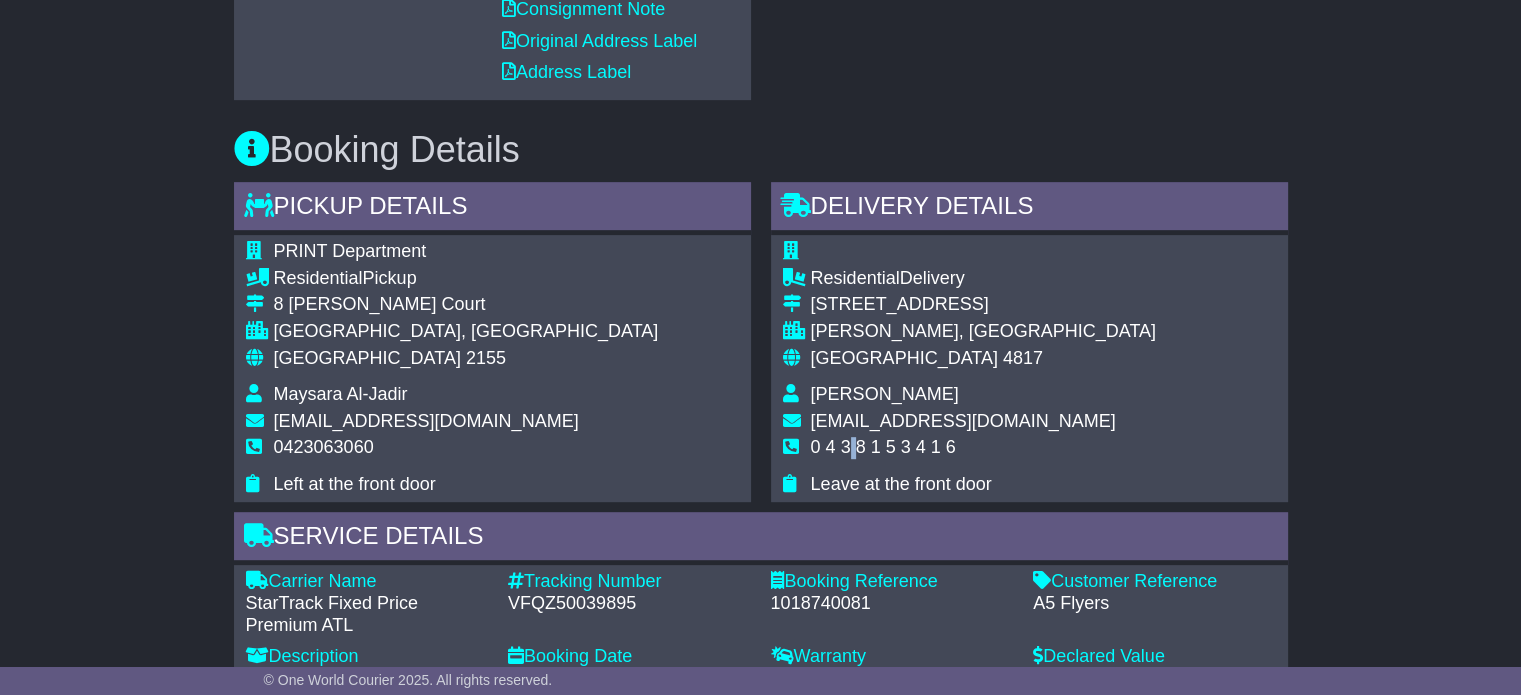 click on "0 4 3 8 1 5 3 4 1 6" at bounding box center (883, 447) 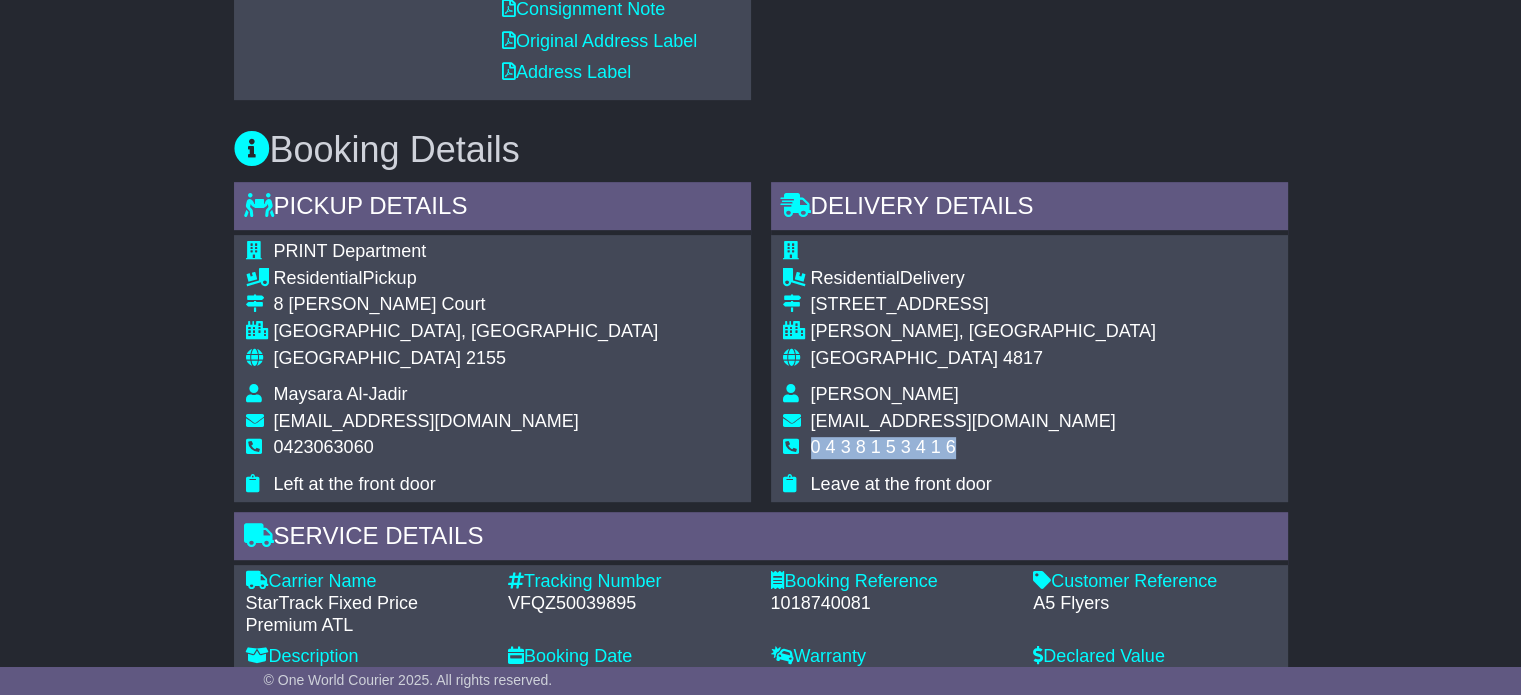 click on "0 4 3 8 1 5 3 4 1 6" at bounding box center (883, 447) 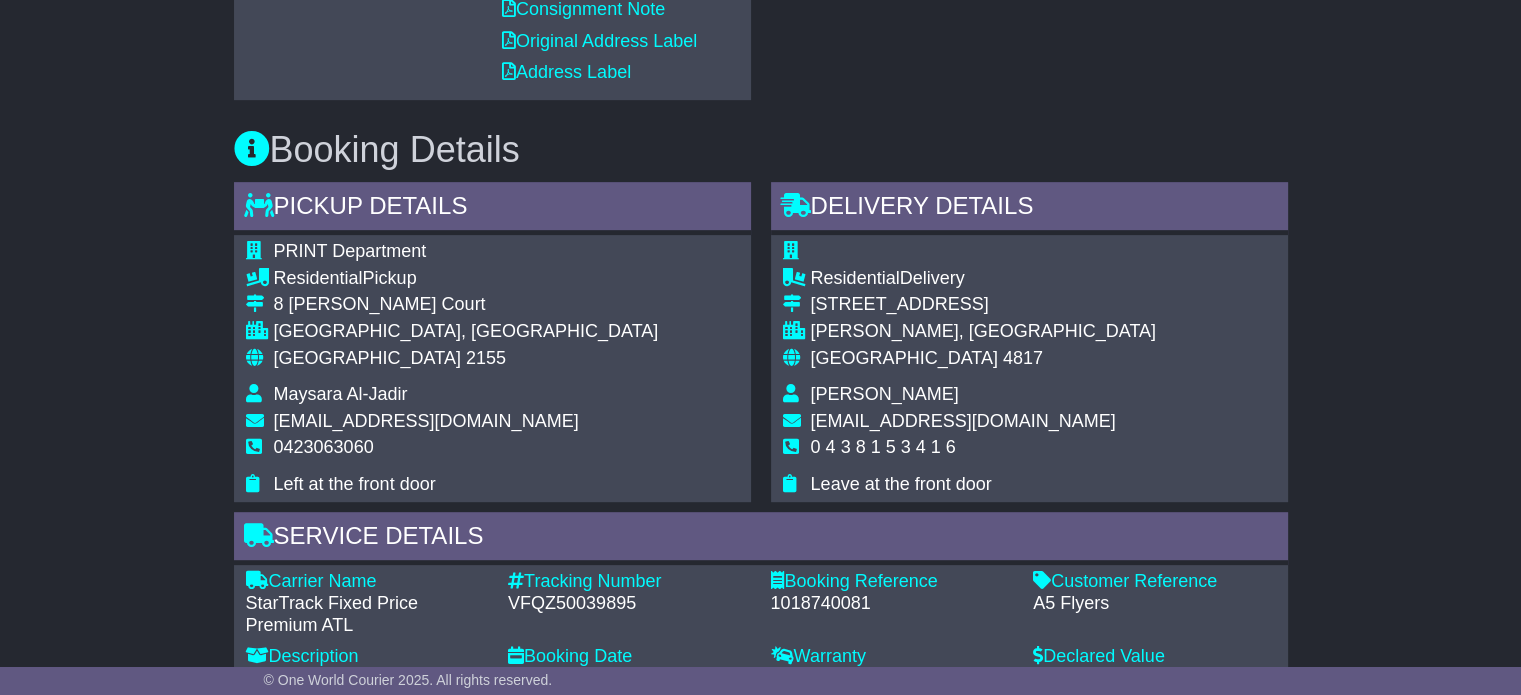 click on "Australia
2155" at bounding box center [466, 359] 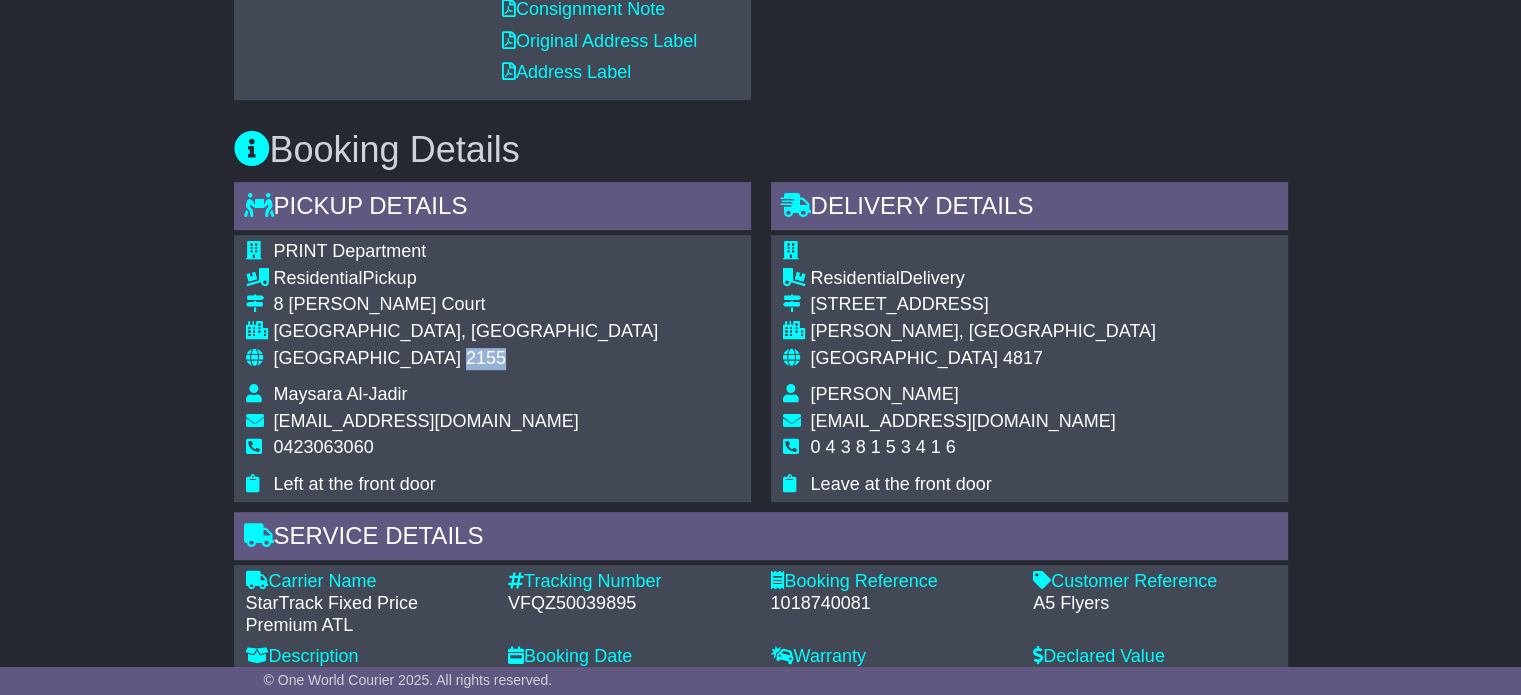 click on "Australia
2155" at bounding box center [466, 359] 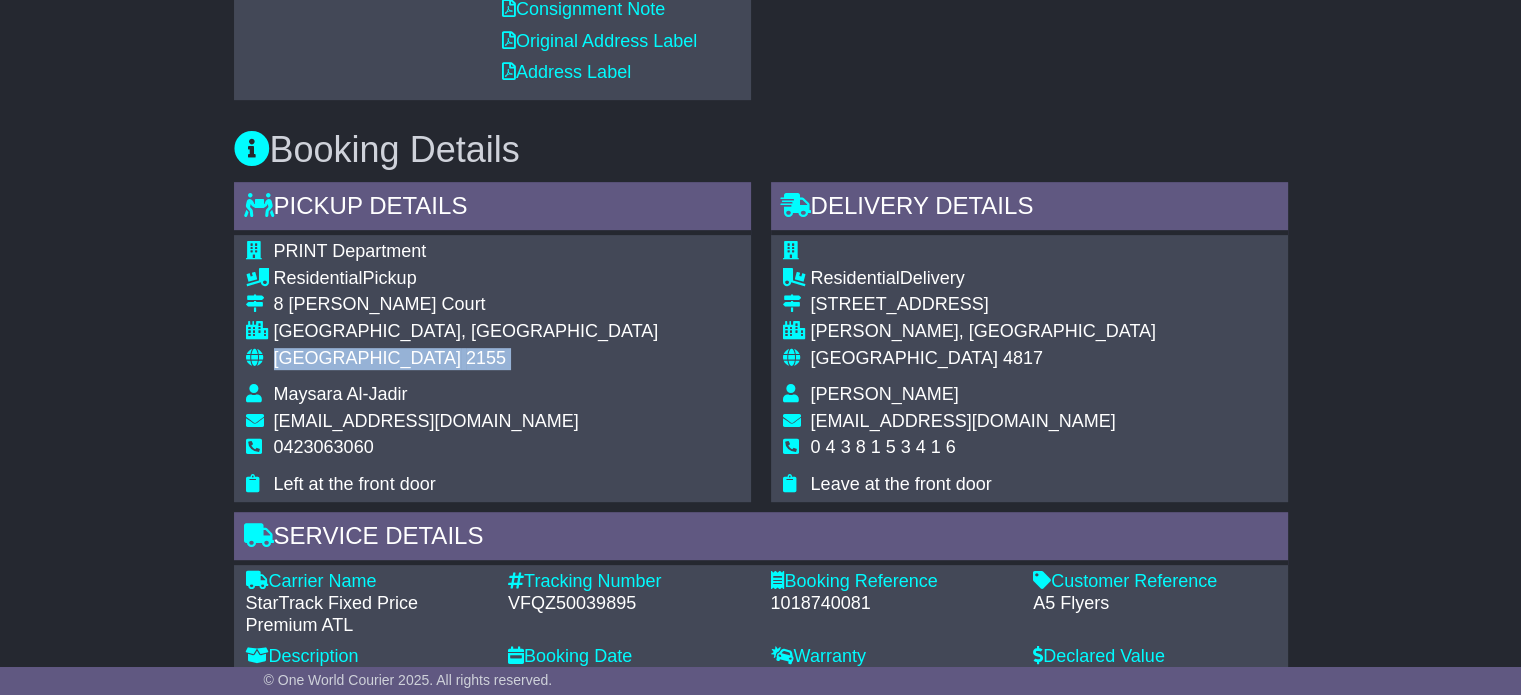 click on "Australia
2155" at bounding box center [466, 359] 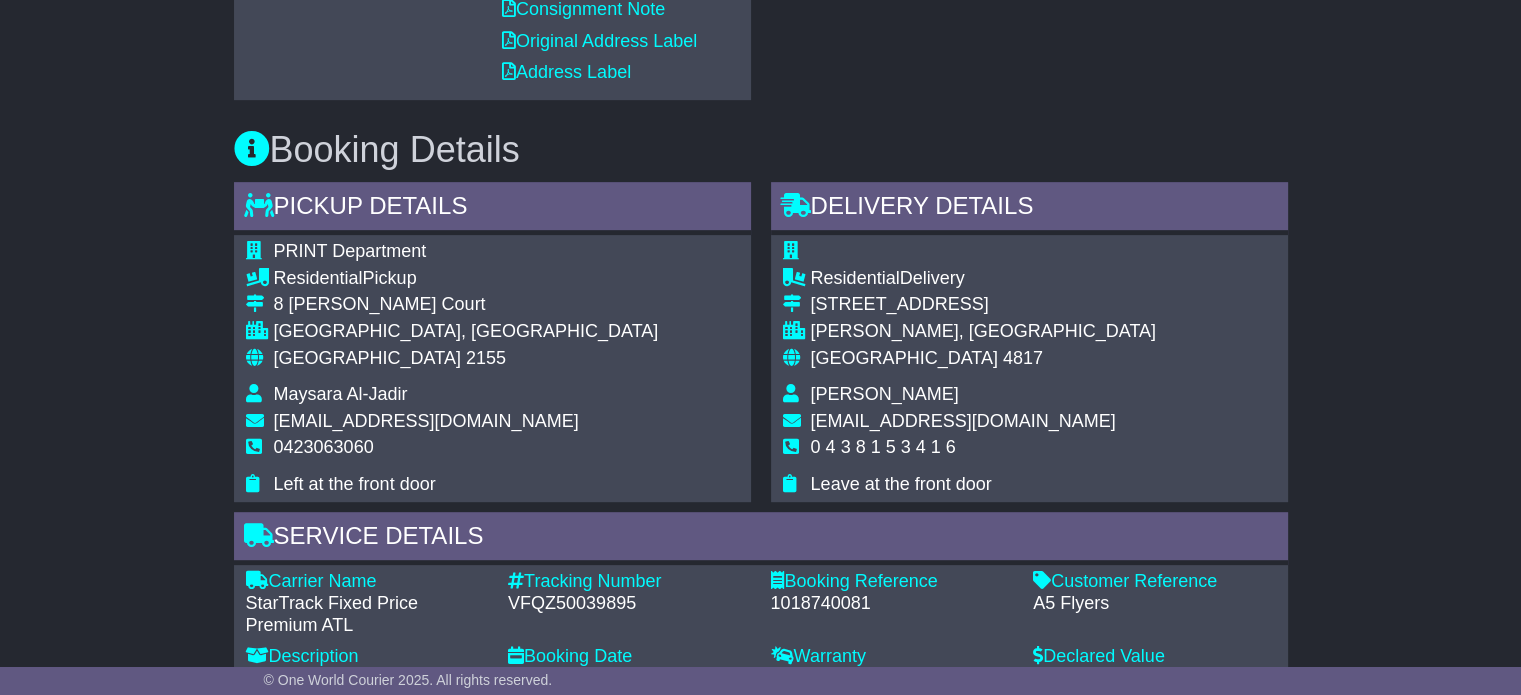 click on "[GEOGRAPHIC_DATA]" at bounding box center [904, 358] 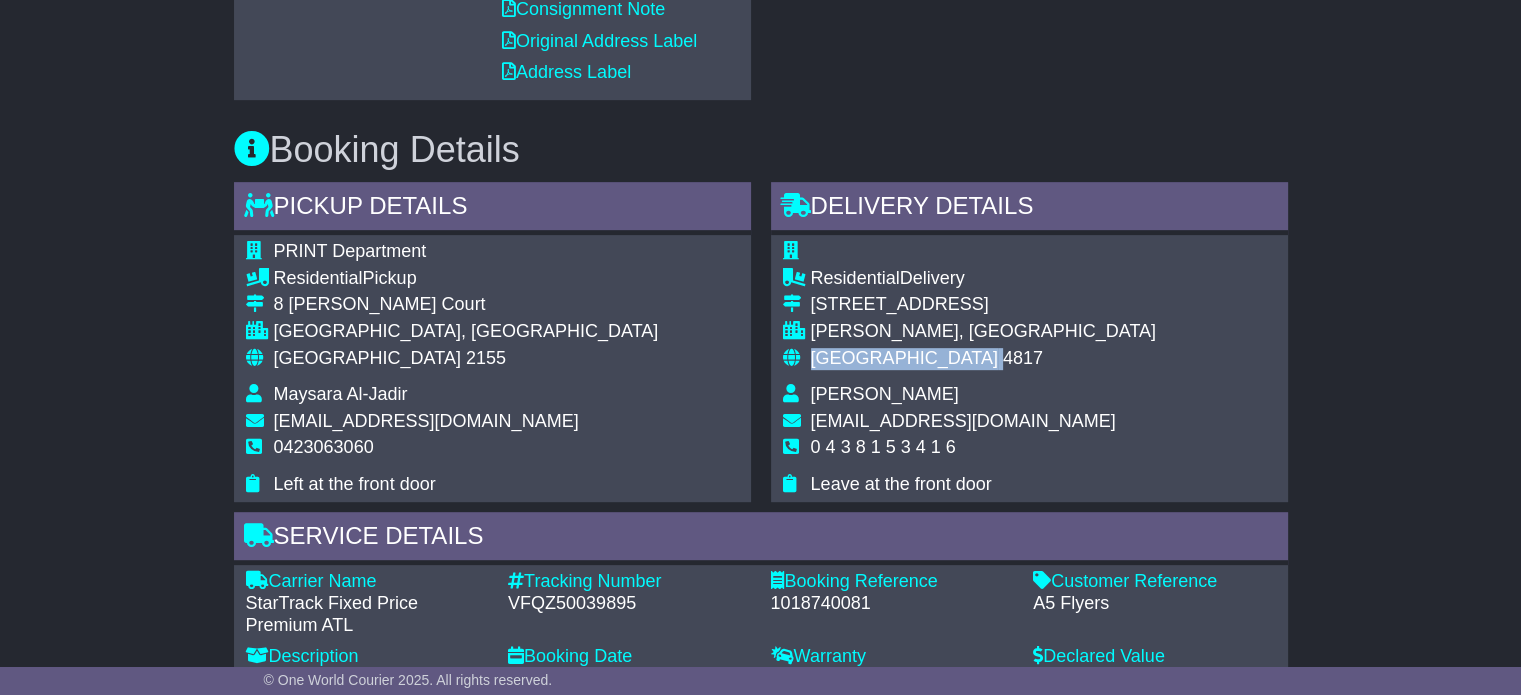 click on "[GEOGRAPHIC_DATA]" at bounding box center [904, 358] 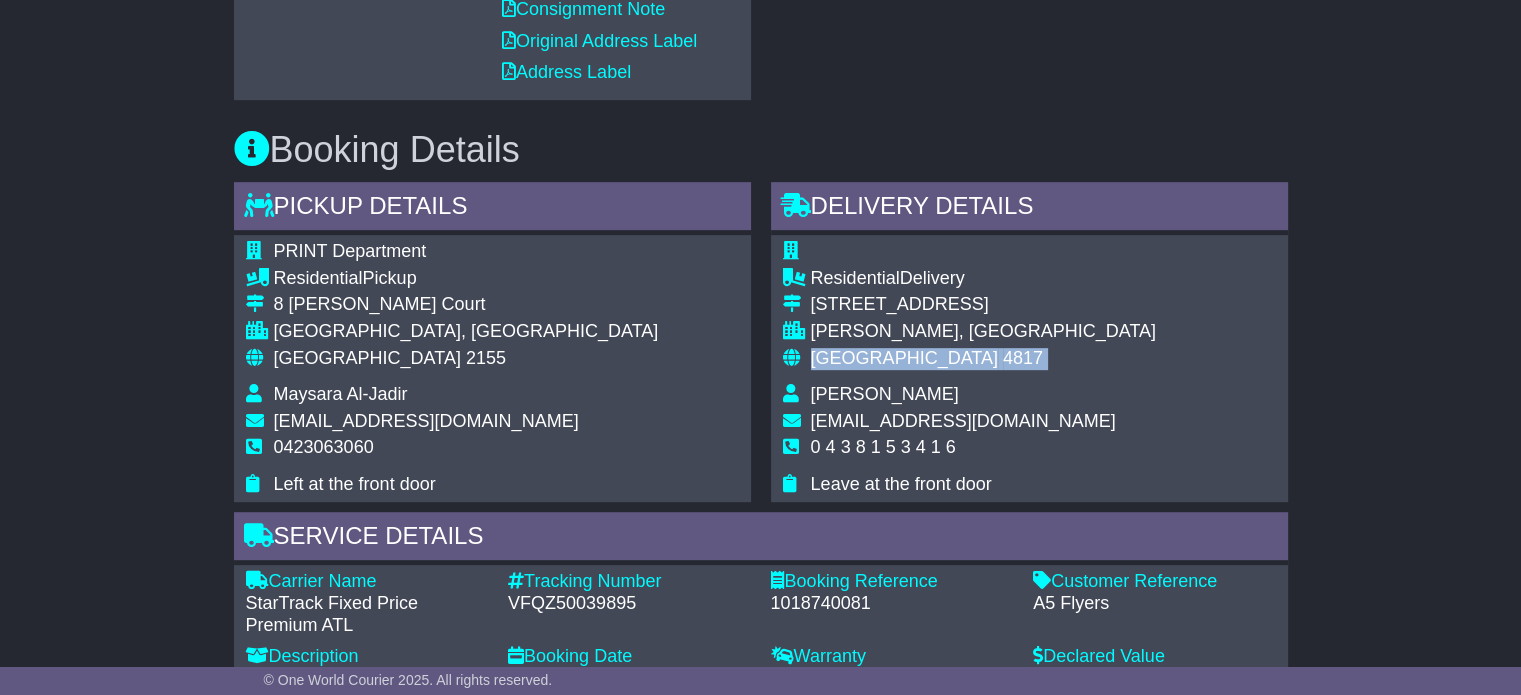 click on "[GEOGRAPHIC_DATA]" at bounding box center (904, 358) 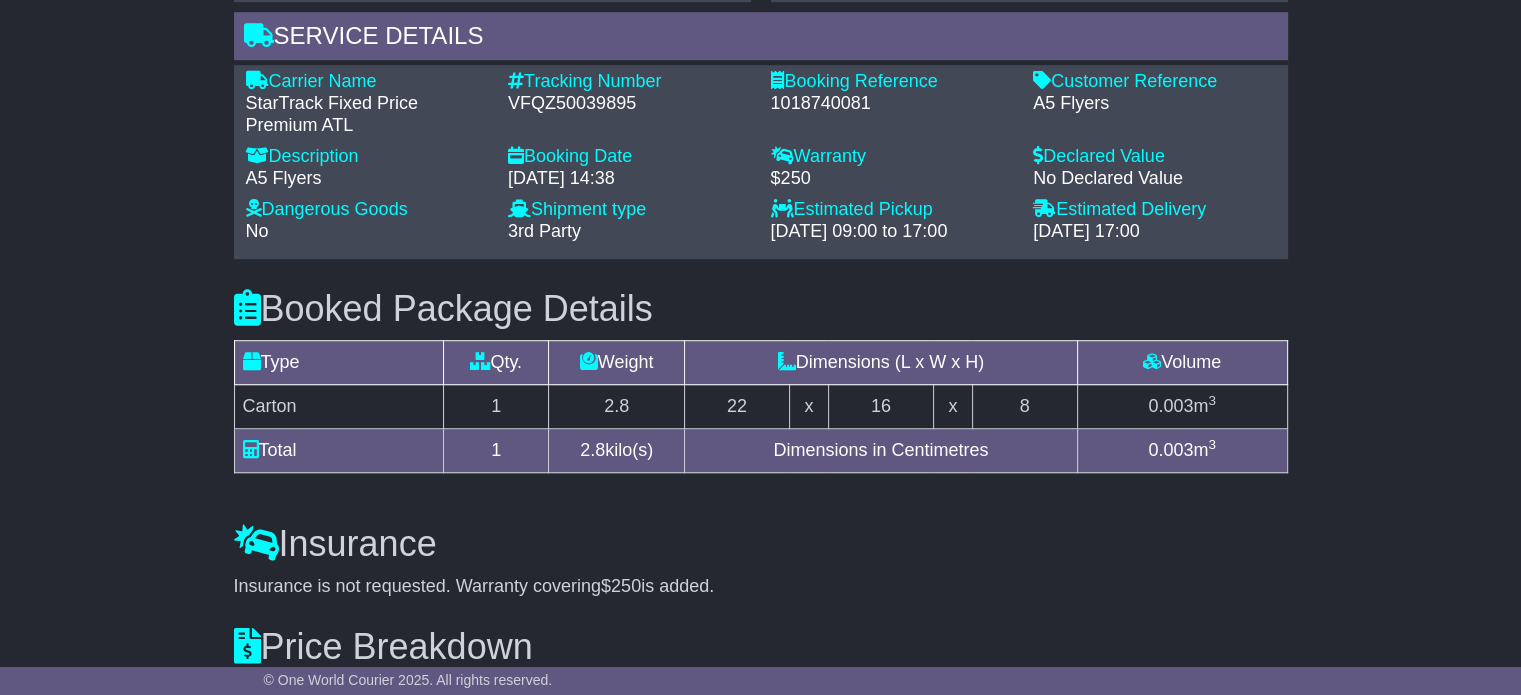 scroll, scrollTop: 1804, scrollLeft: 0, axis: vertical 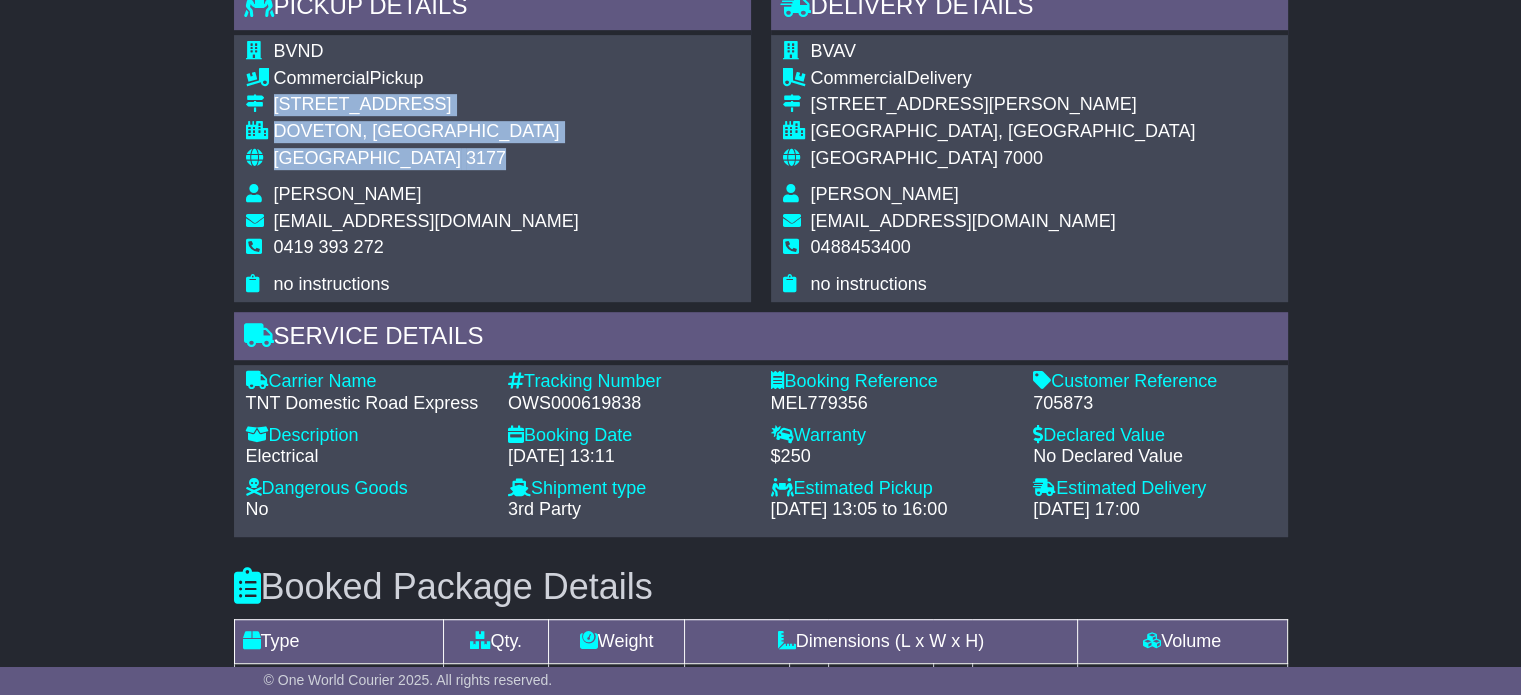 drag, startPoint x: 400, startPoint y: 151, endPoint x: 275, endPoint y: 111, distance: 131.24405 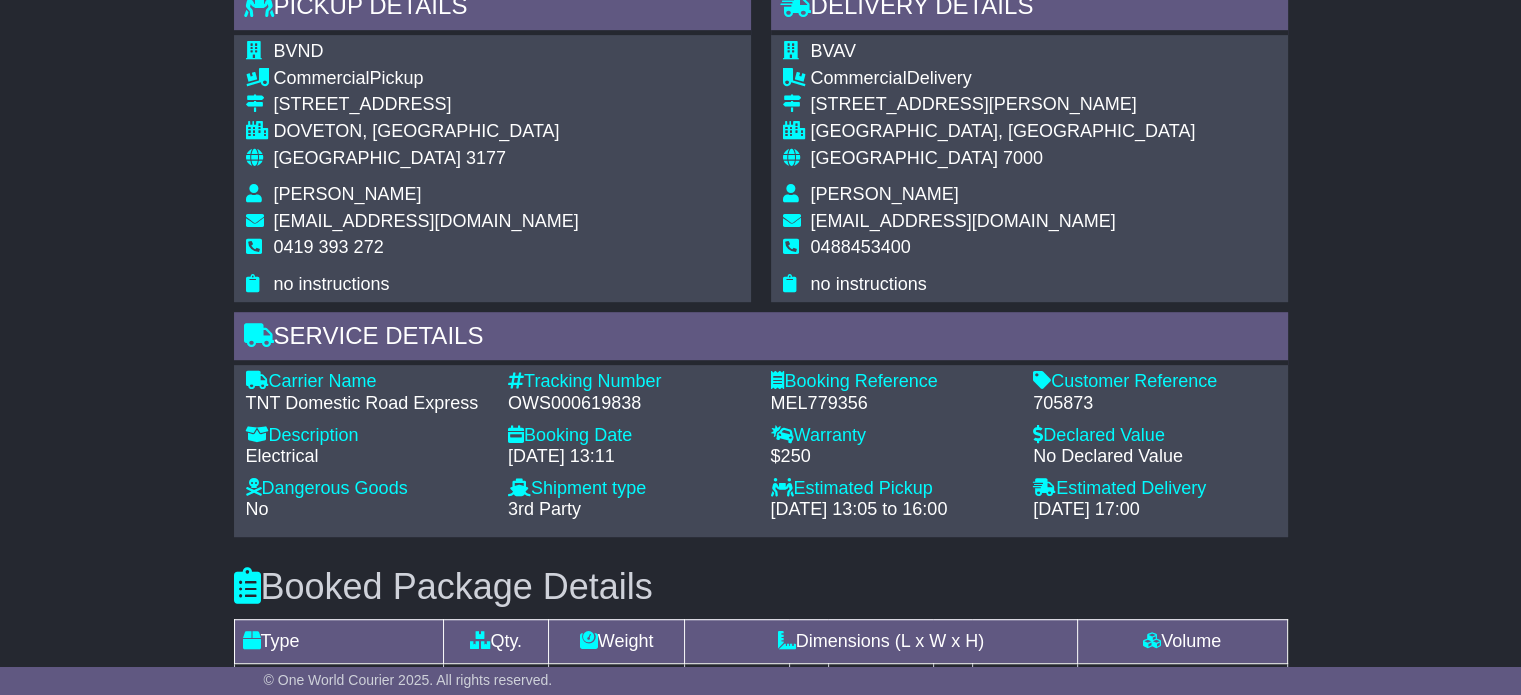 click on "0419 393 272" at bounding box center (426, 255) 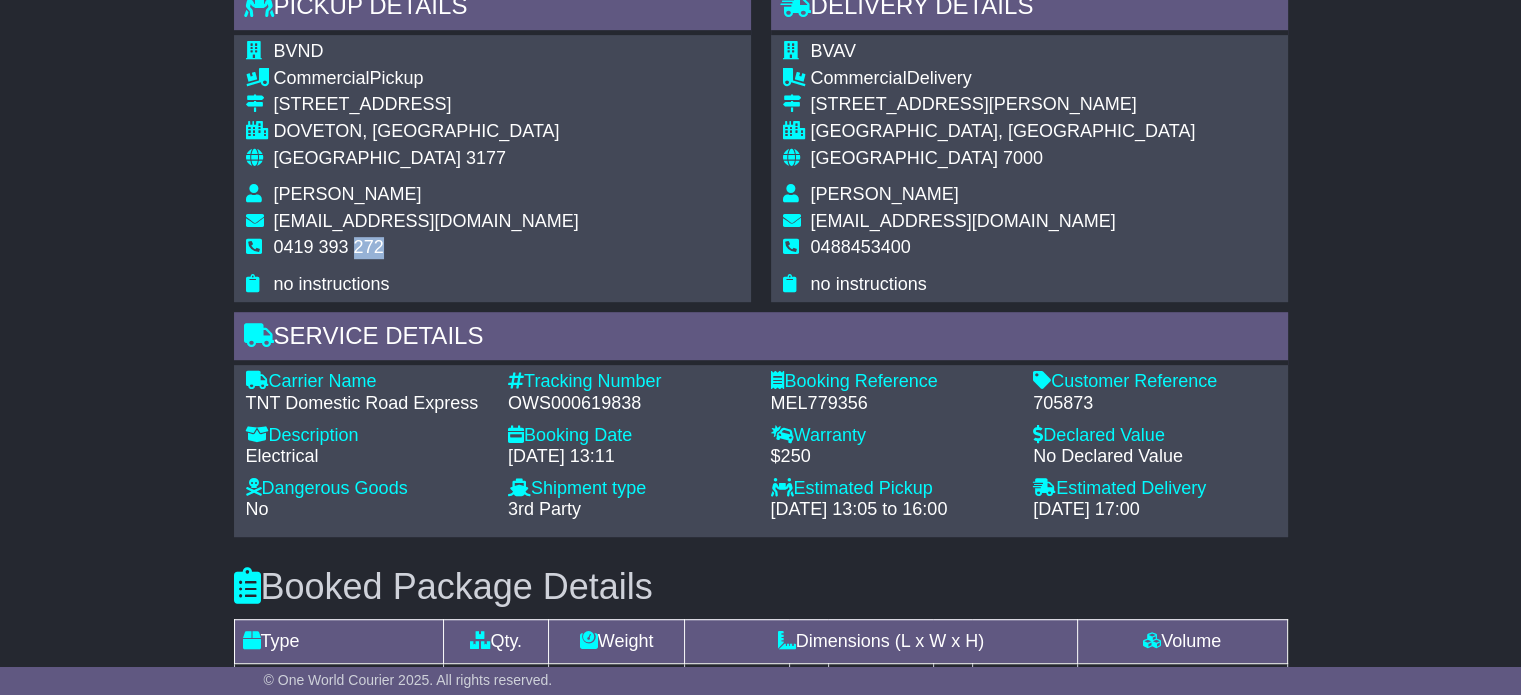 click on "0419 393 272" at bounding box center (426, 255) 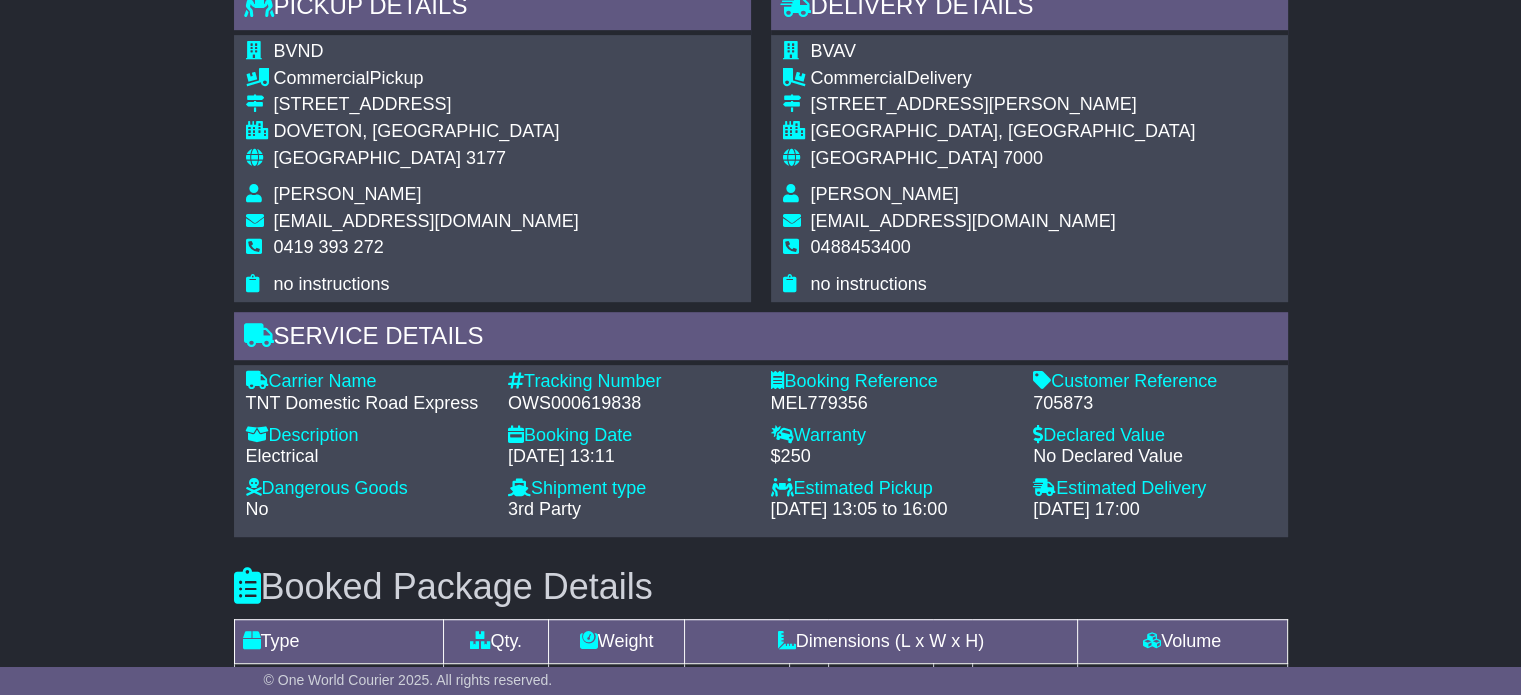 click on "0419 393 272" at bounding box center [329, 247] 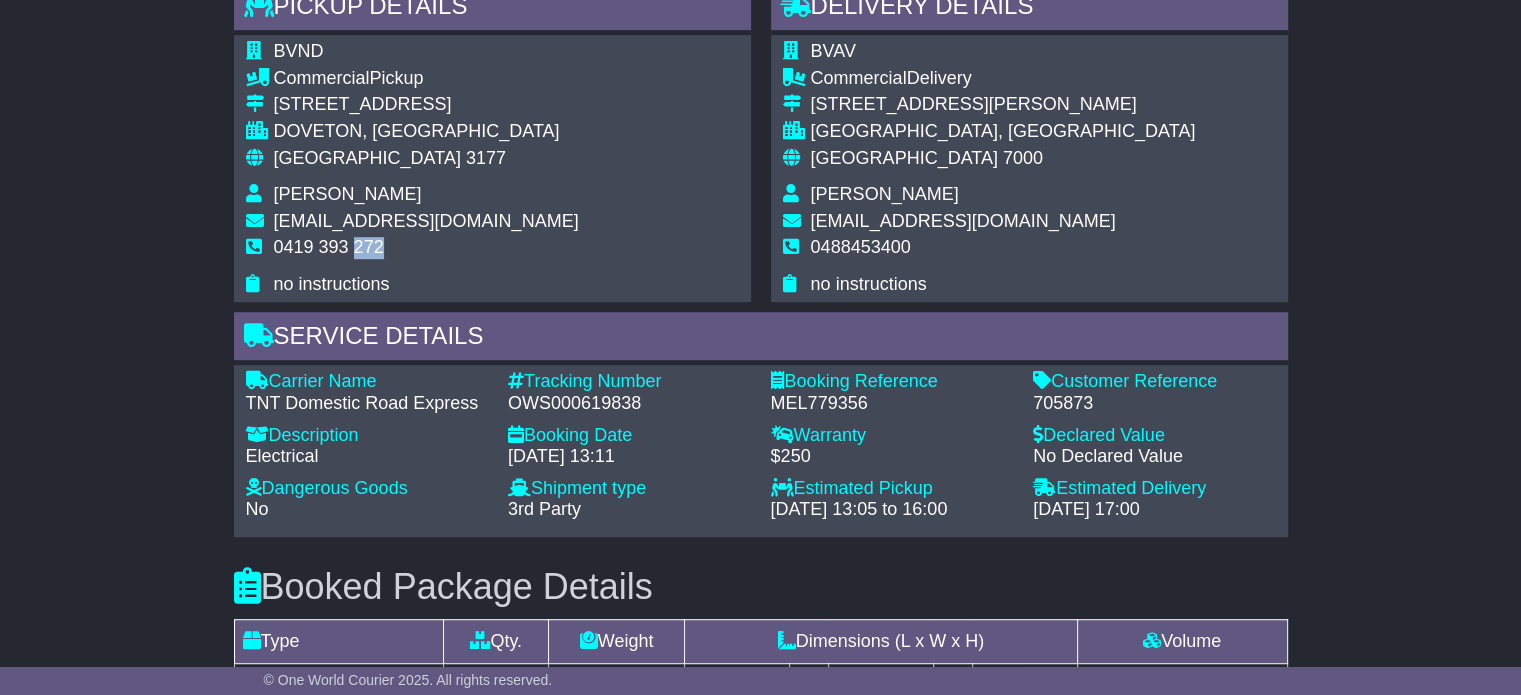 click on "0419 393 272" at bounding box center (329, 247) 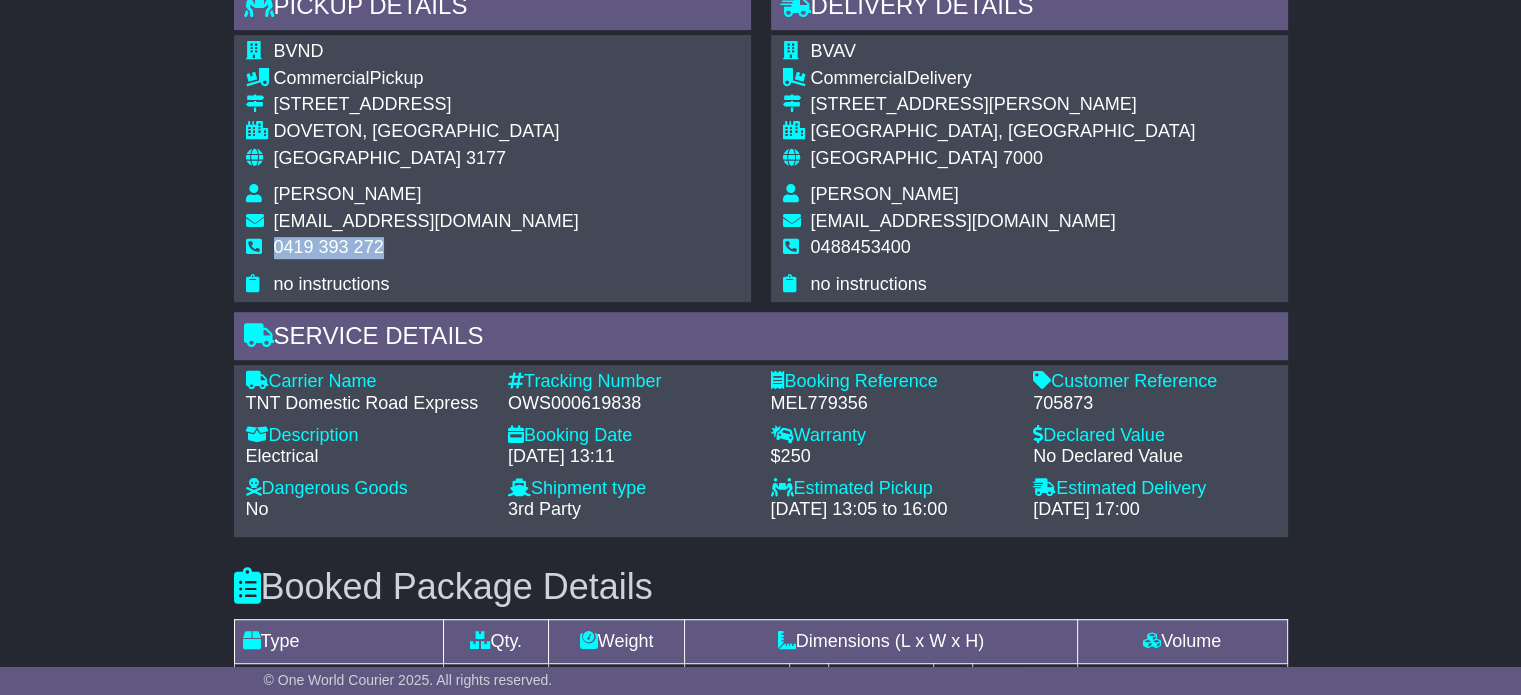 click on "0419 393 272" at bounding box center [329, 247] 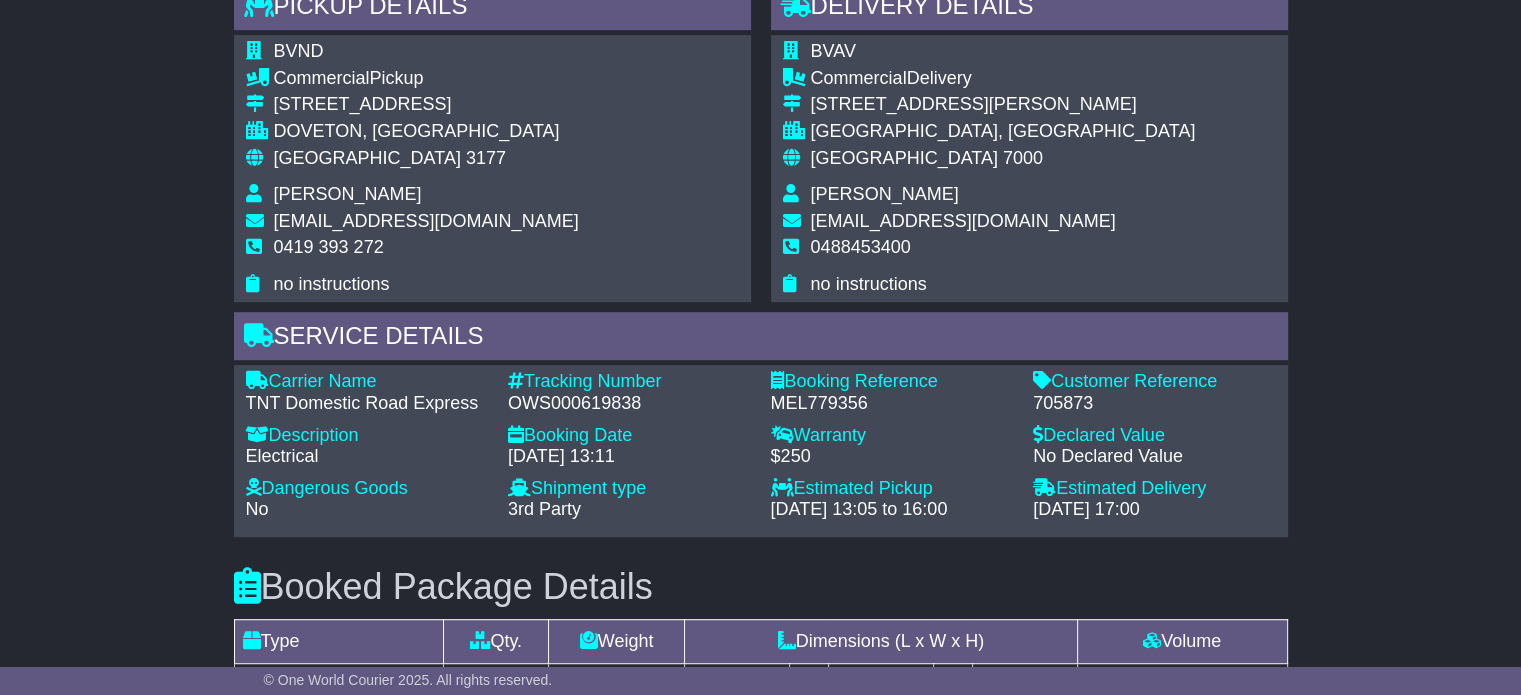 click on "OWS000619838" at bounding box center (629, 404) 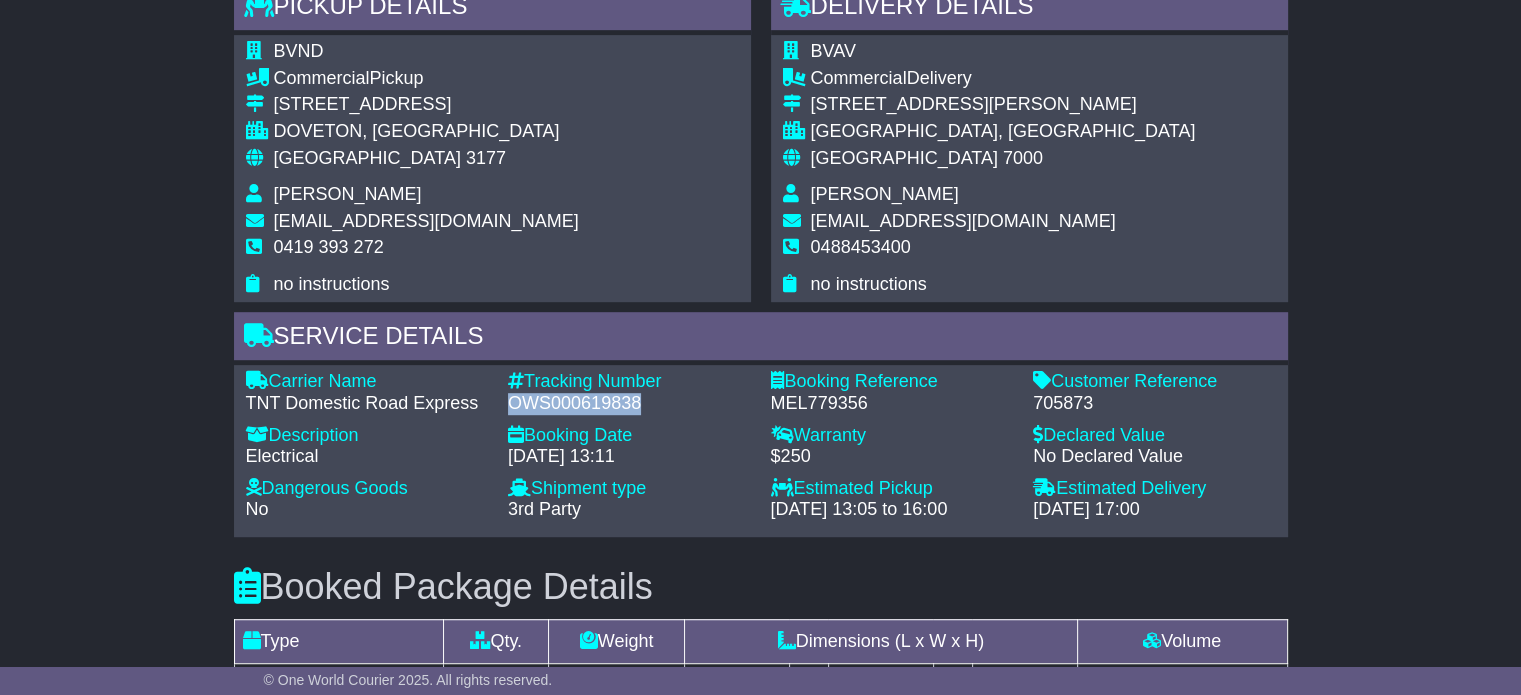 click on "OWS000619838" at bounding box center (629, 404) 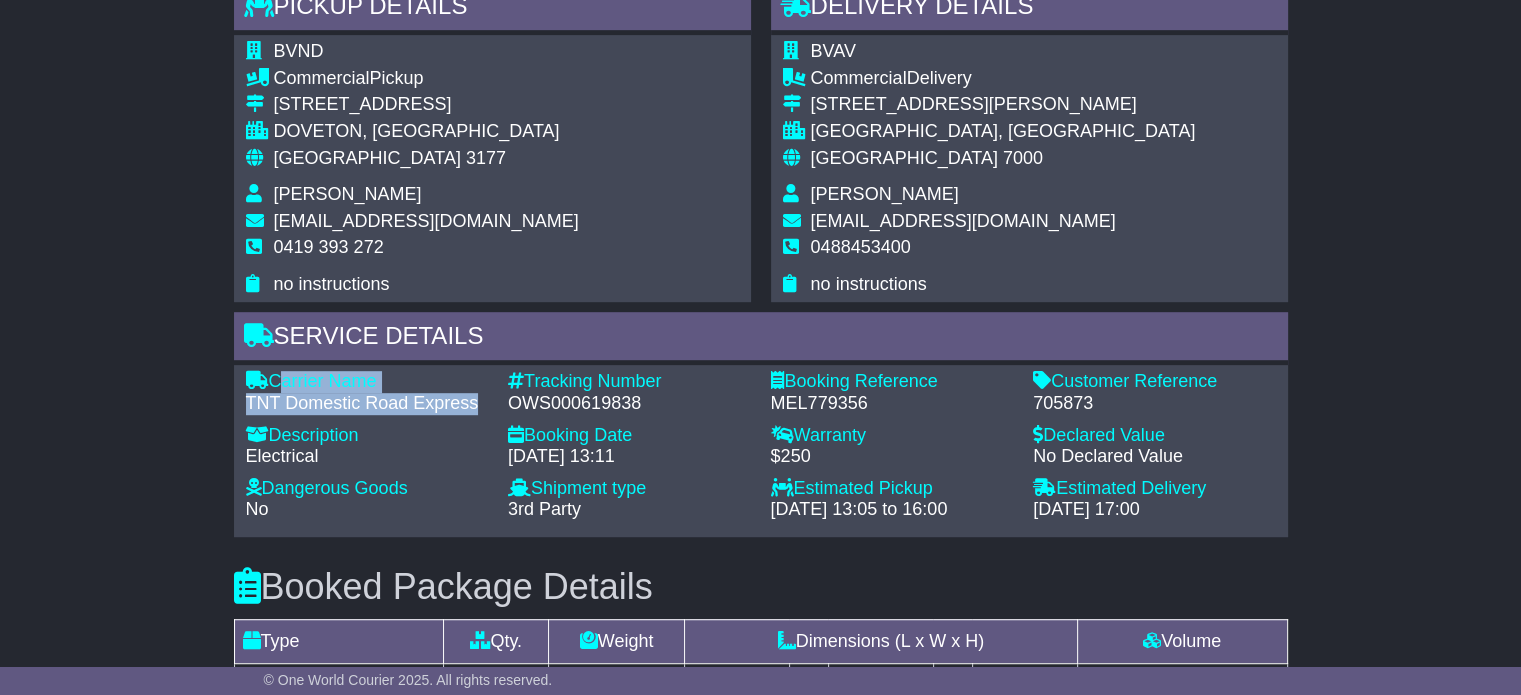 drag, startPoint x: 476, startPoint y: 401, endPoint x: 279, endPoint y: 376, distance: 198.57996 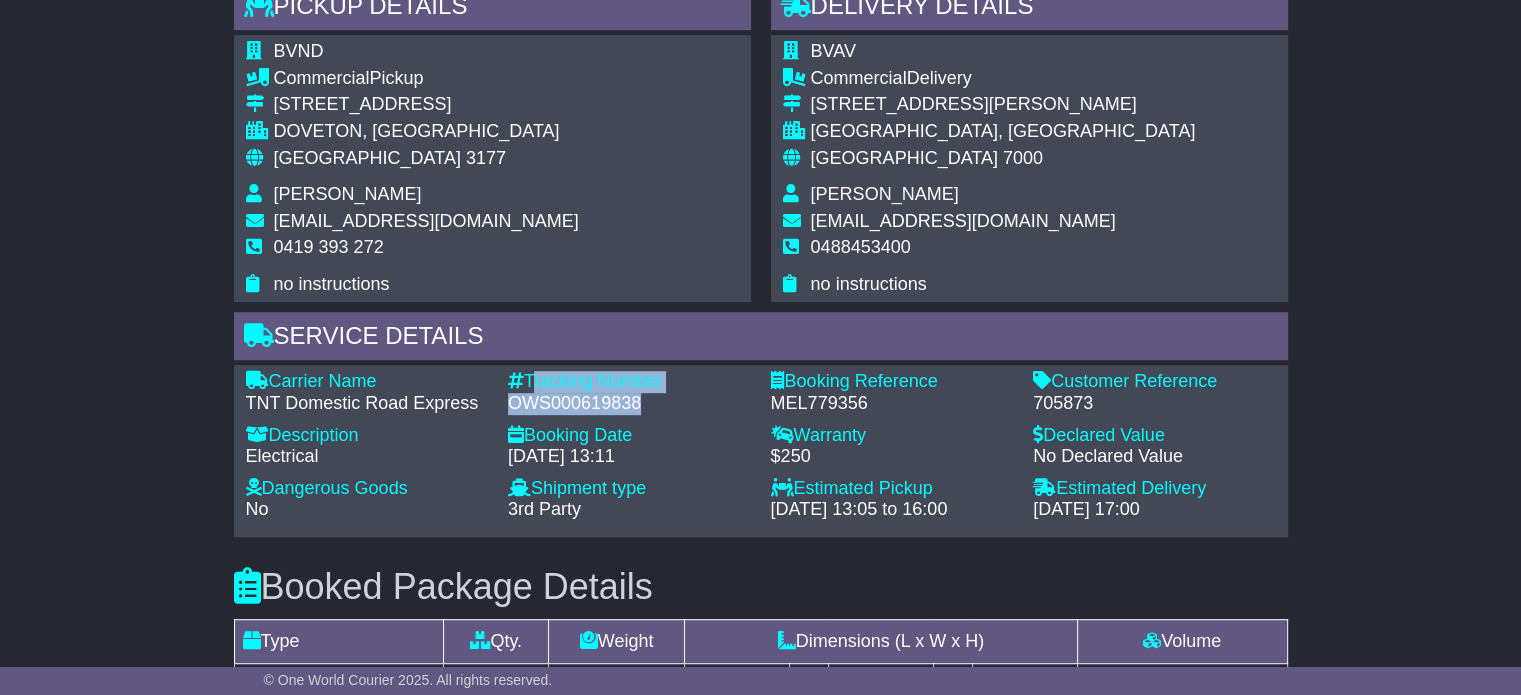 drag, startPoint x: 640, startPoint y: 400, endPoint x: 528, endPoint y: 382, distance: 113.43721 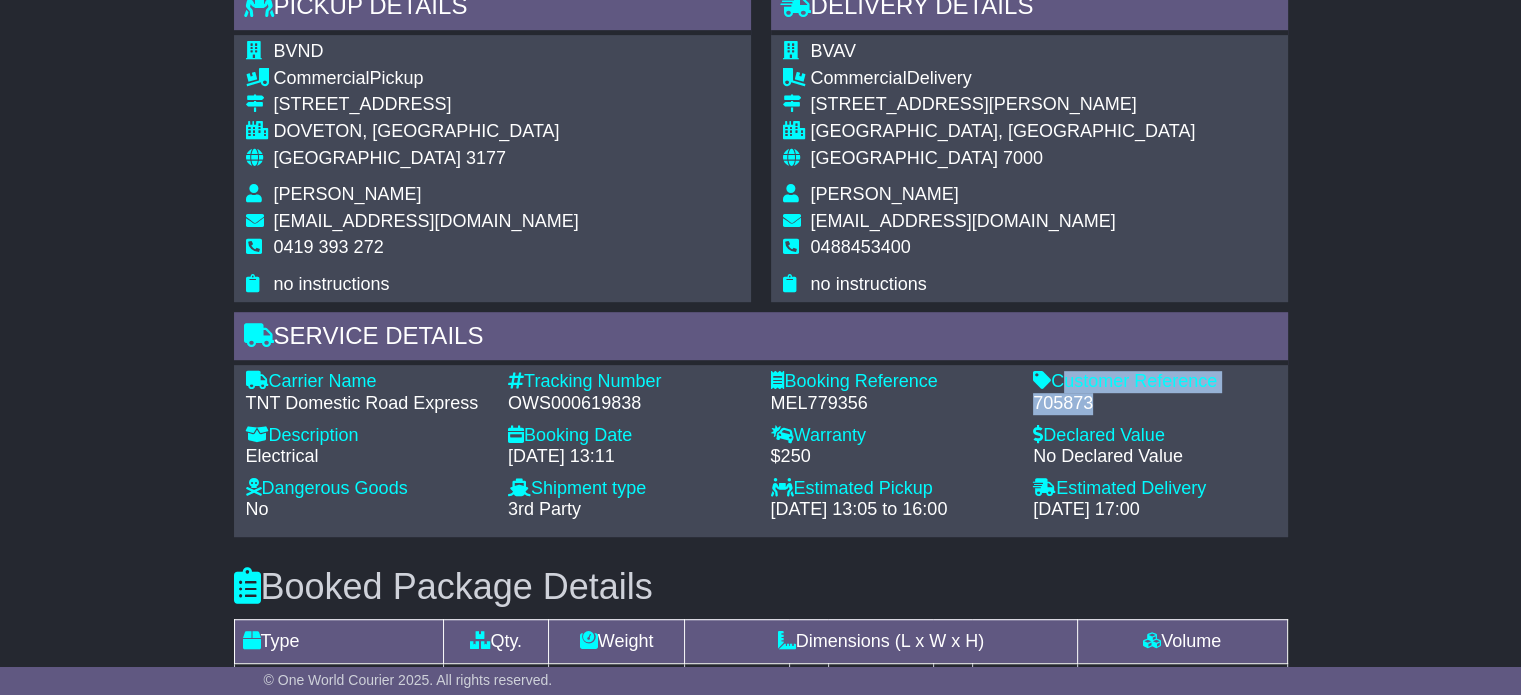 drag, startPoint x: 1102, startPoint y: 392, endPoint x: 1058, endPoint y: 382, distance: 45.122055 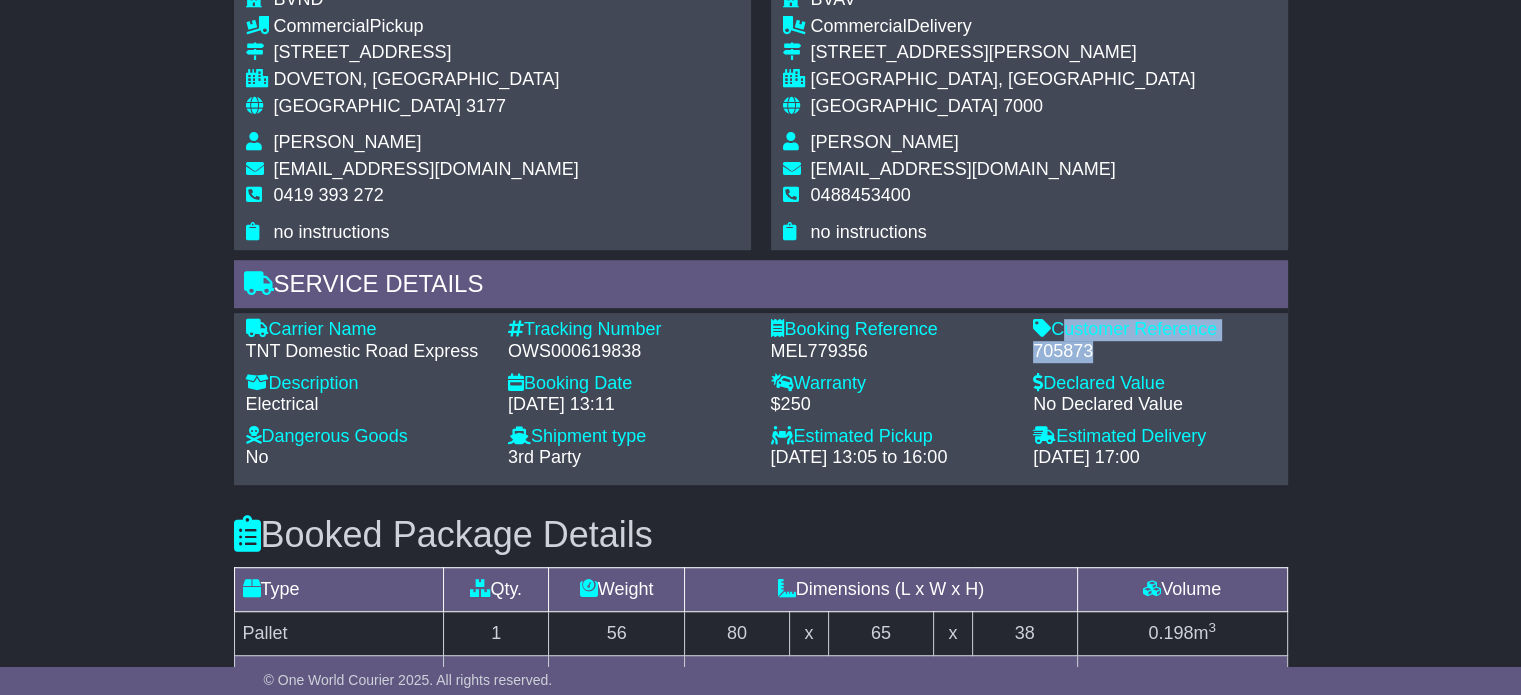 scroll, scrollTop: 1200, scrollLeft: 0, axis: vertical 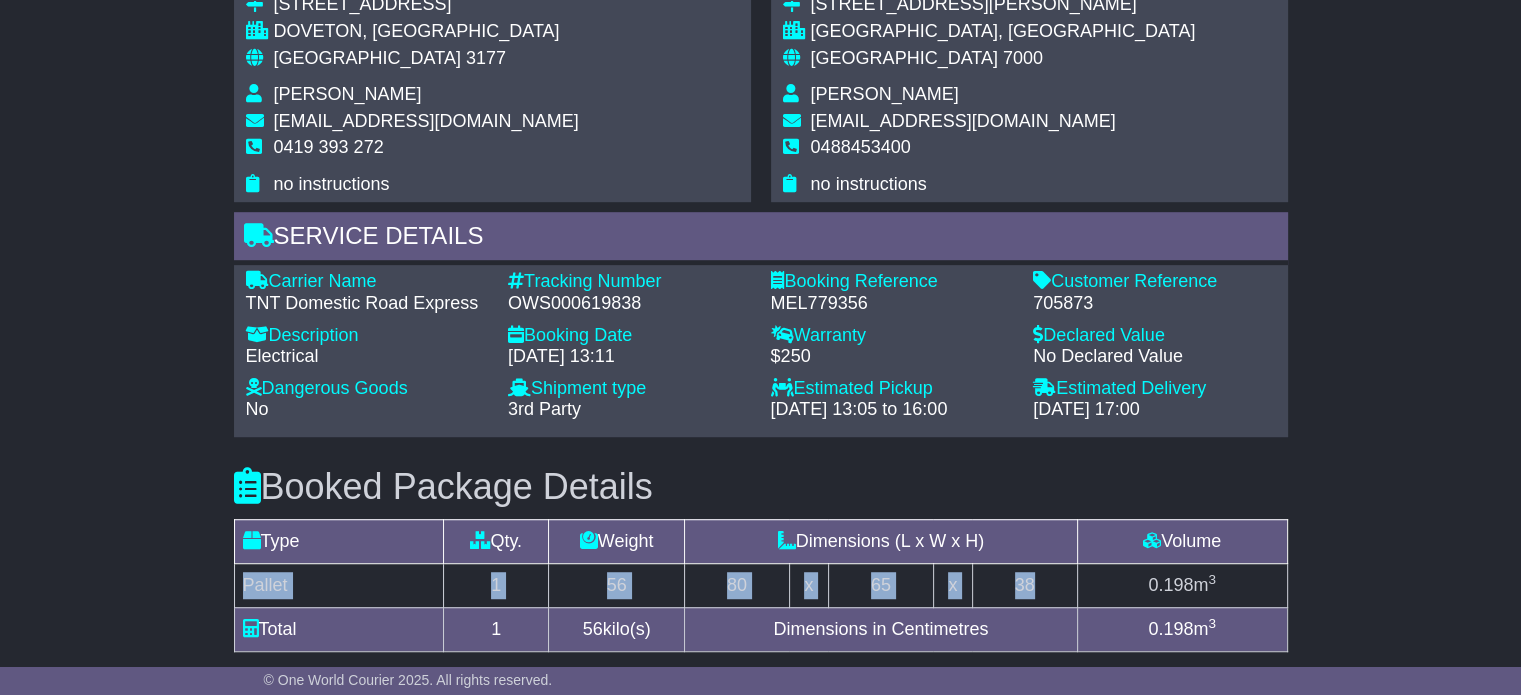 drag, startPoint x: 243, startPoint y: 578, endPoint x: 1062, endPoint y: 577, distance: 819.0006 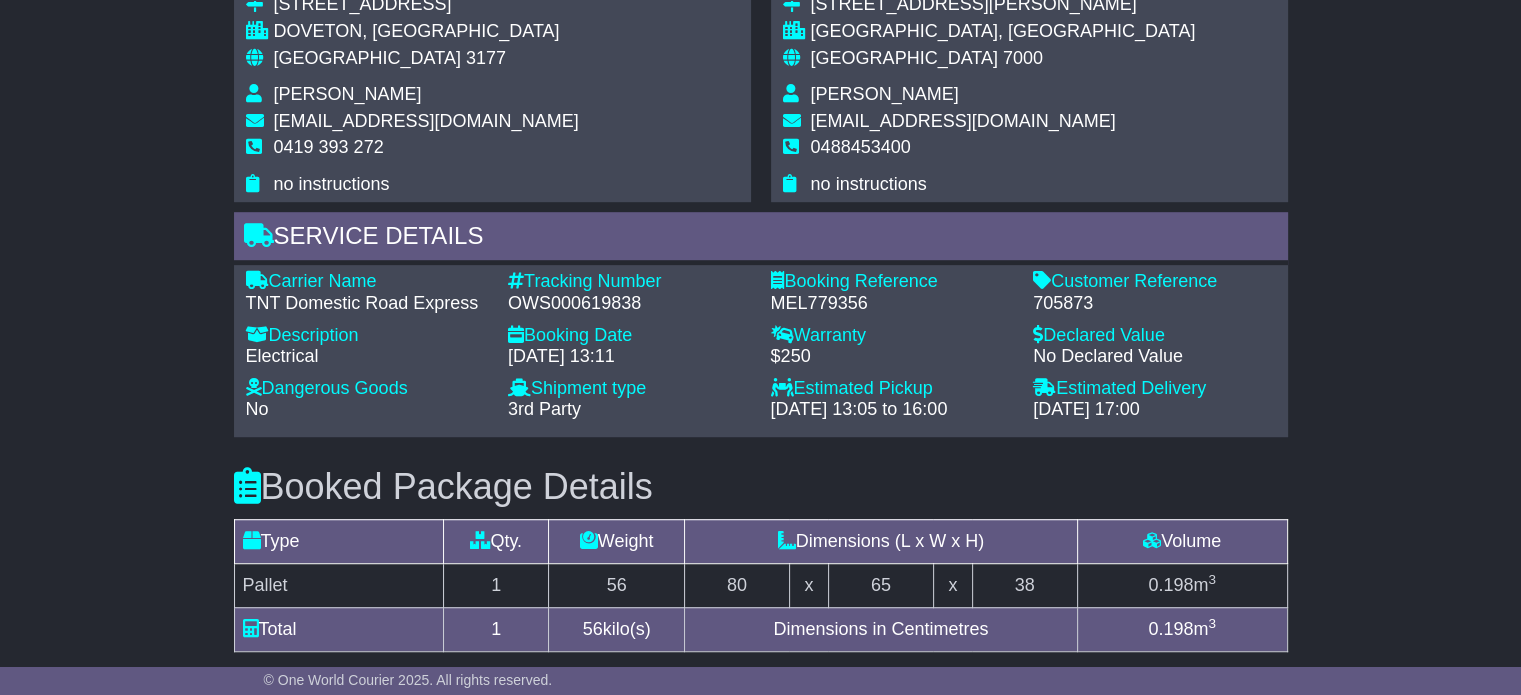 click on "Brendon Veronese" at bounding box center [885, 94] 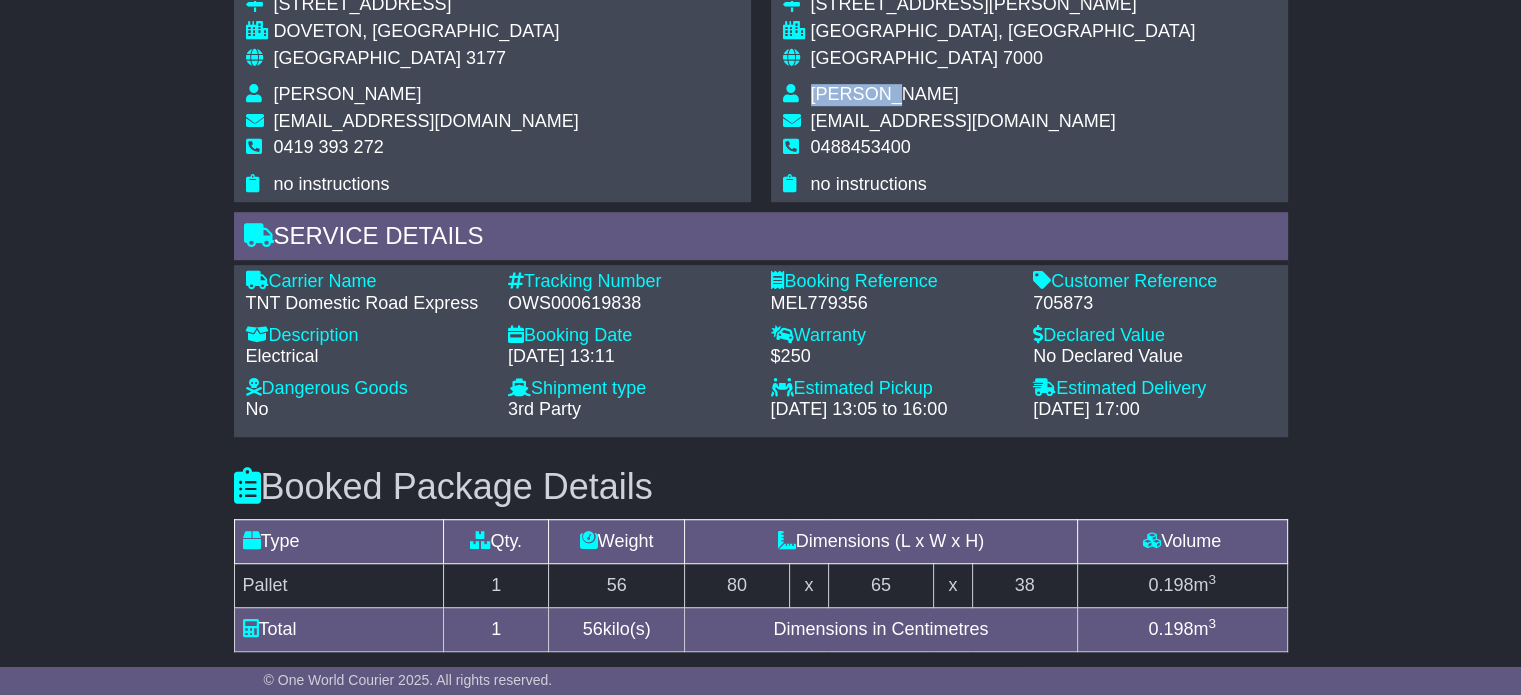 click on "Brendon Veronese" at bounding box center (885, 94) 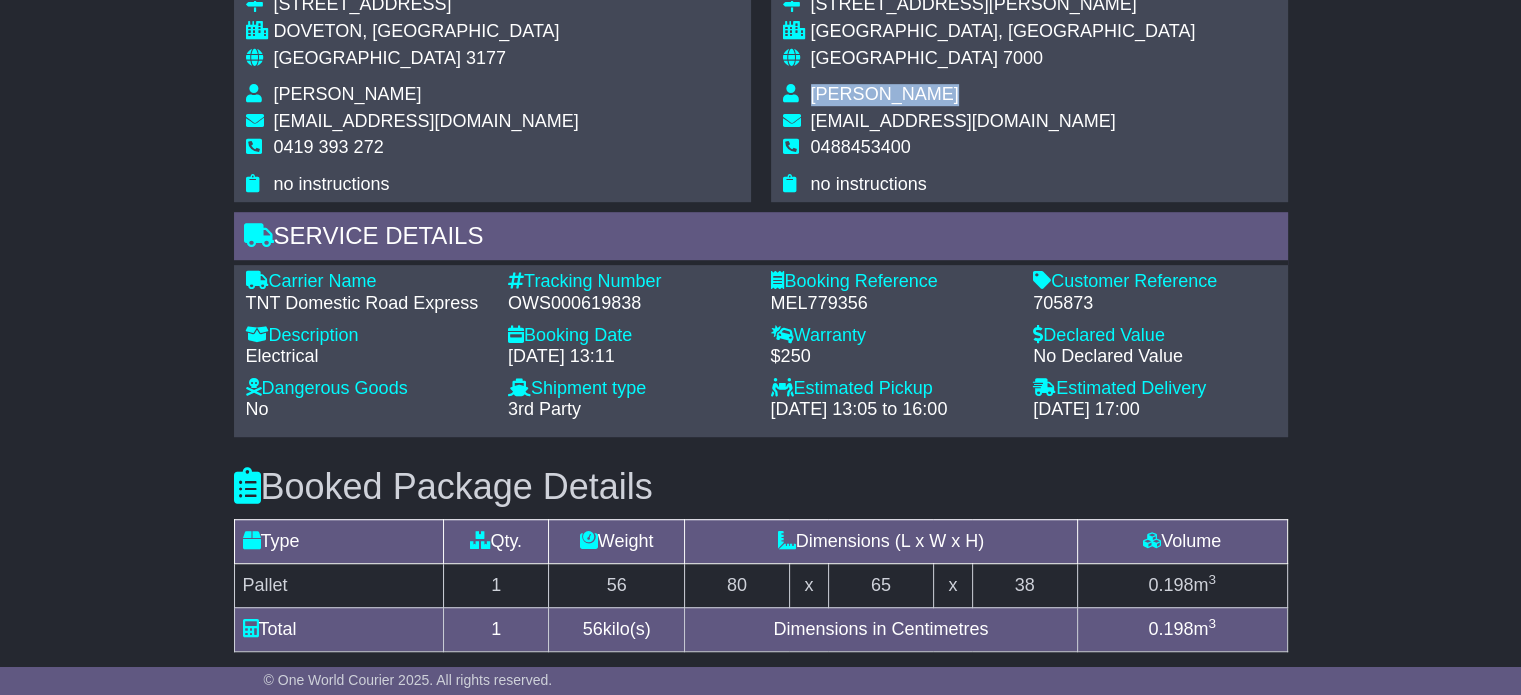 click on "Brendon Veronese" at bounding box center [885, 94] 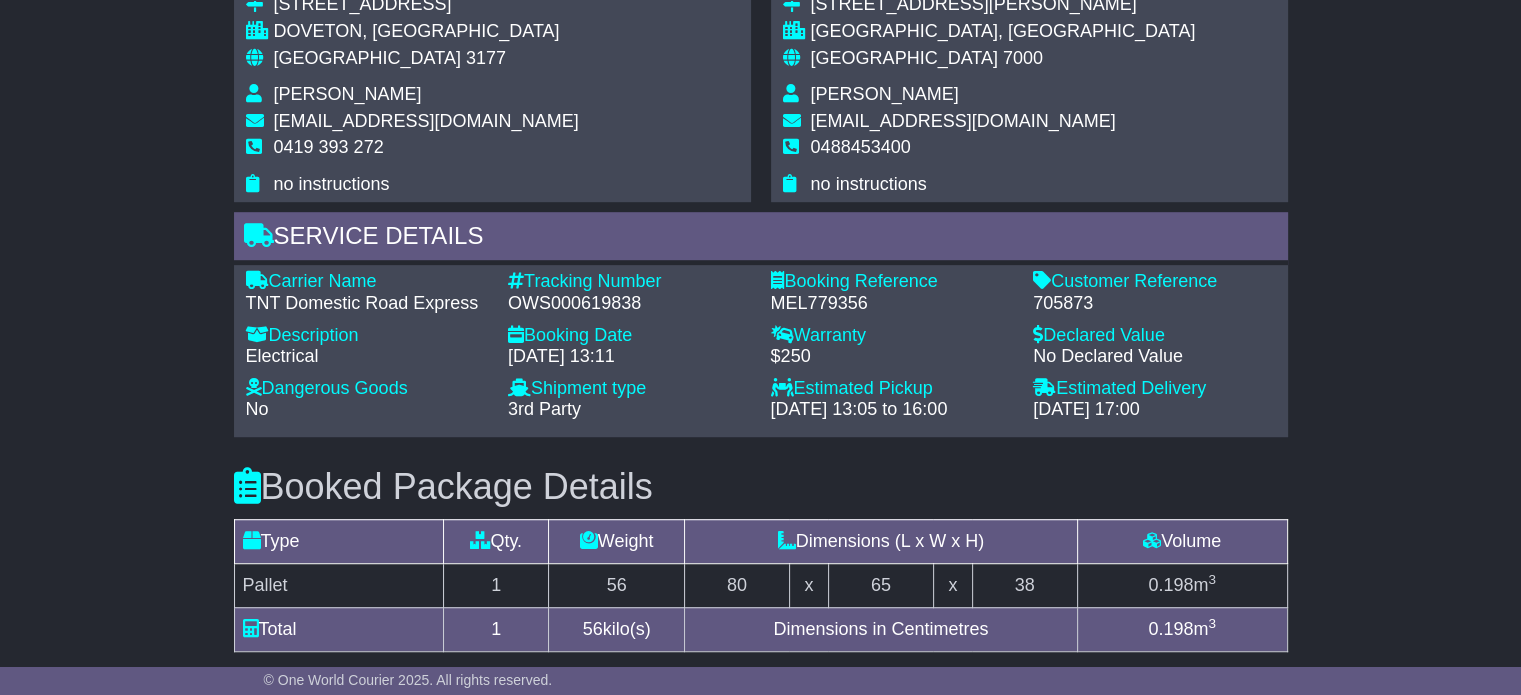 click on "0488453400" at bounding box center [861, 147] 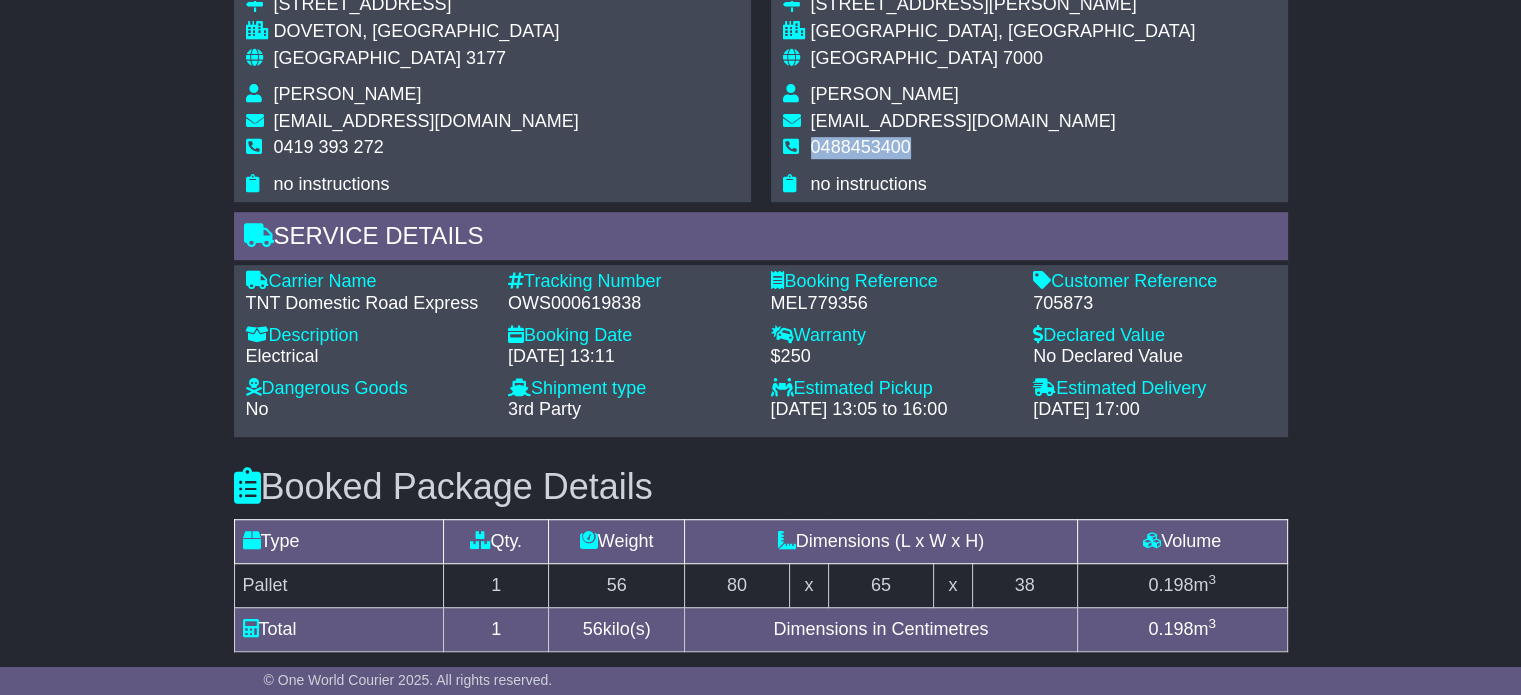 click on "0488453400" at bounding box center (861, 147) 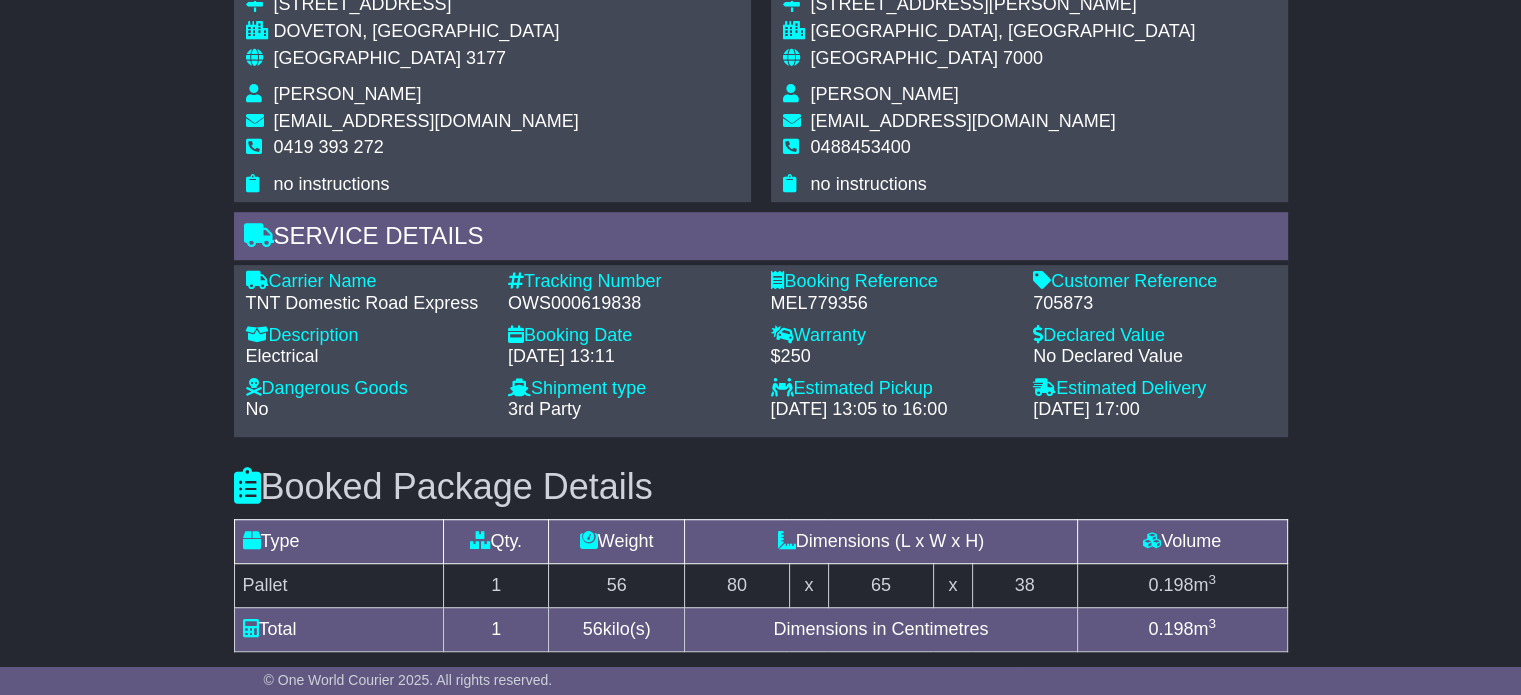 click on "[GEOGRAPHIC_DATA]" at bounding box center (367, 58) 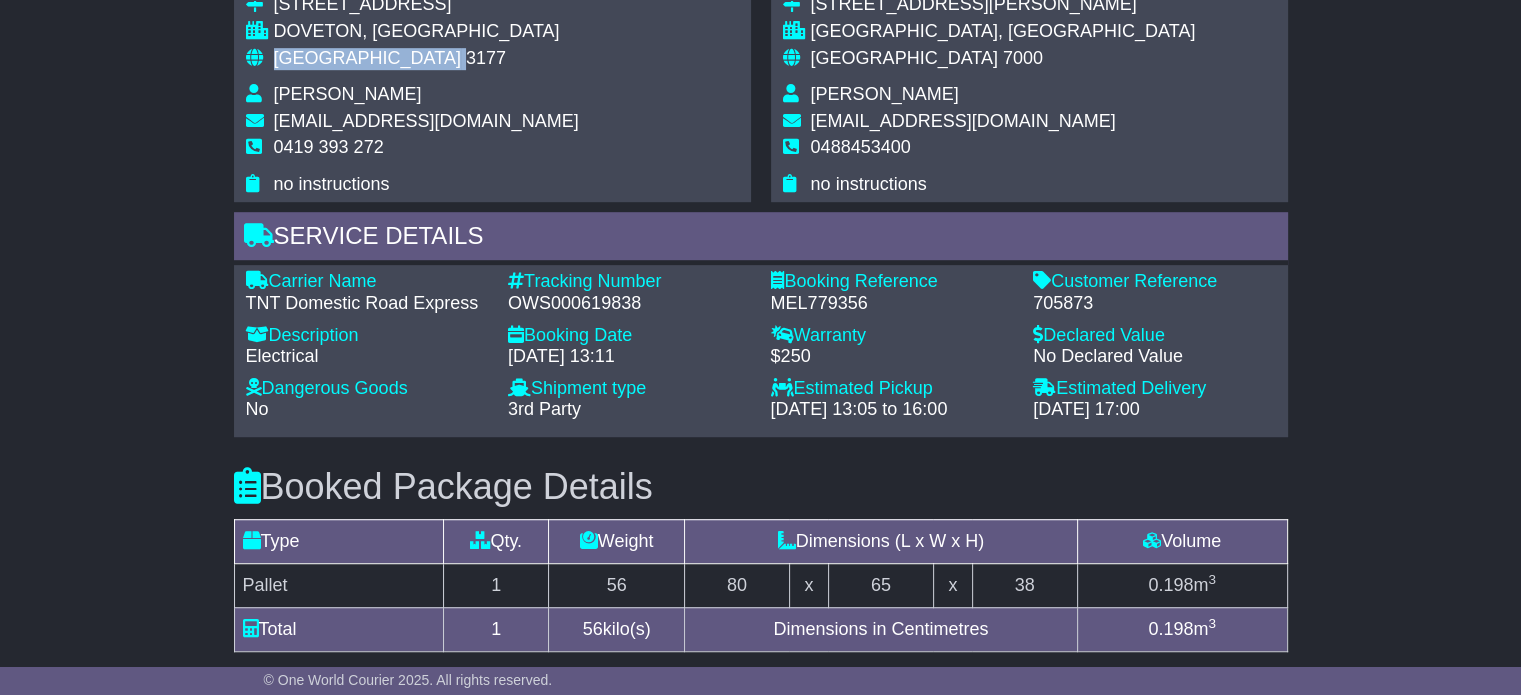 click on "[GEOGRAPHIC_DATA]" at bounding box center (367, 58) 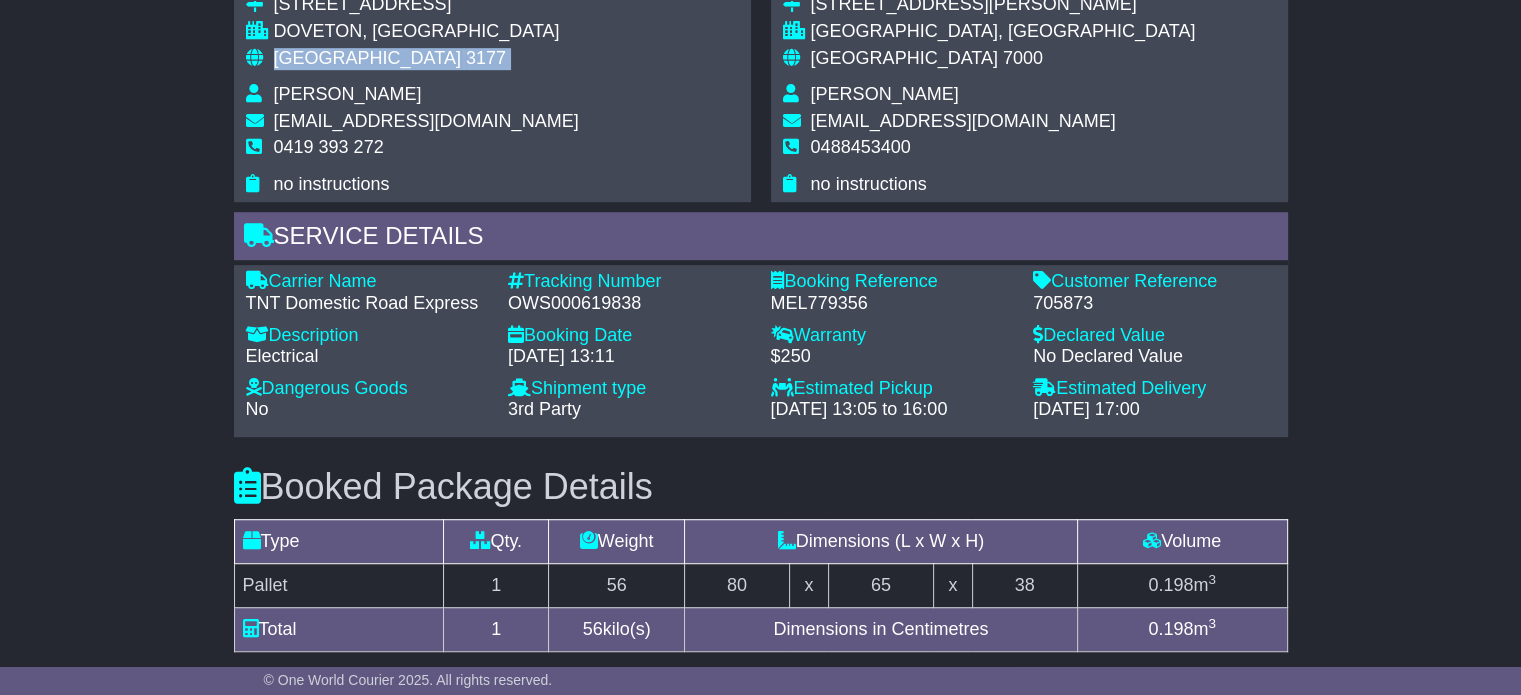 click on "[GEOGRAPHIC_DATA]" at bounding box center [367, 58] 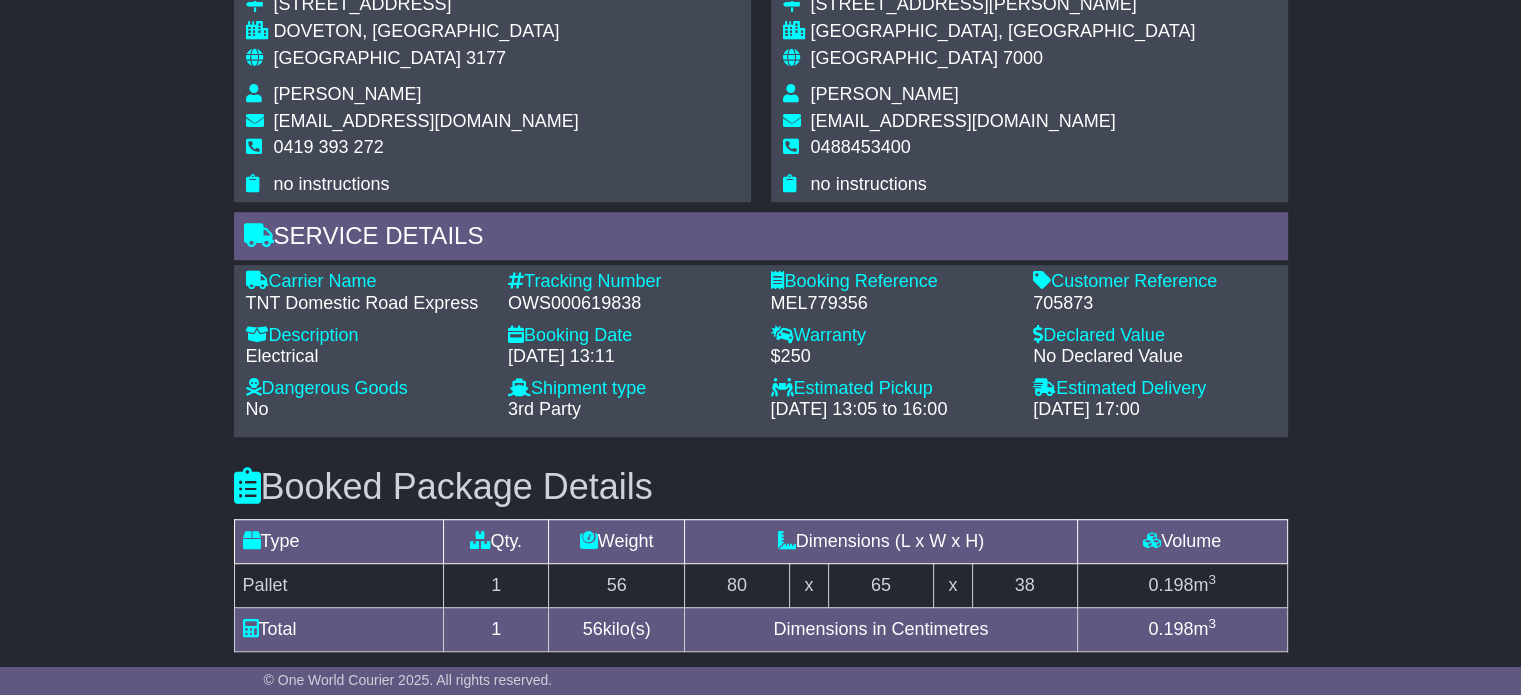 click on "[GEOGRAPHIC_DATA]" at bounding box center [904, 58] 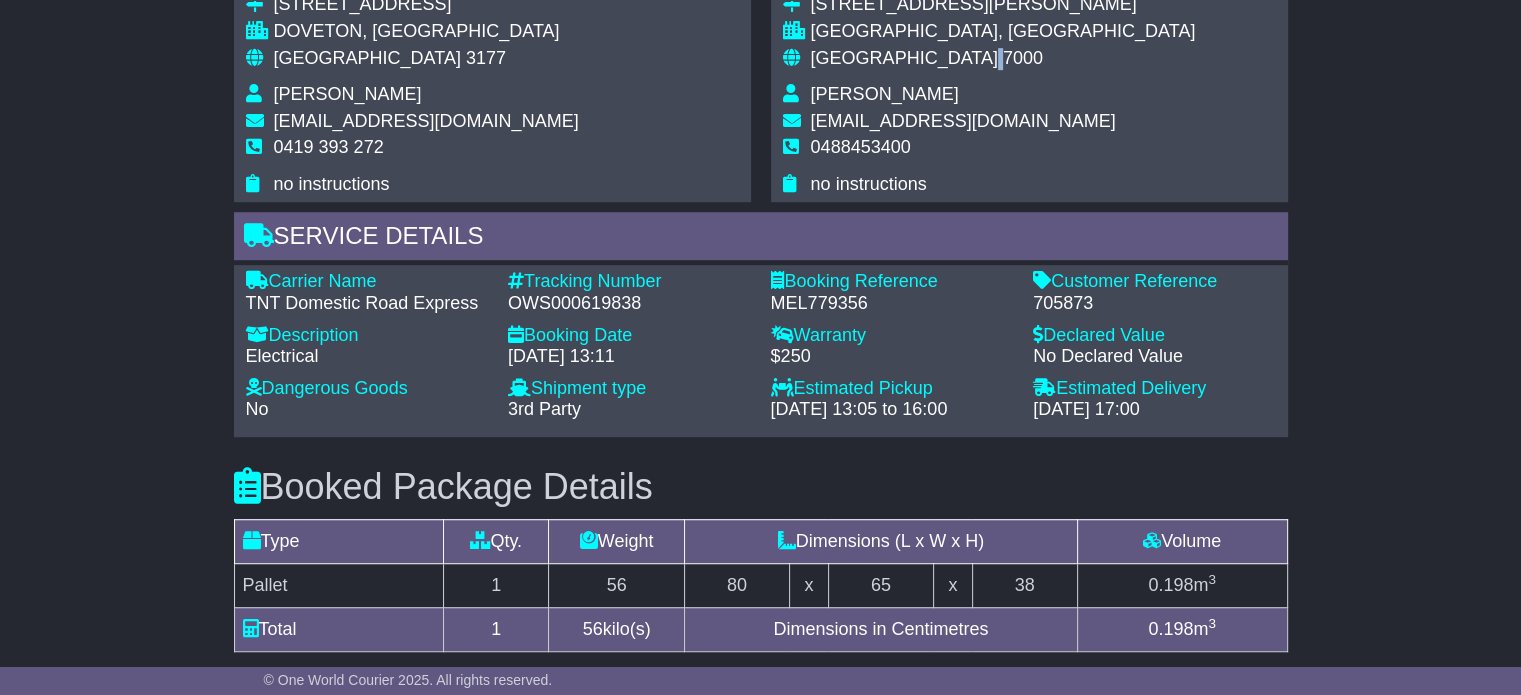 click on "[GEOGRAPHIC_DATA]" at bounding box center [904, 58] 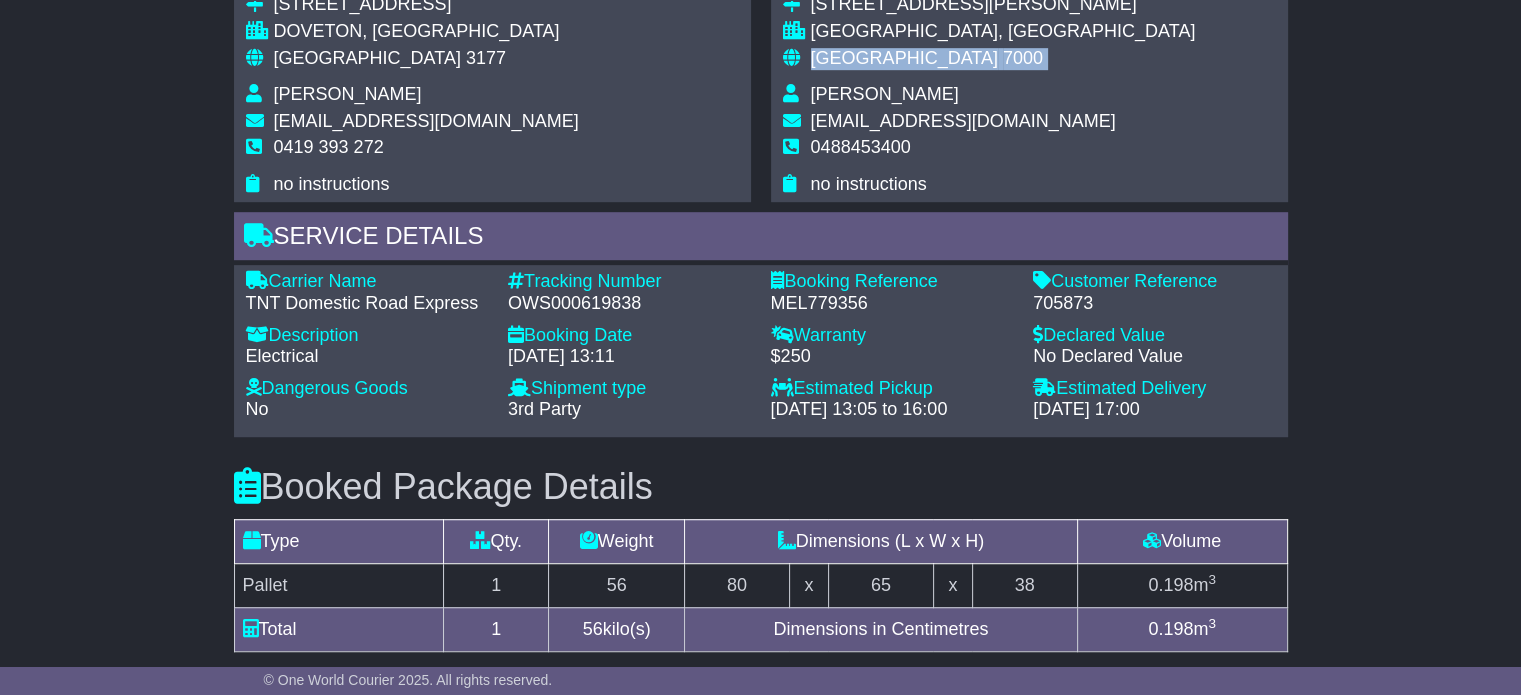 click on "[GEOGRAPHIC_DATA]" at bounding box center (904, 58) 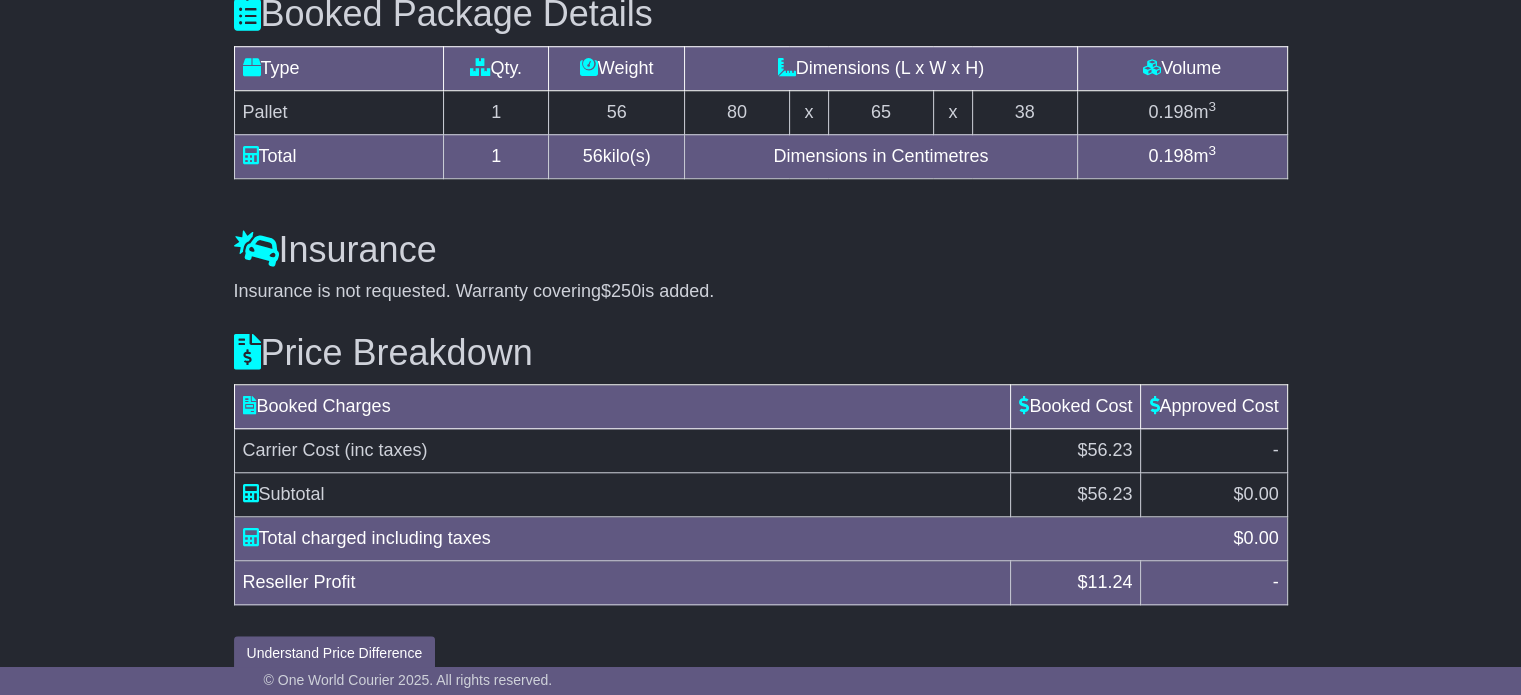 scroll, scrollTop: 1694, scrollLeft: 0, axis: vertical 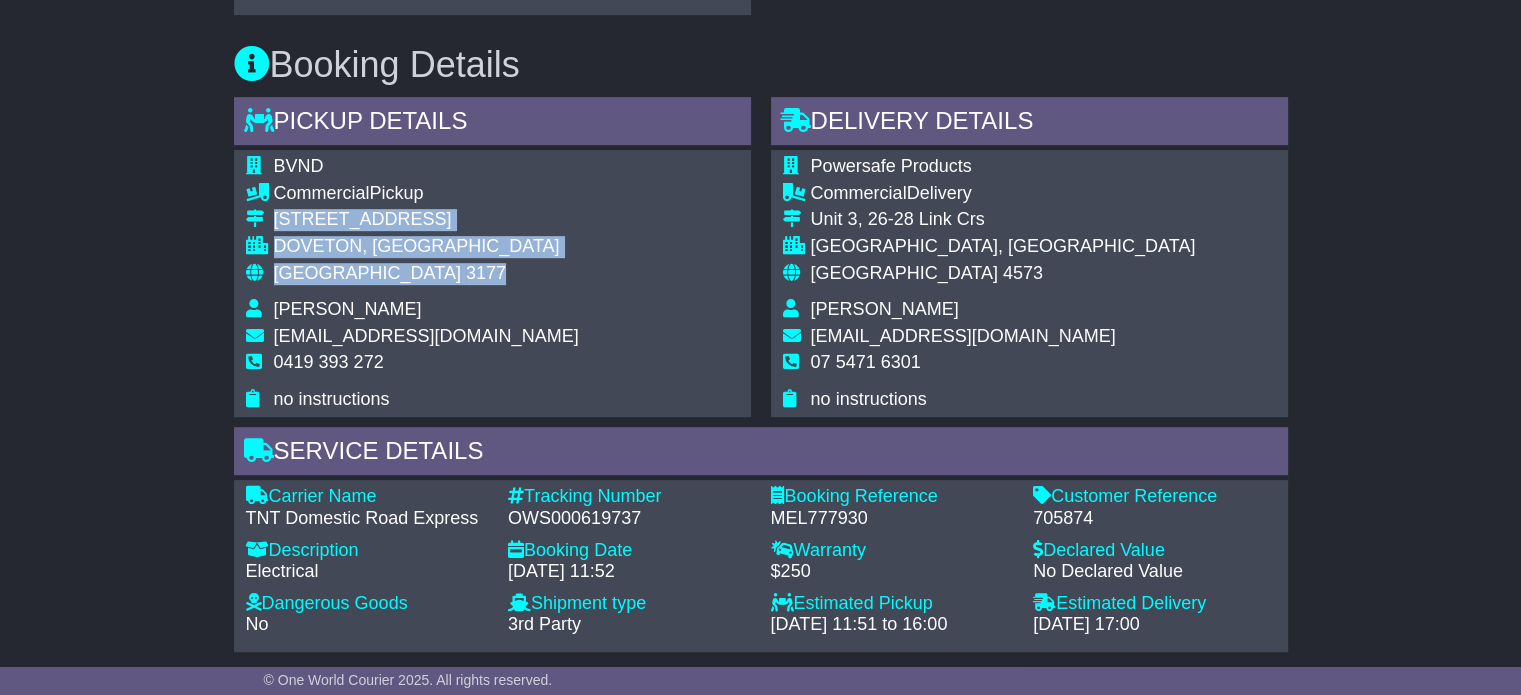 drag, startPoint x: 399, startPoint y: 249, endPoint x: 263, endPoint y: 209, distance: 141.76036 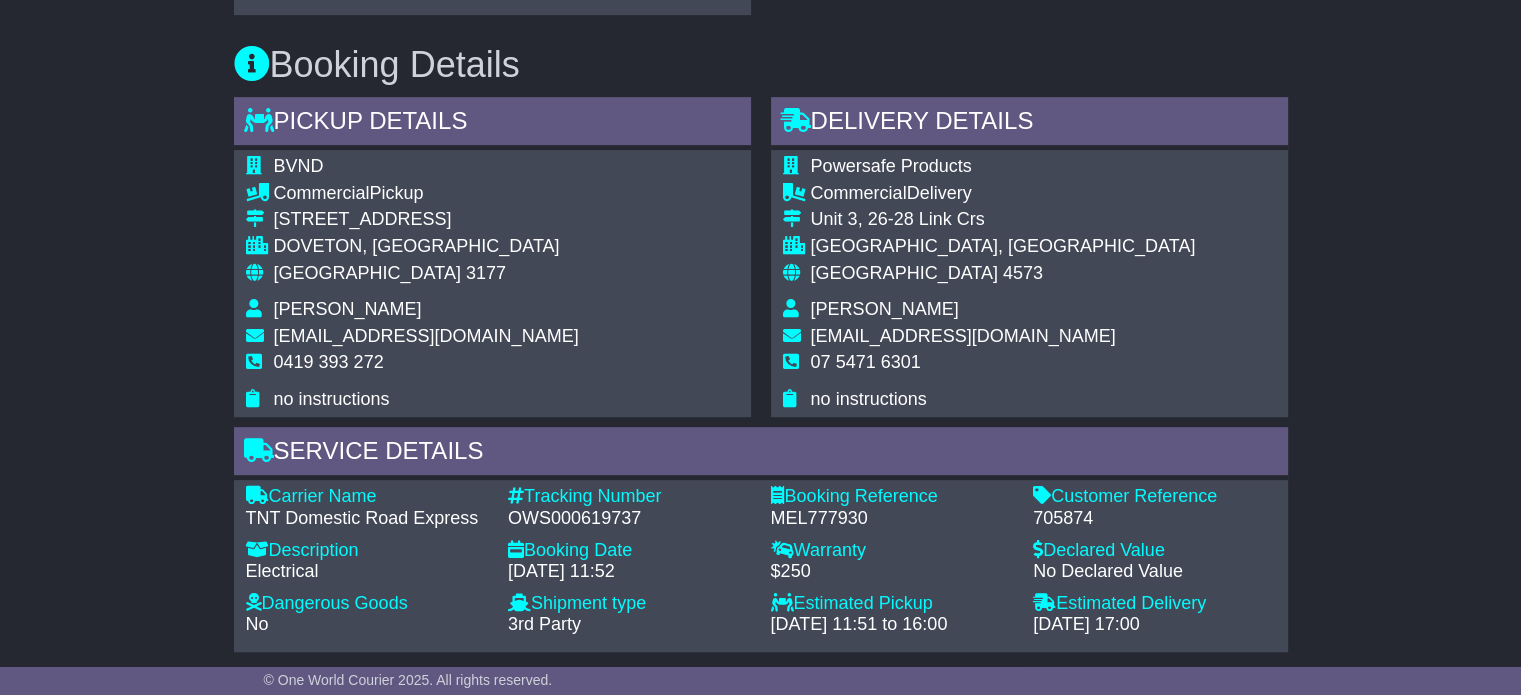 click on "0419 393 272" at bounding box center (329, 362) 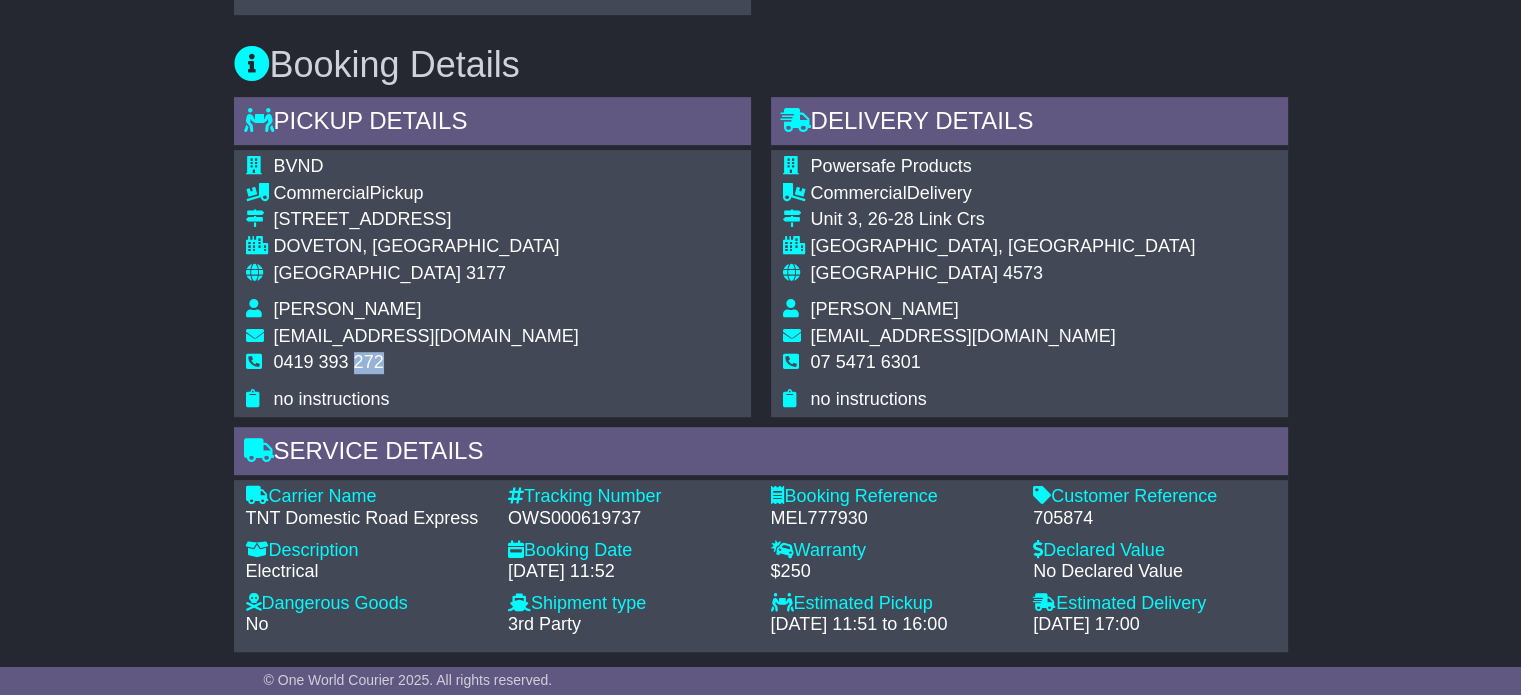click on "0419 393 272" at bounding box center (329, 362) 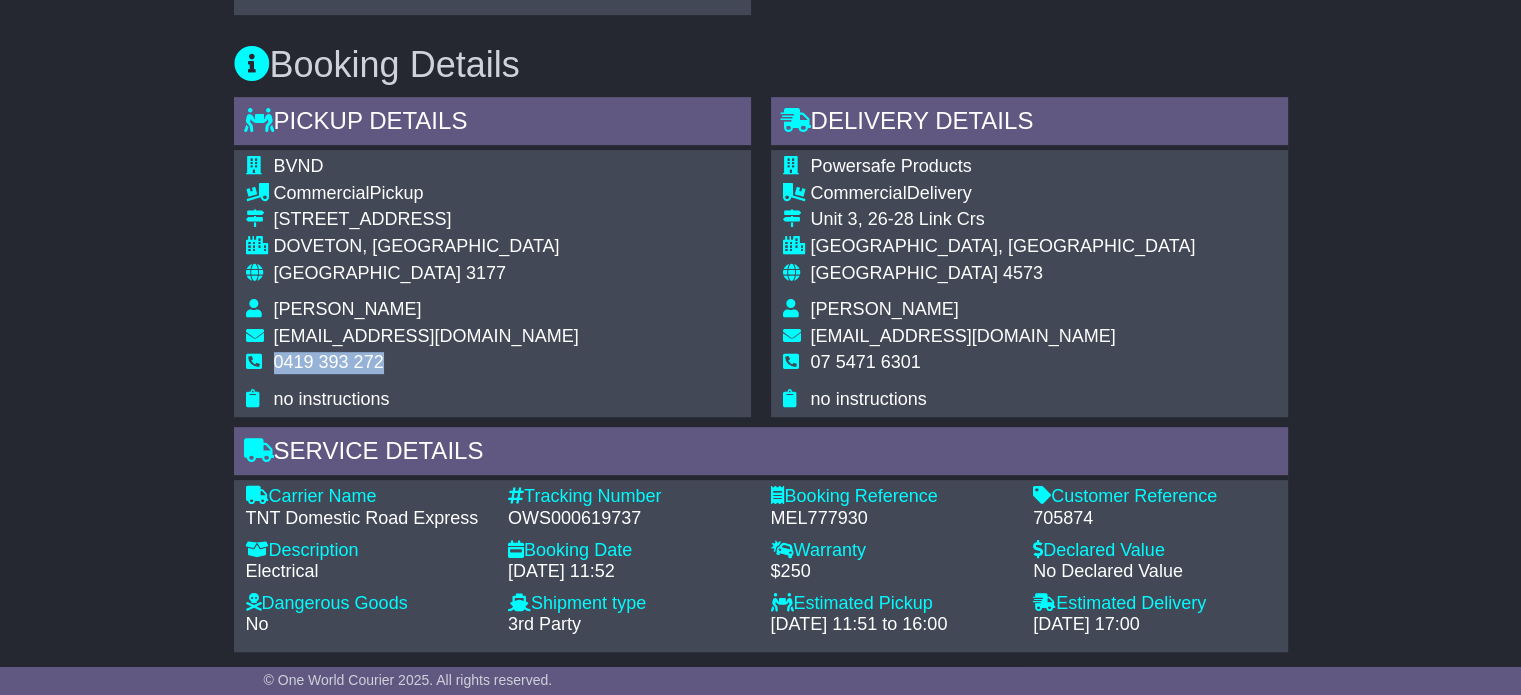 click on "0419 393 272" at bounding box center [329, 362] 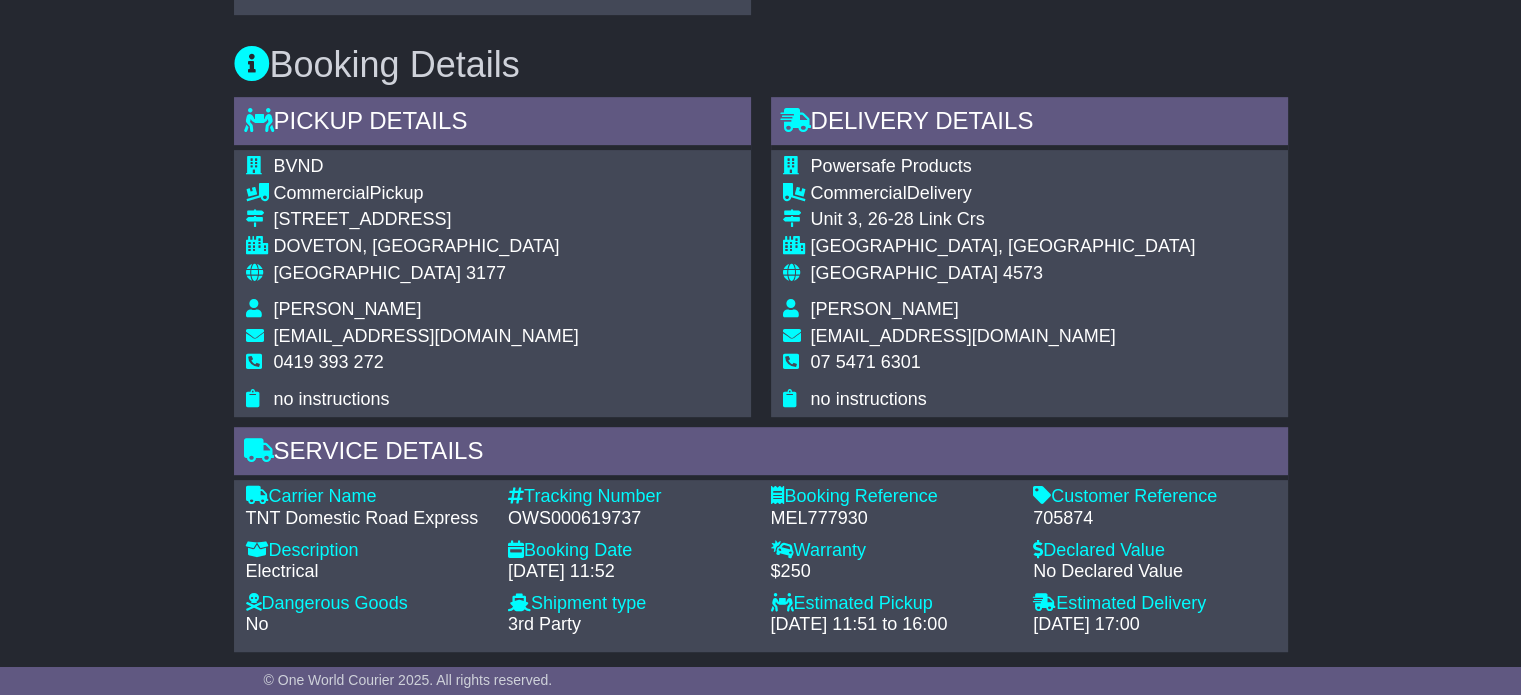 click on "OWS000619737" at bounding box center (629, 519) 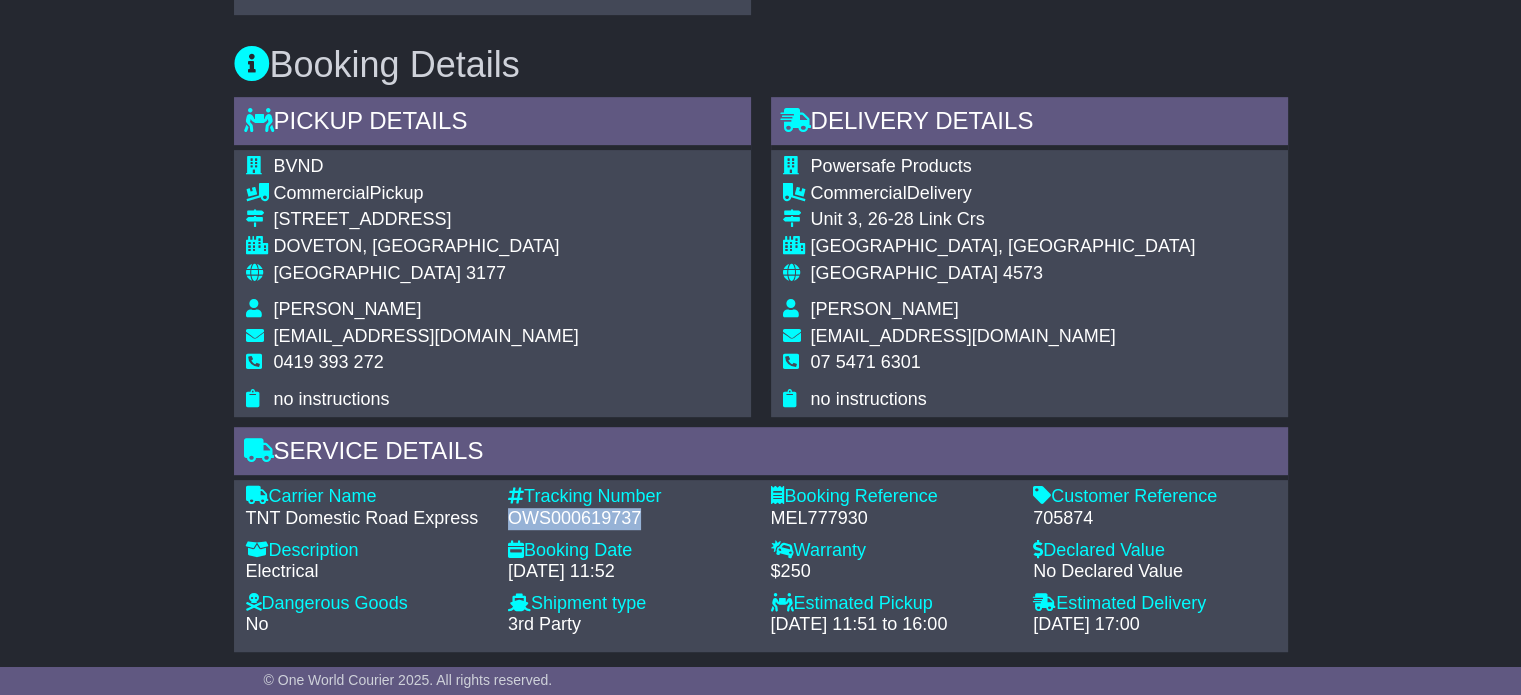 click on "OWS000619737" at bounding box center (629, 519) 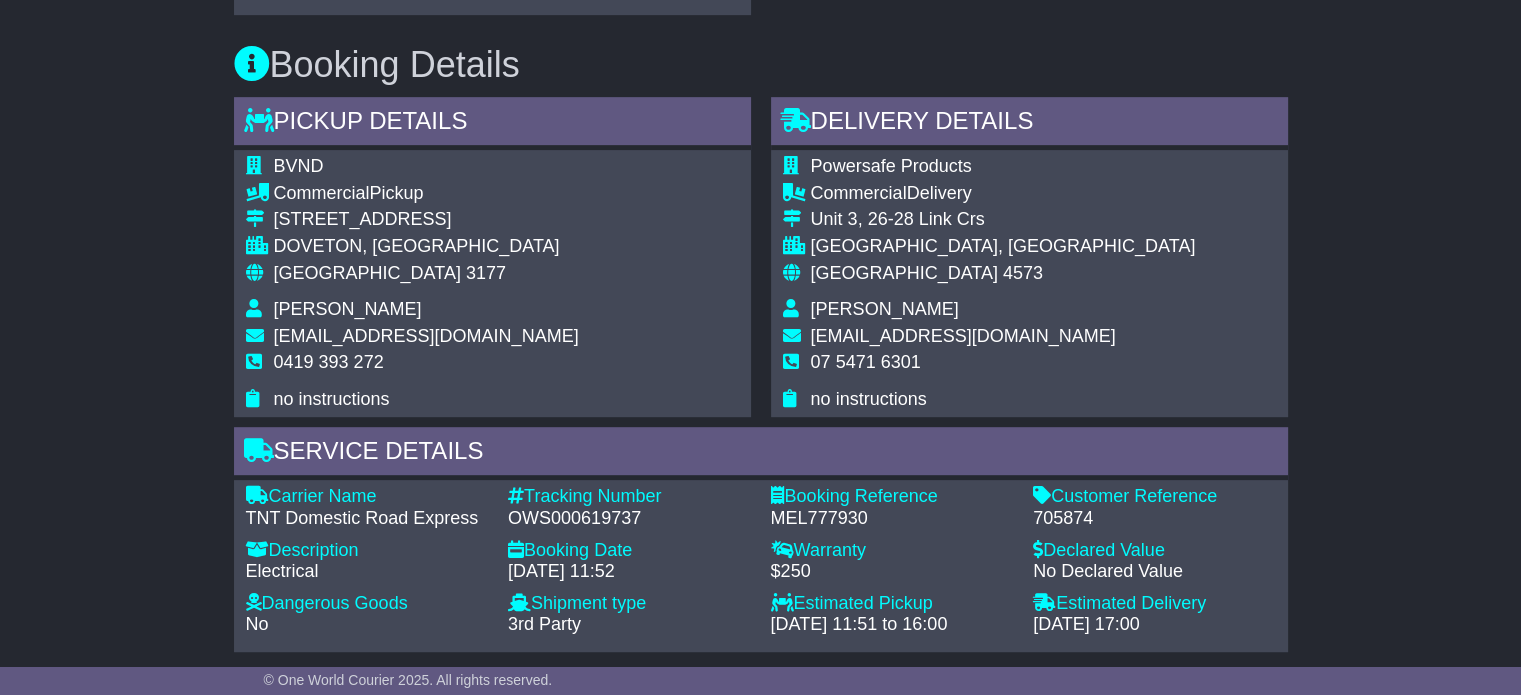 click on "Australia
3177" at bounding box center (426, 274) 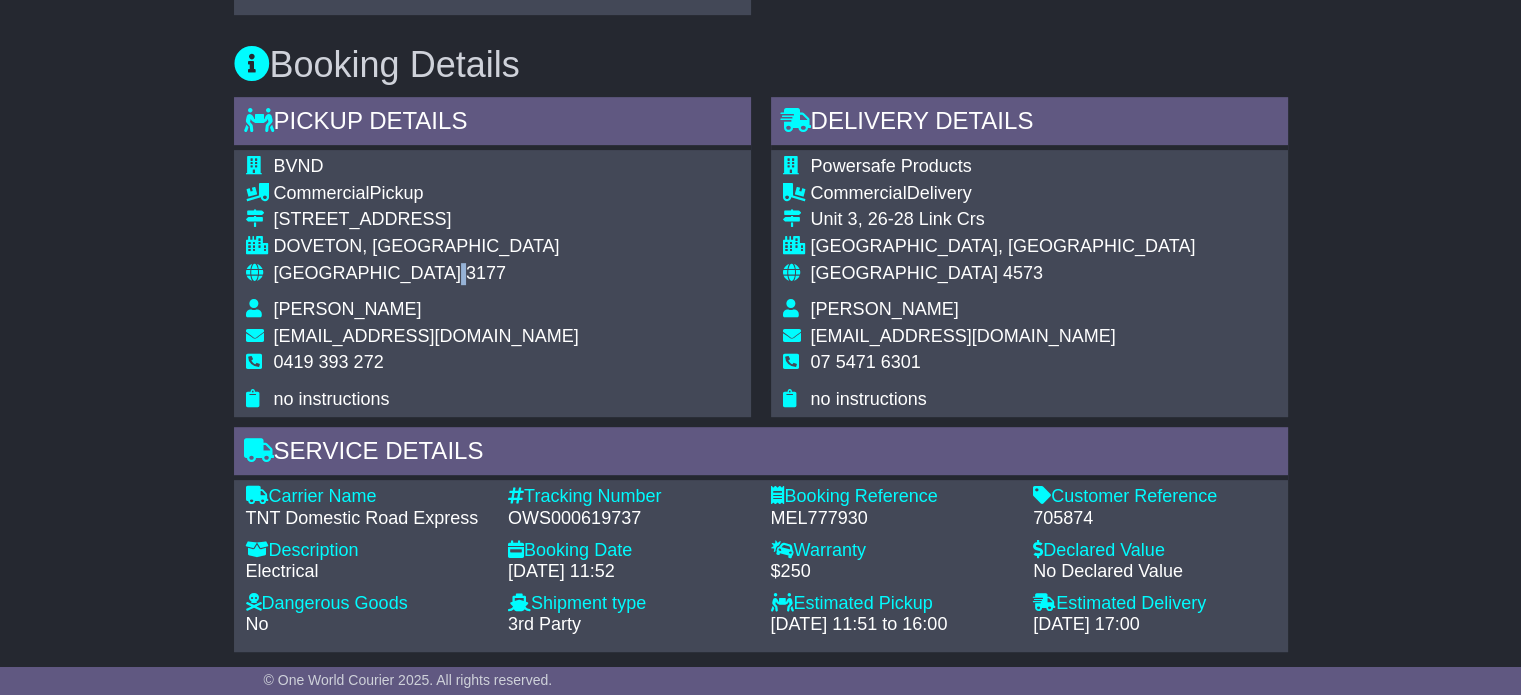click on "Australia
3177" at bounding box center [426, 274] 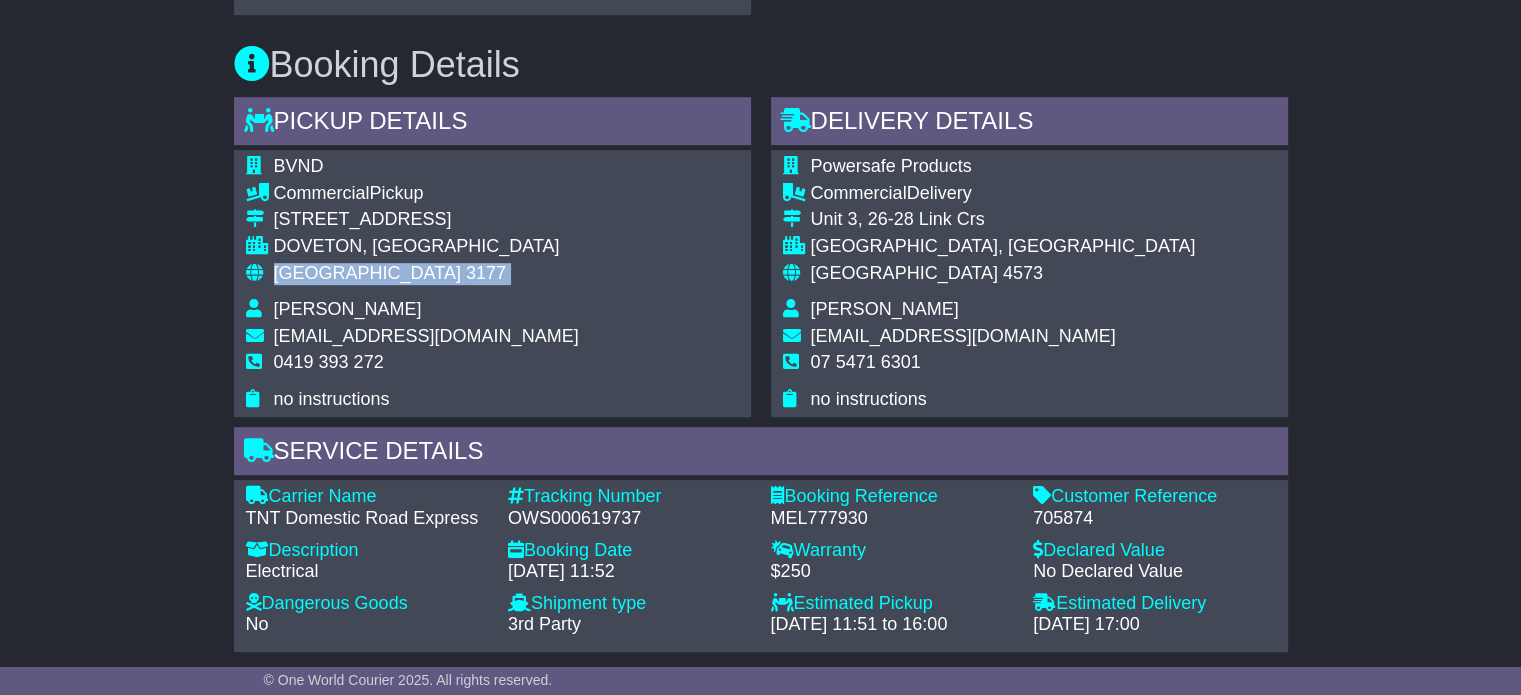 click on "Australia
3177" at bounding box center [426, 274] 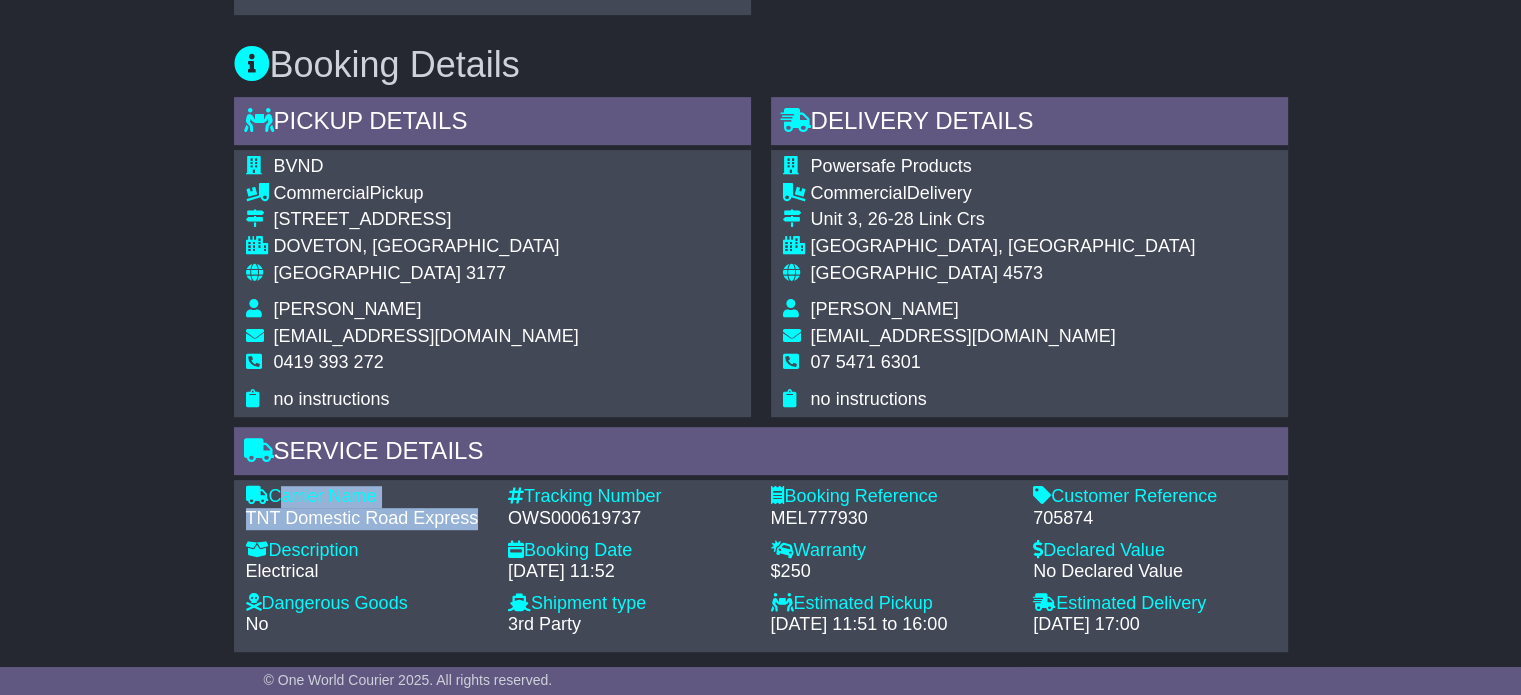 drag, startPoint x: 476, startPoint y: 503, endPoint x: 272, endPoint y: 473, distance: 206.19408 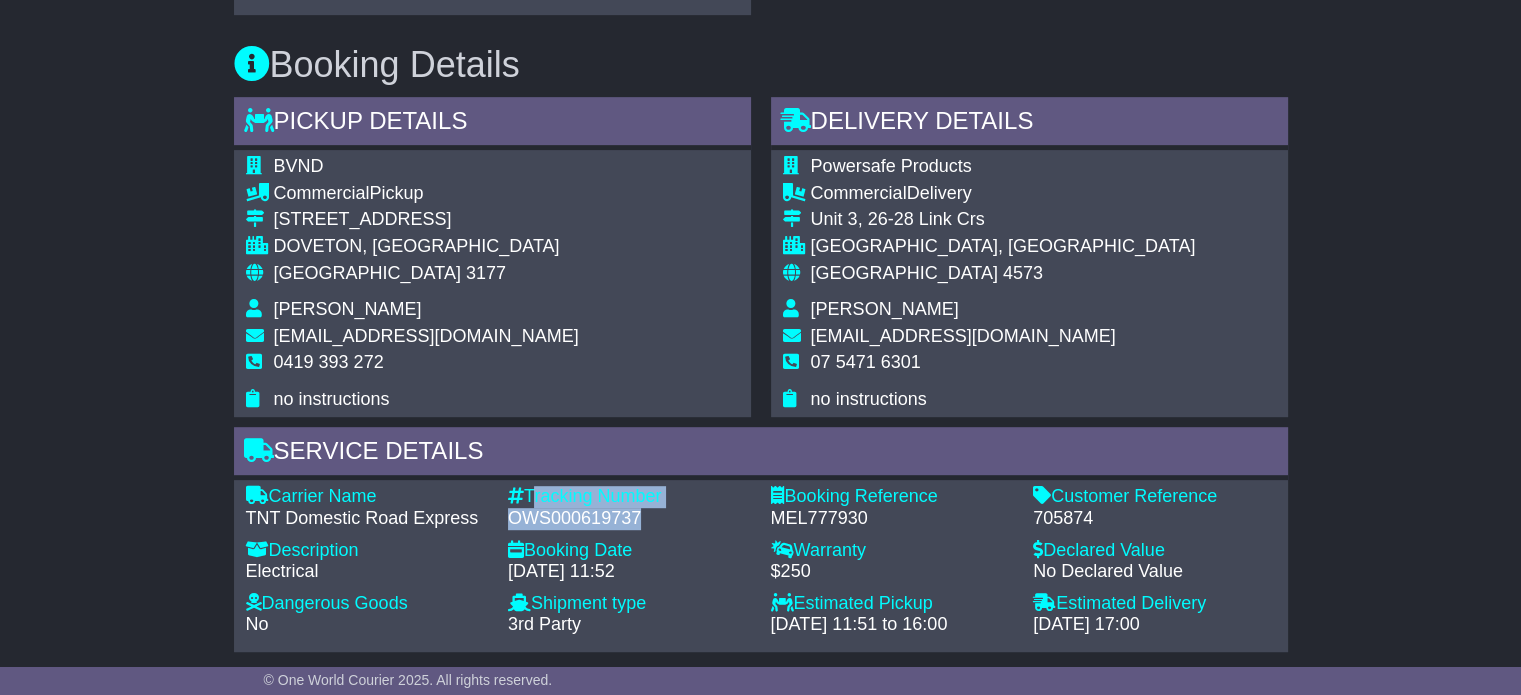 drag, startPoint x: 652, startPoint y: 499, endPoint x: 528, endPoint y: 483, distance: 125.028 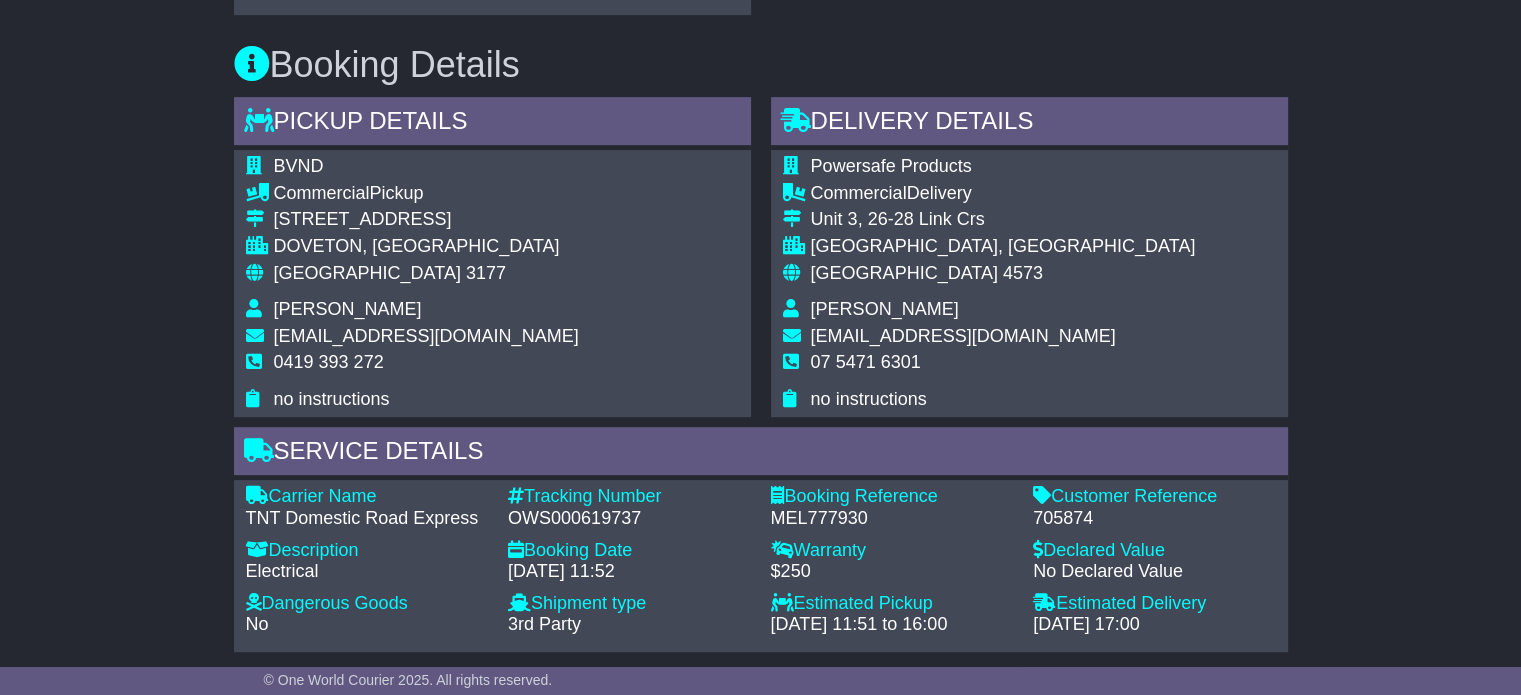 drag, startPoint x: 1107, startPoint y: 495, endPoint x: 1161, endPoint y: 566, distance: 89.20202 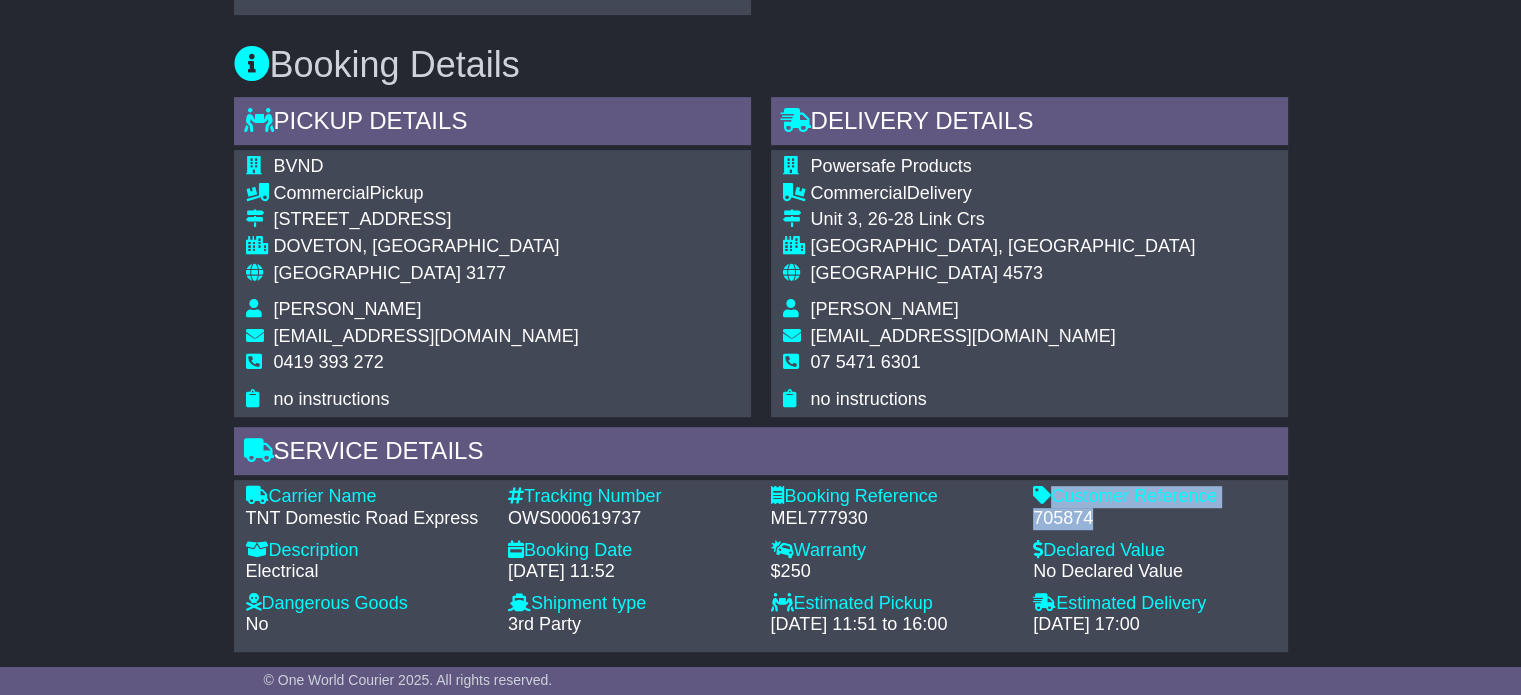 drag, startPoint x: 1095, startPoint y: 498, endPoint x: 1044, endPoint y: 481, distance: 53.75872 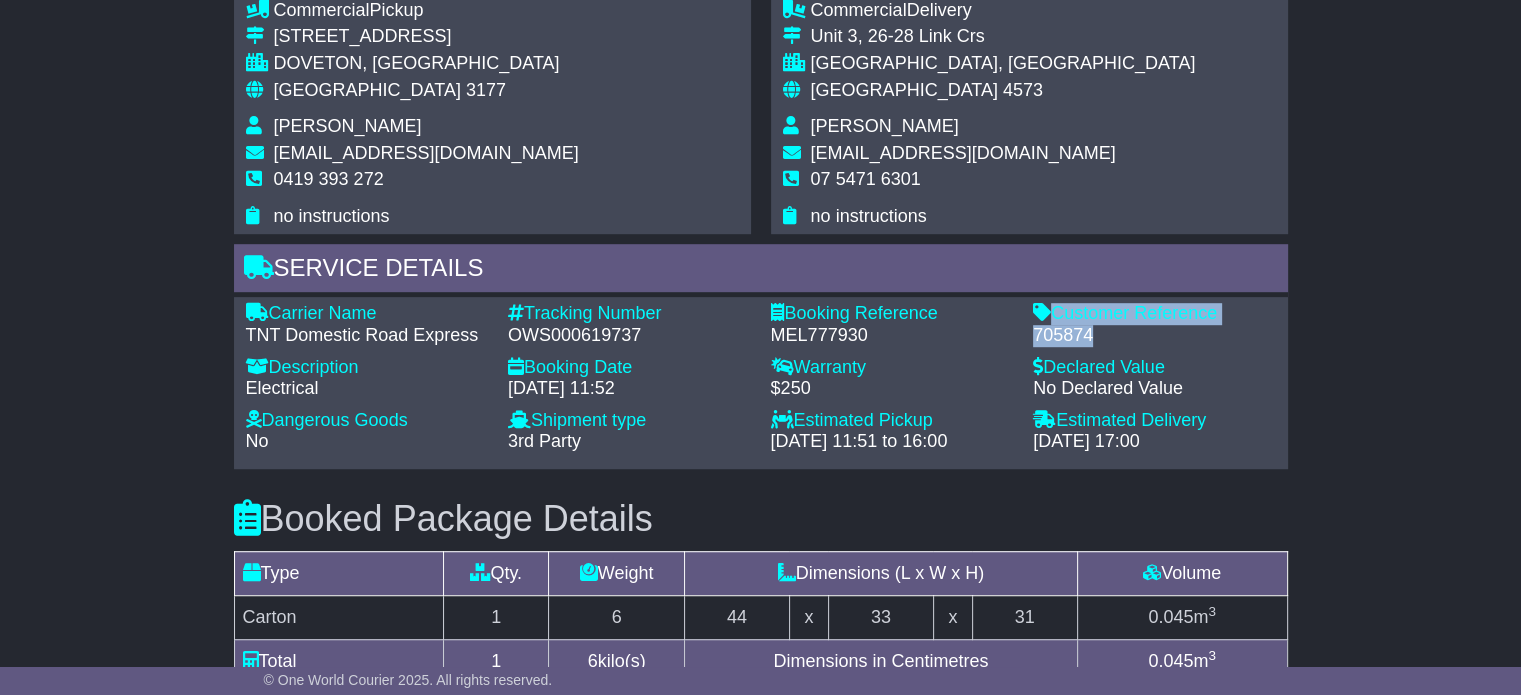scroll, scrollTop: 1400, scrollLeft: 0, axis: vertical 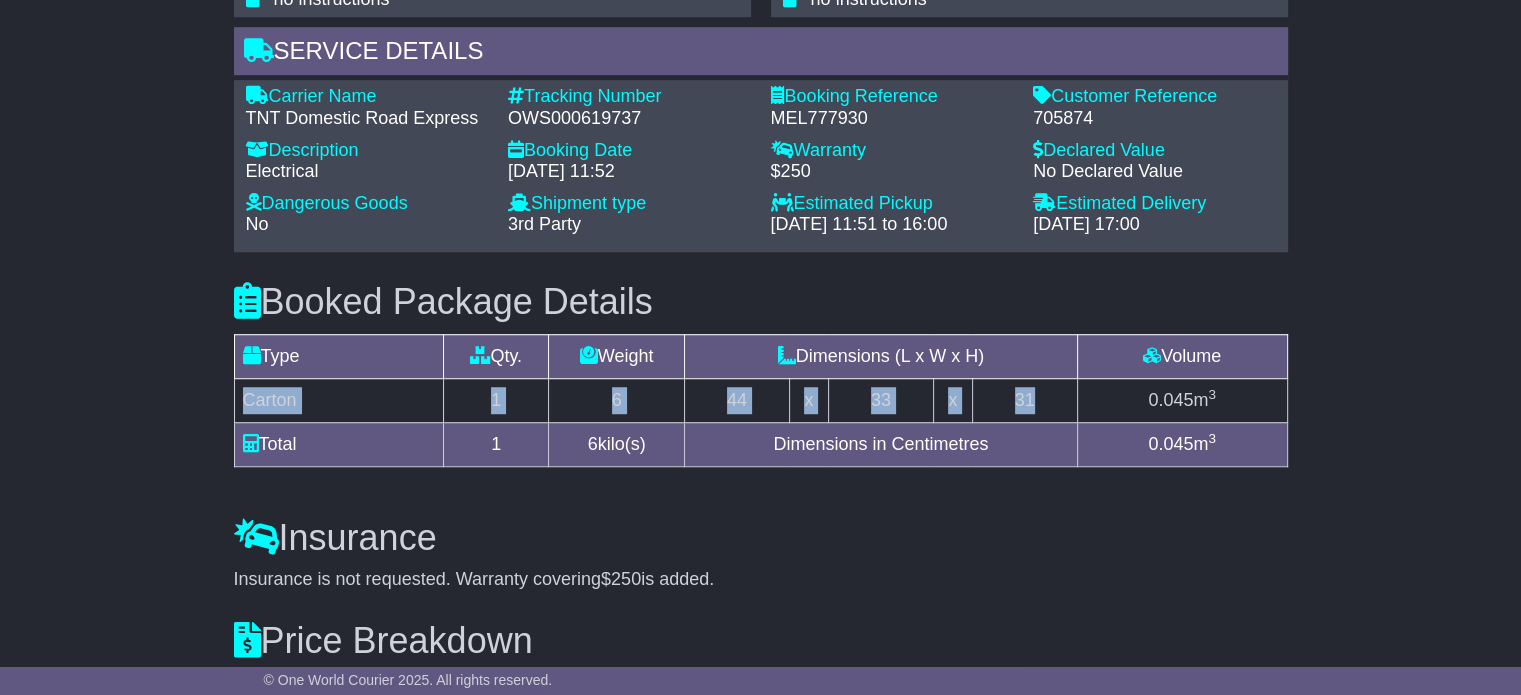 drag, startPoint x: 247, startPoint y: 383, endPoint x: 1054, endPoint y: 364, distance: 807.22363 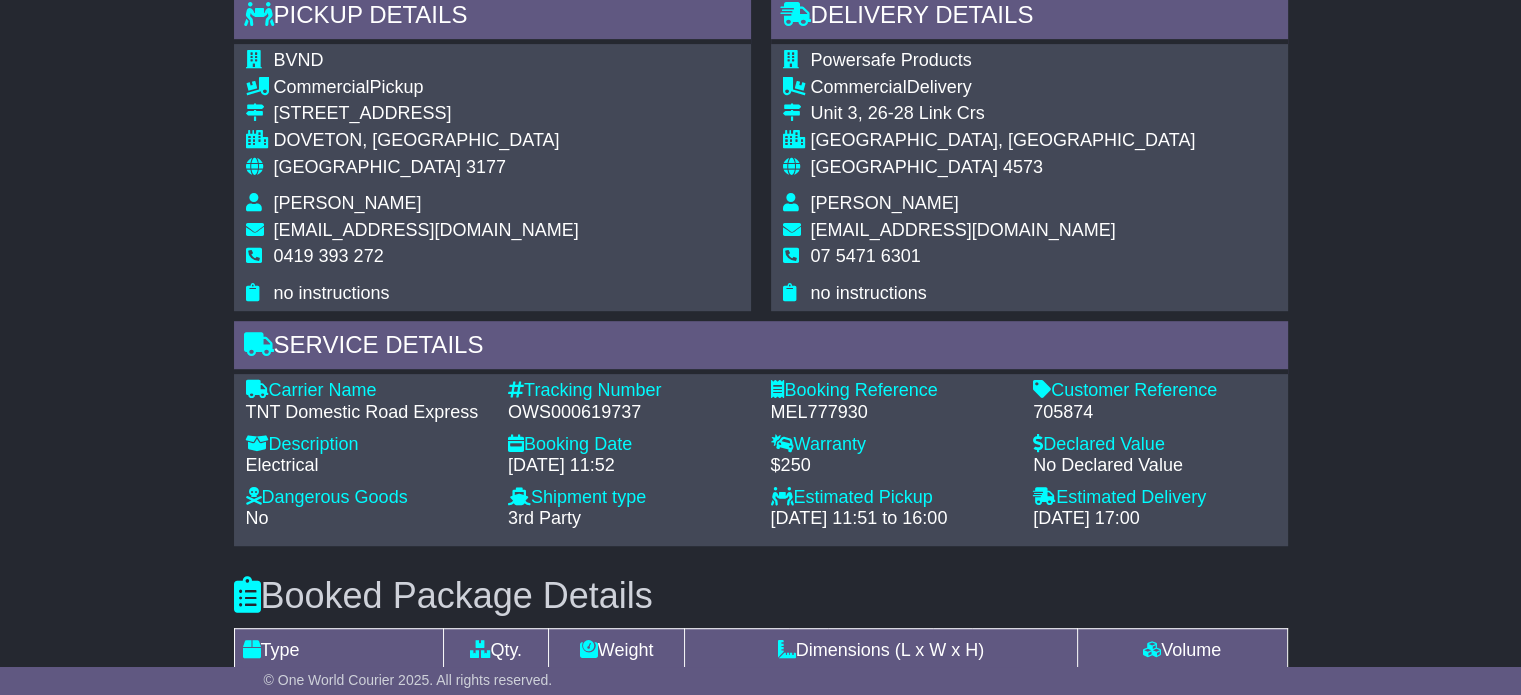 scroll, scrollTop: 1100, scrollLeft: 0, axis: vertical 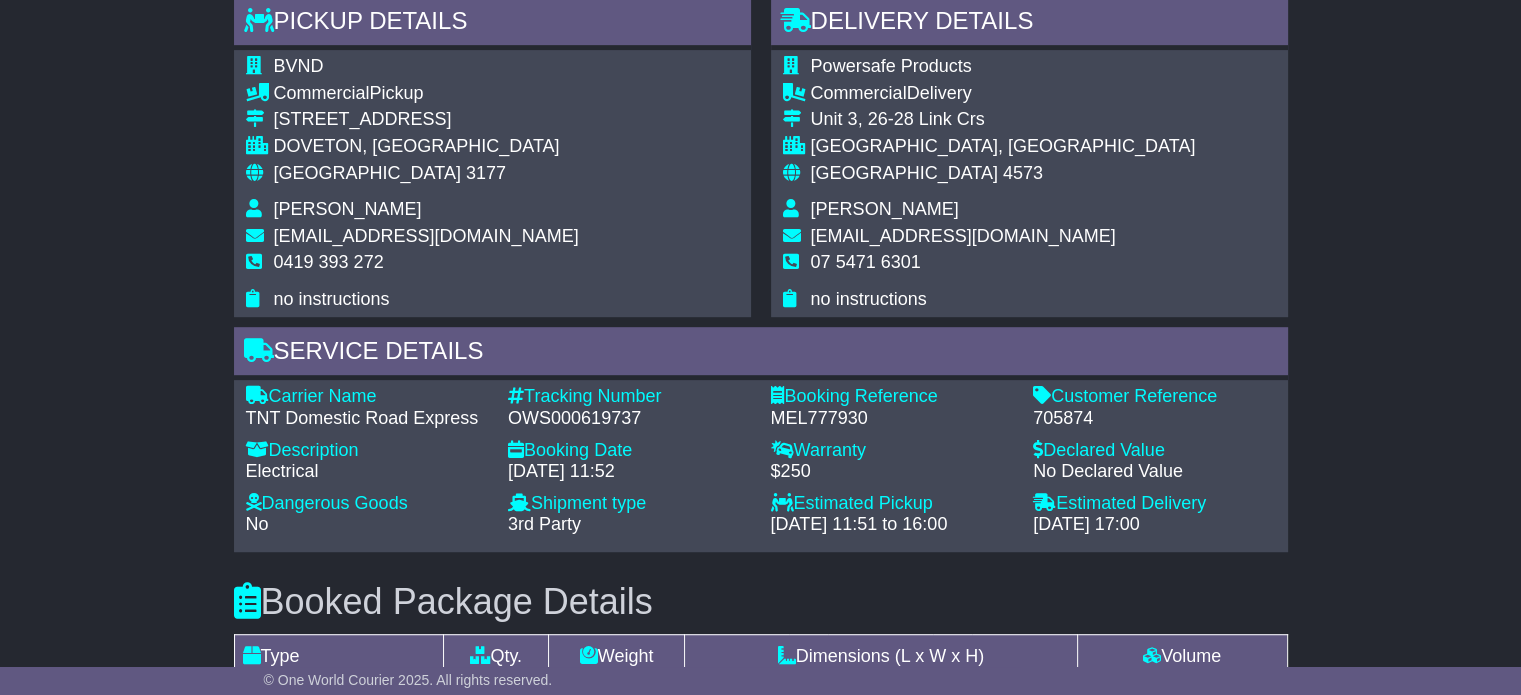 click on "Michael McIlrick" at bounding box center (885, 209) 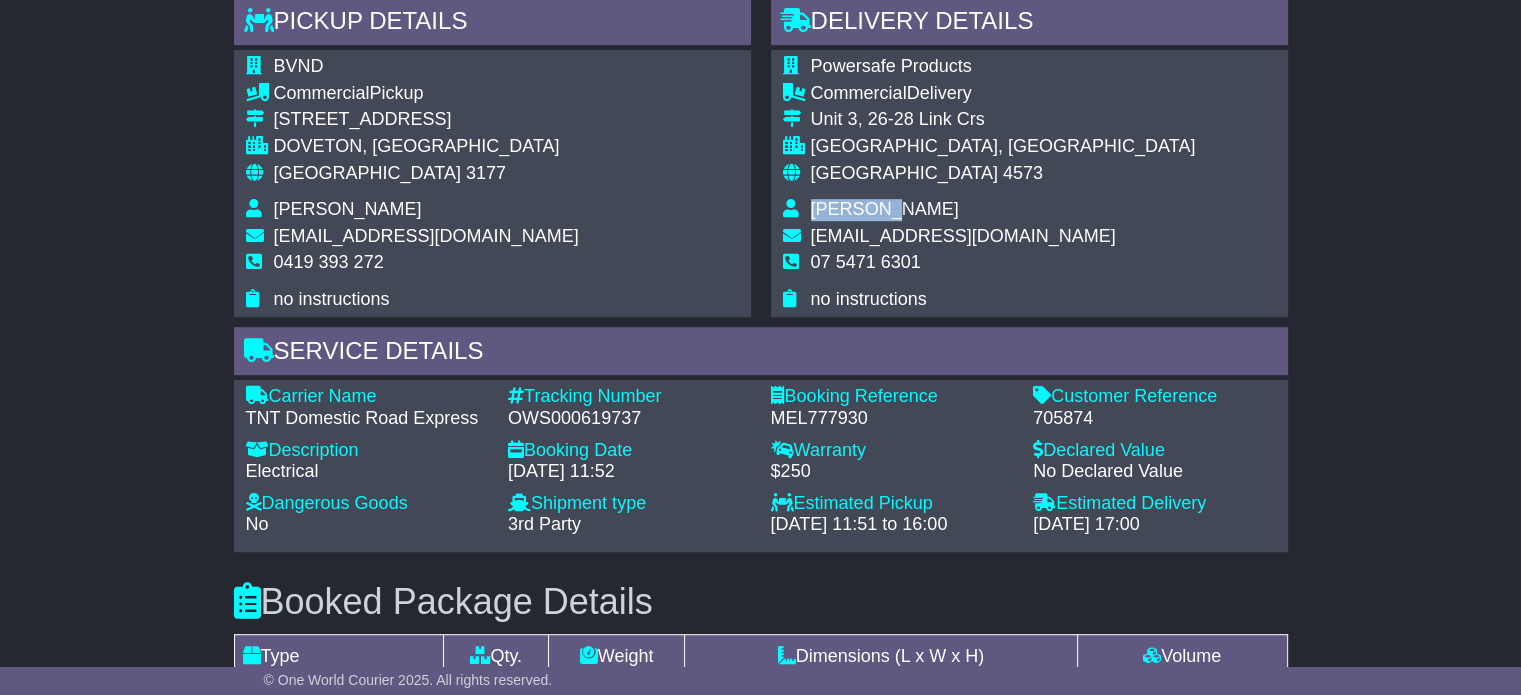 click on "Michael McIlrick" at bounding box center (885, 209) 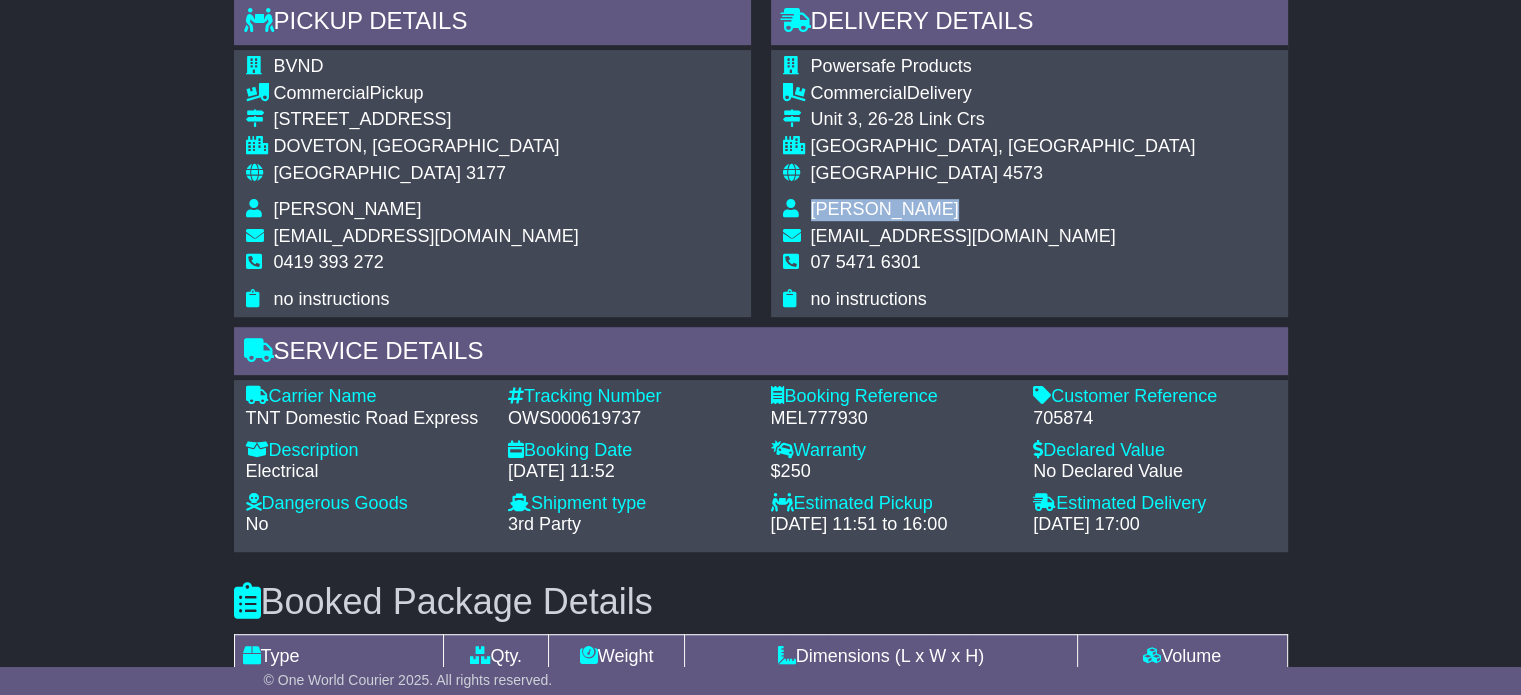 click on "Michael McIlrick" at bounding box center (885, 209) 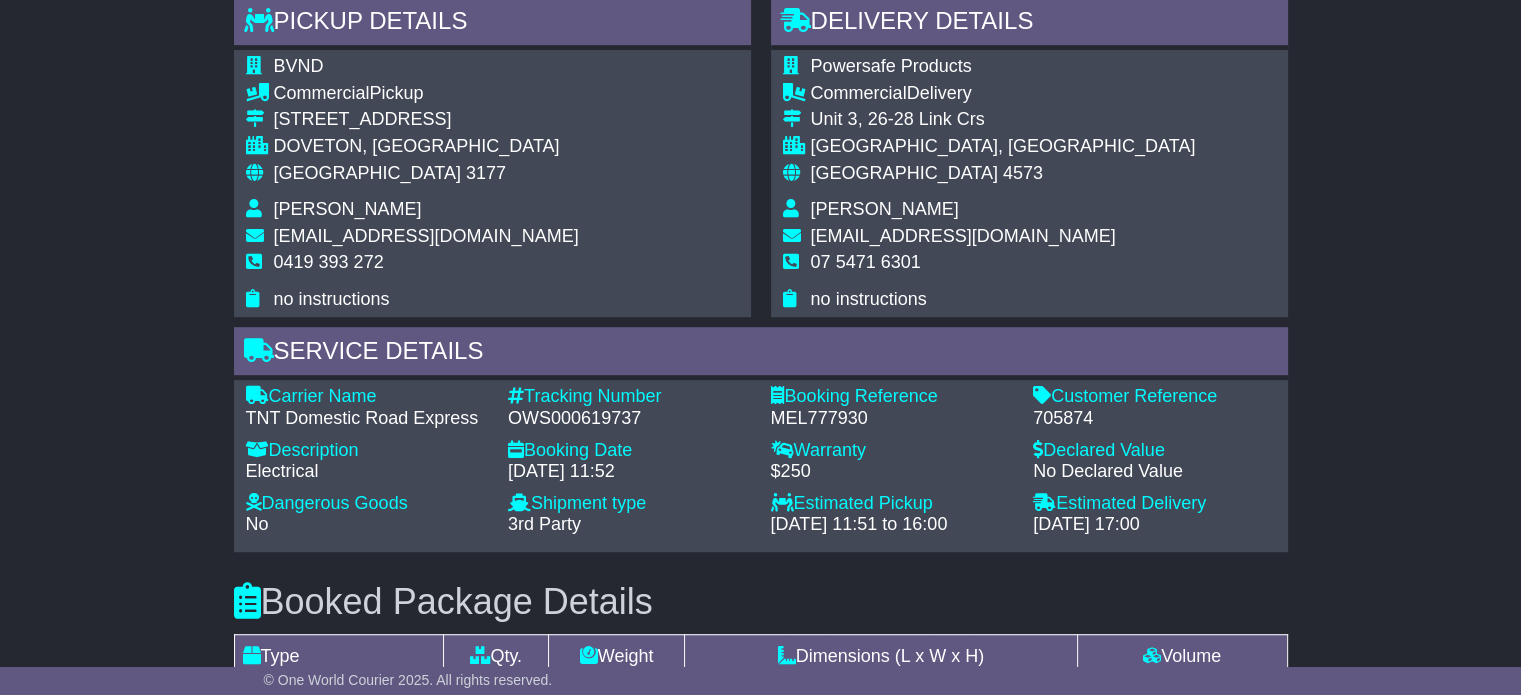 click on "07 5471 6301" at bounding box center (866, 262) 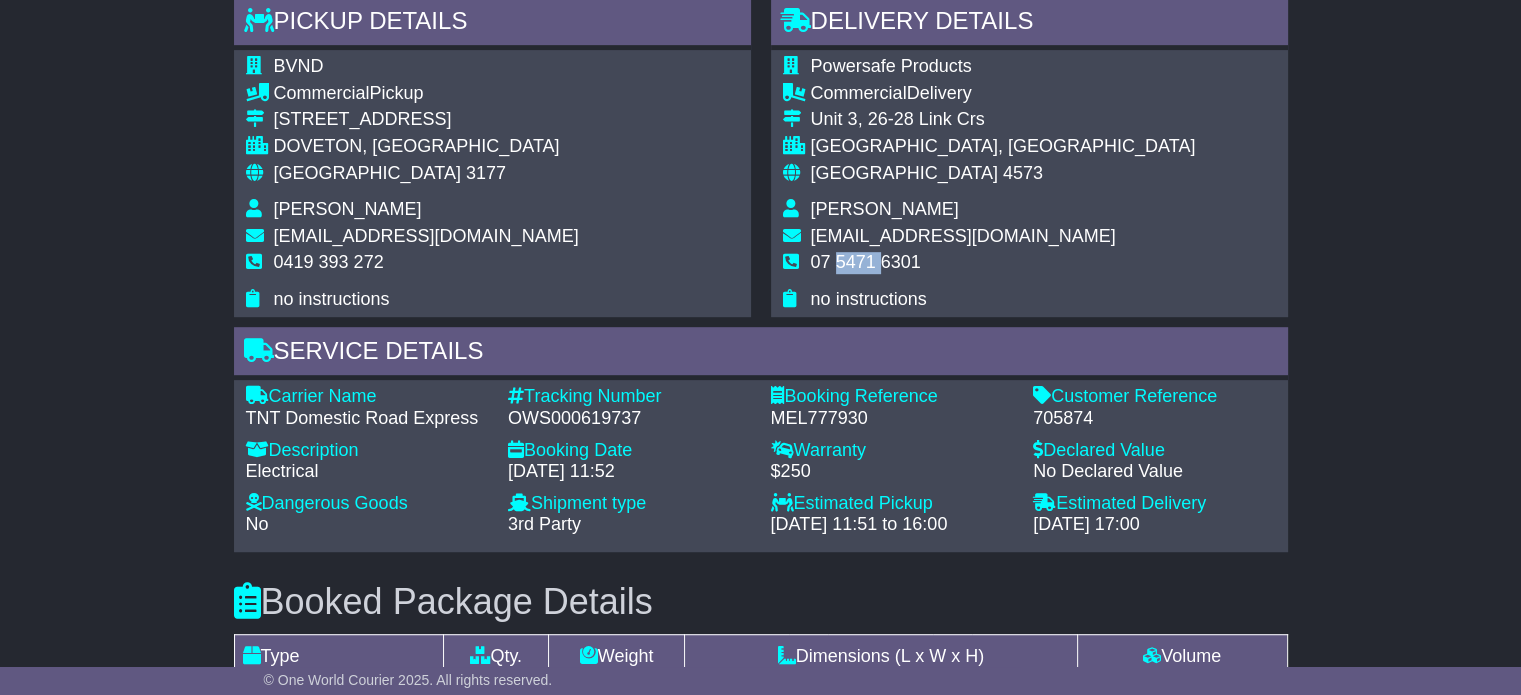 click on "07 5471 6301" at bounding box center [866, 262] 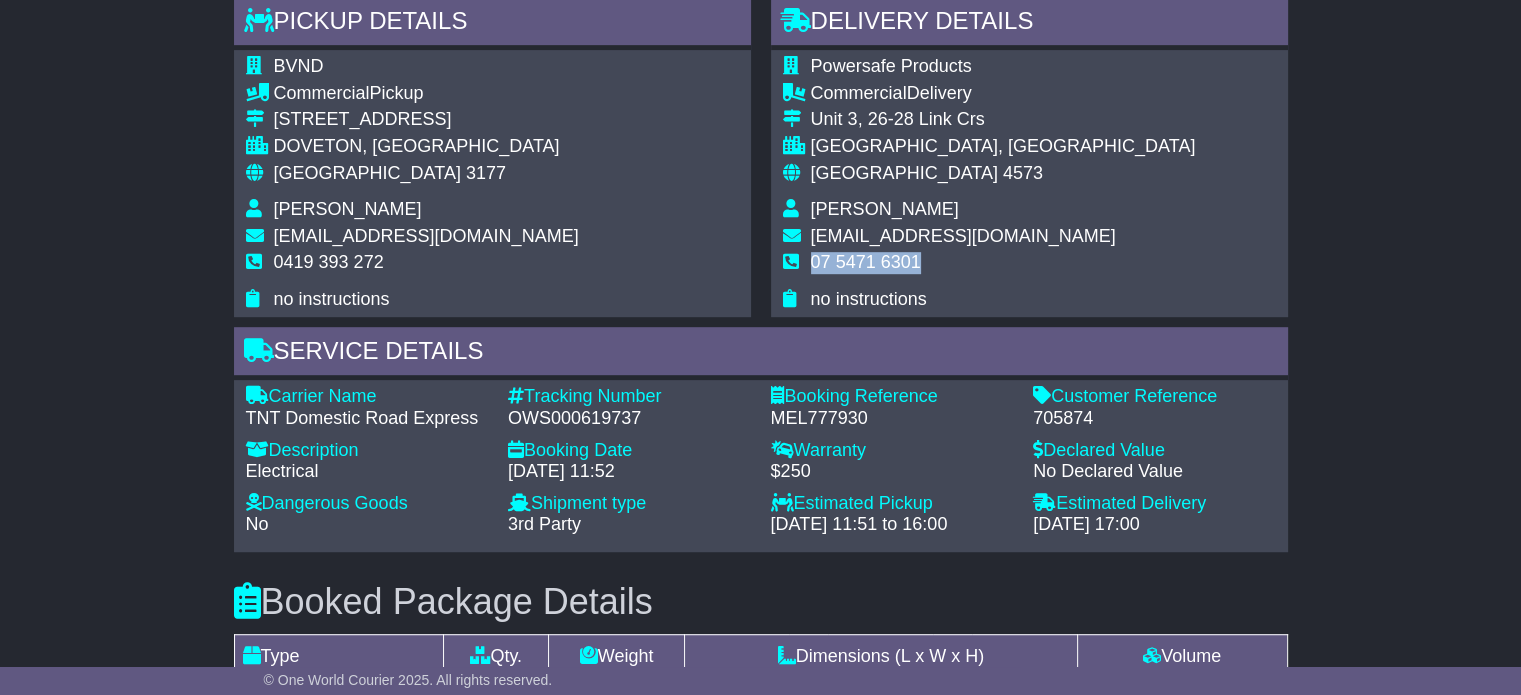 click on "07 5471 6301" at bounding box center (866, 262) 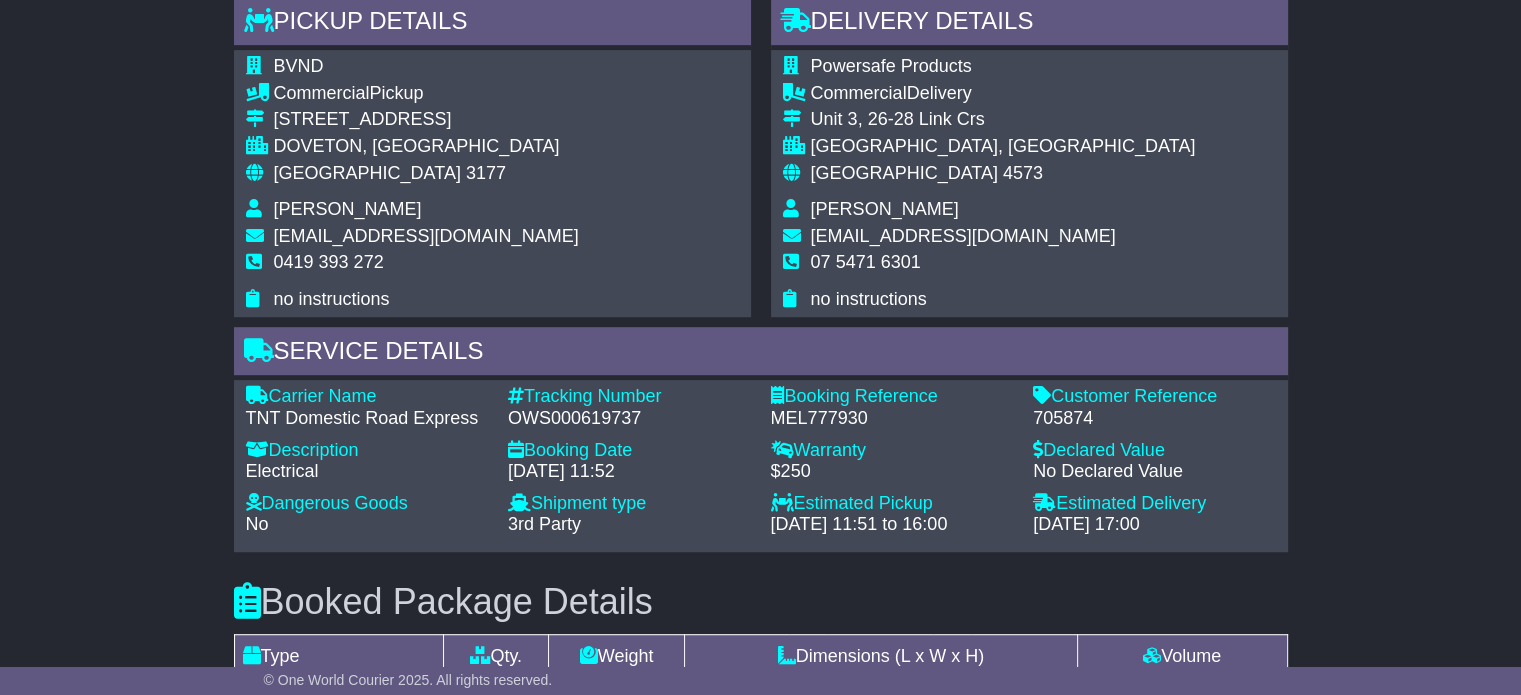 click on "Nathan Bey" at bounding box center (348, 209) 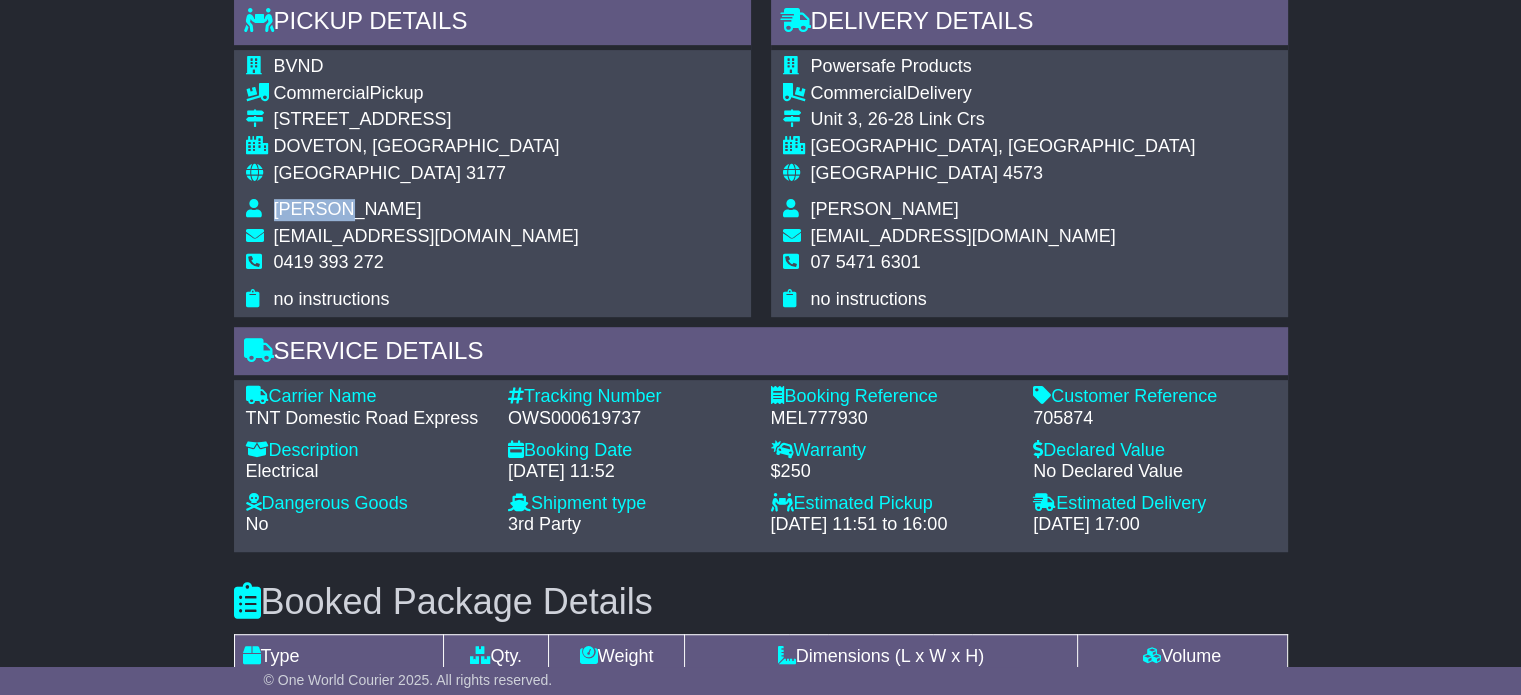 click on "Nathan Bey" at bounding box center (348, 209) 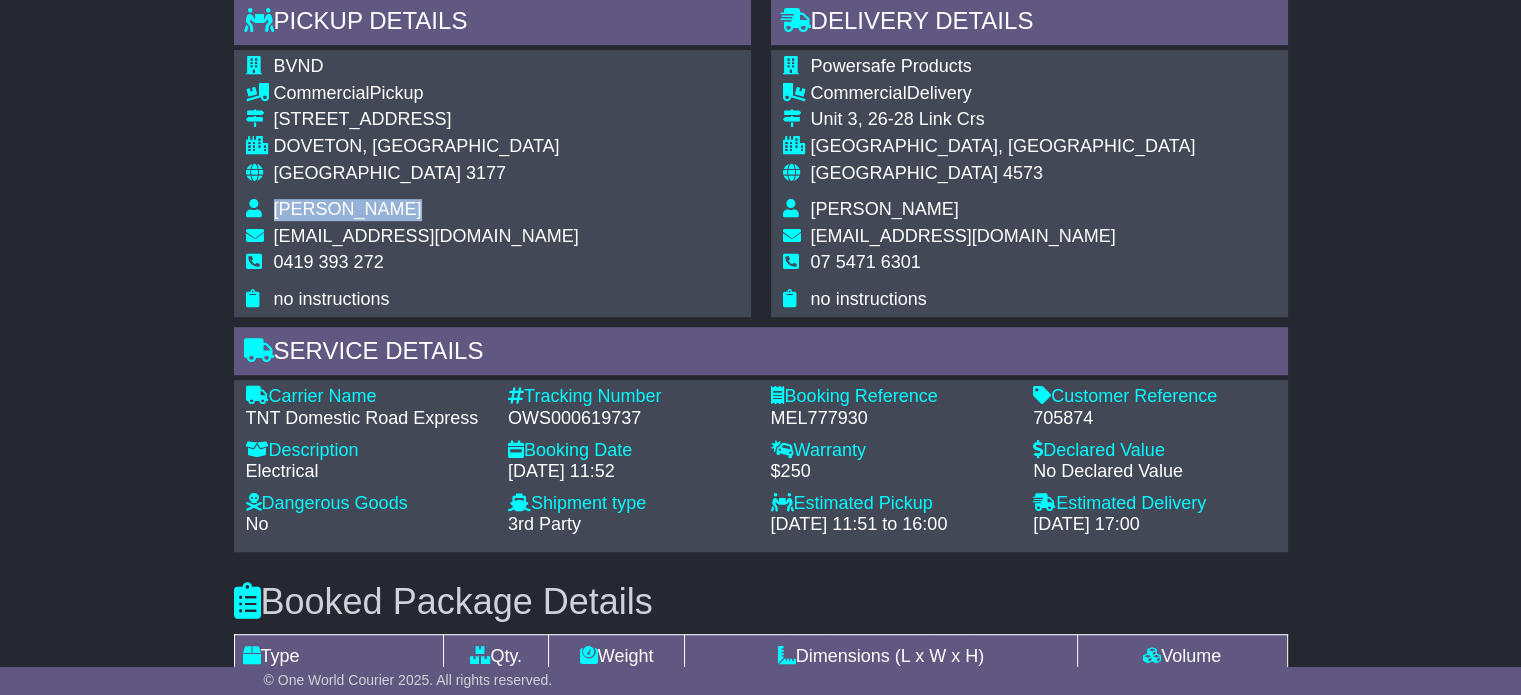 click on "Nathan Bey" at bounding box center [348, 209] 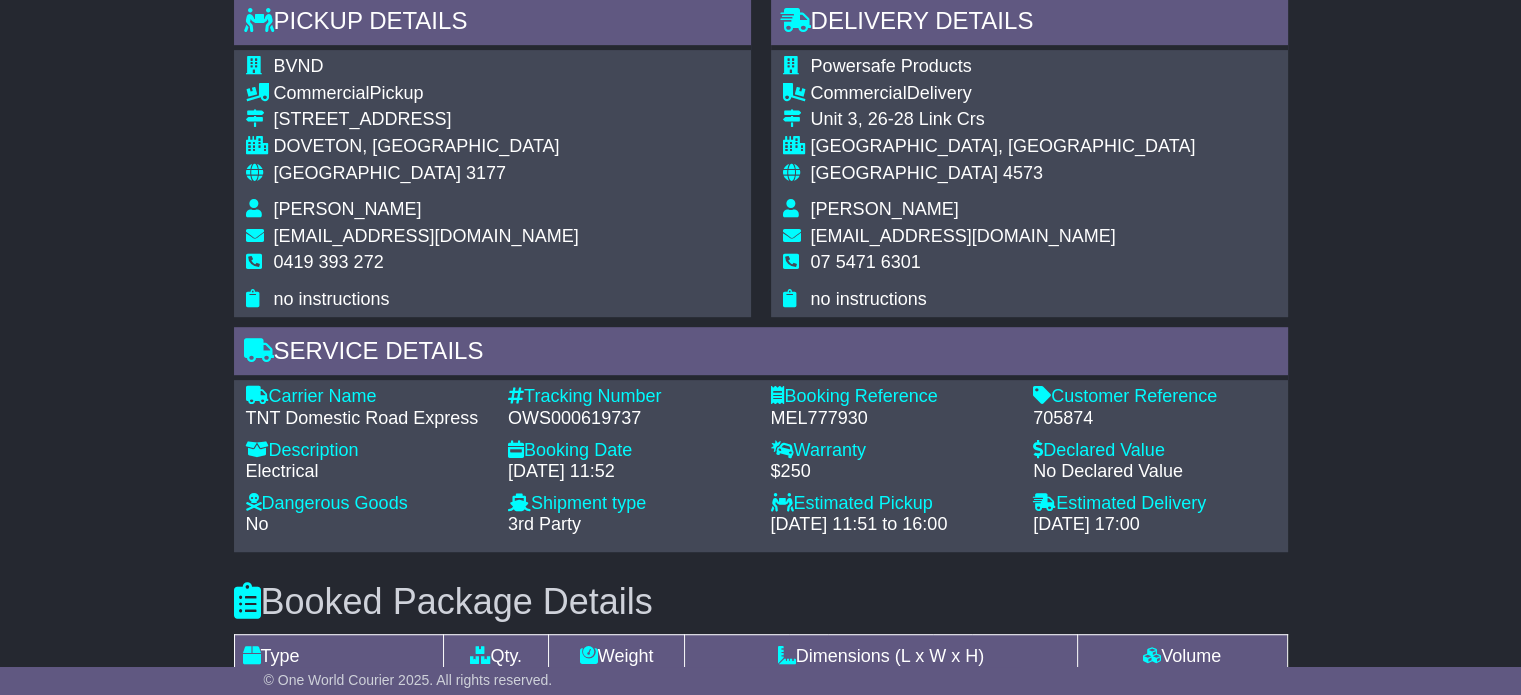 click on "Michael McIlrick" at bounding box center (885, 209) 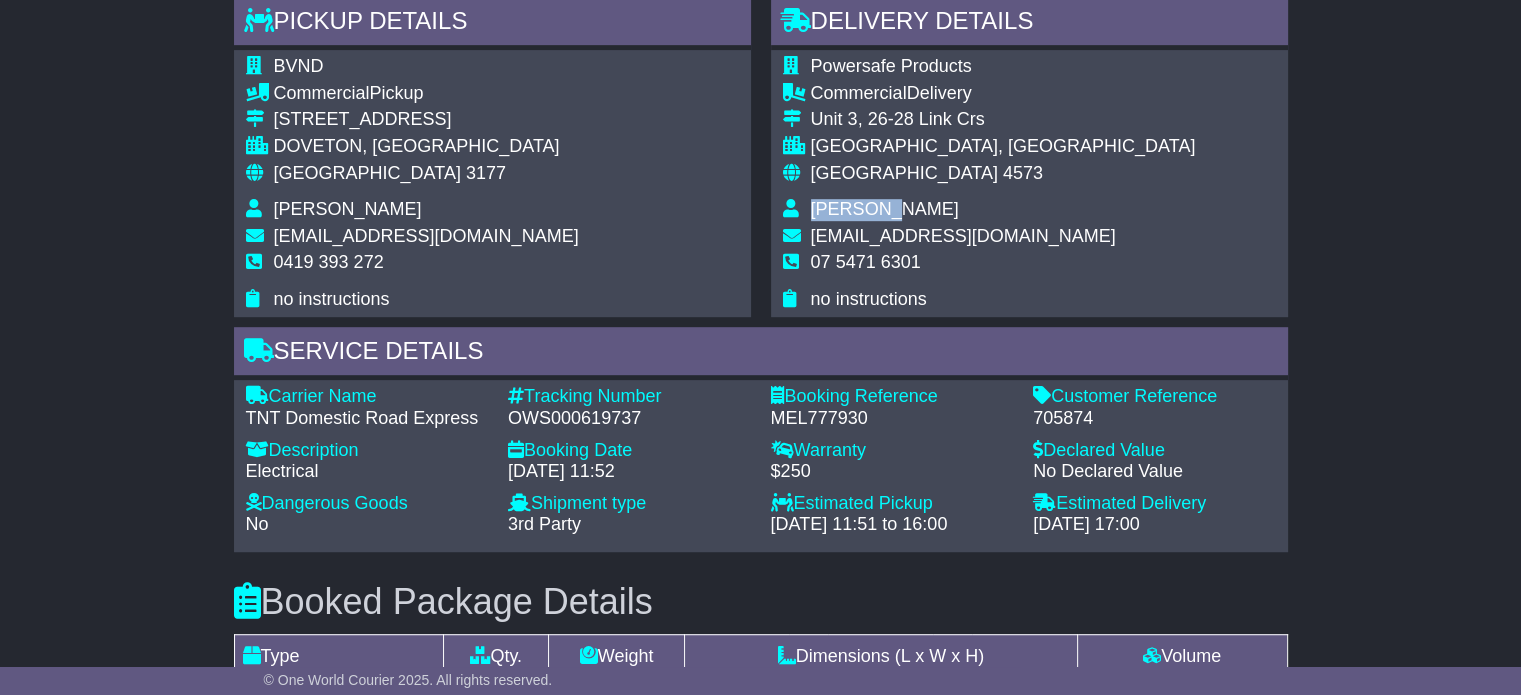 click on "Michael McIlrick" at bounding box center (885, 209) 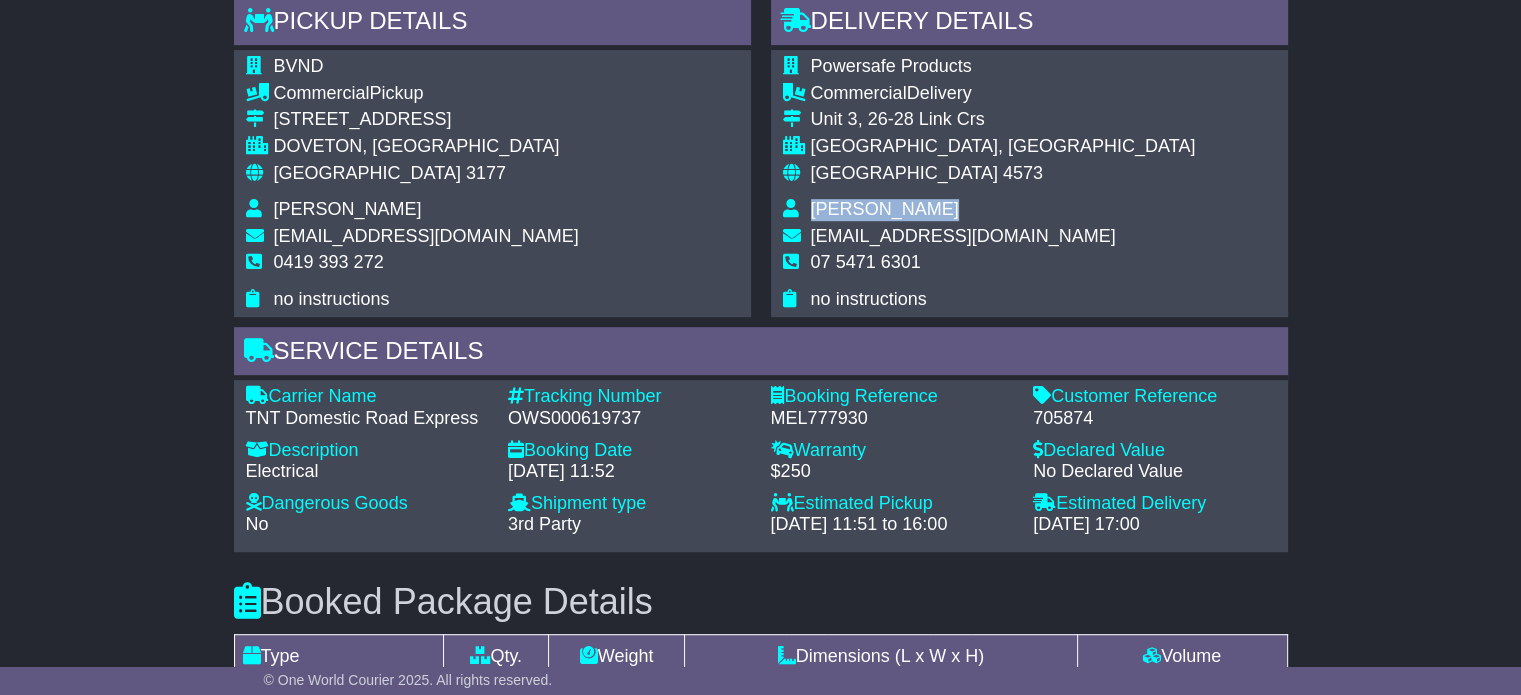 click on "Michael McIlrick" at bounding box center [885, 209] 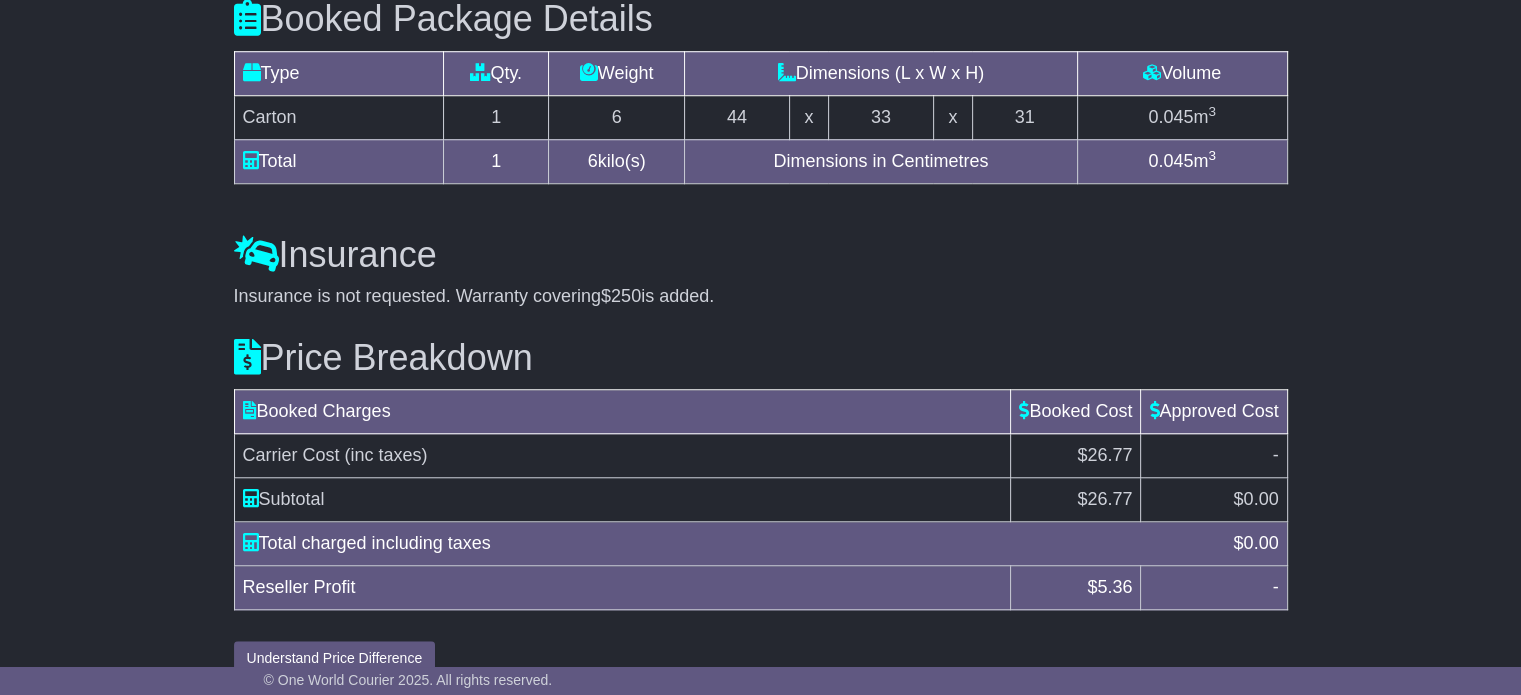 scroll, scrollTop: 1694, scrollLeft: 0, axis: vertical 